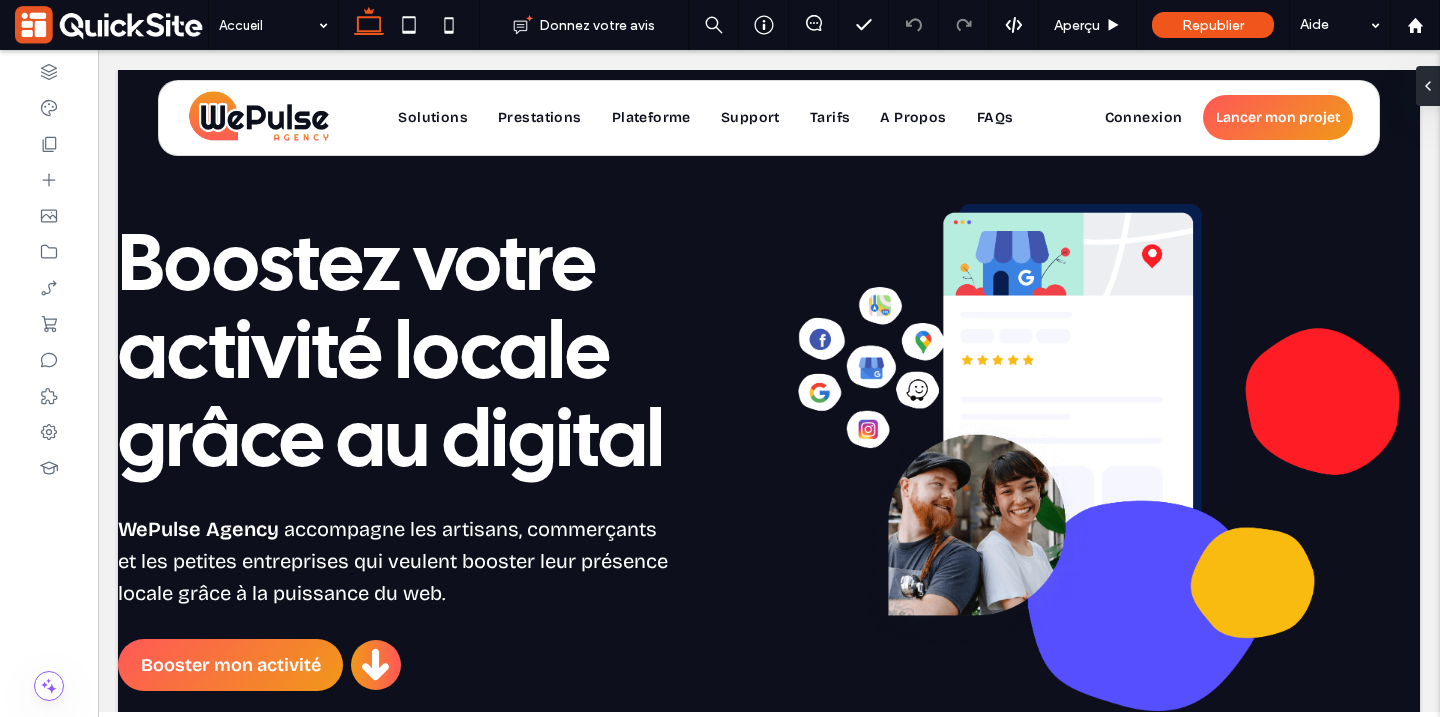 scroll, scrollTop: 1134, scrollLeft: 0, axis: vertical 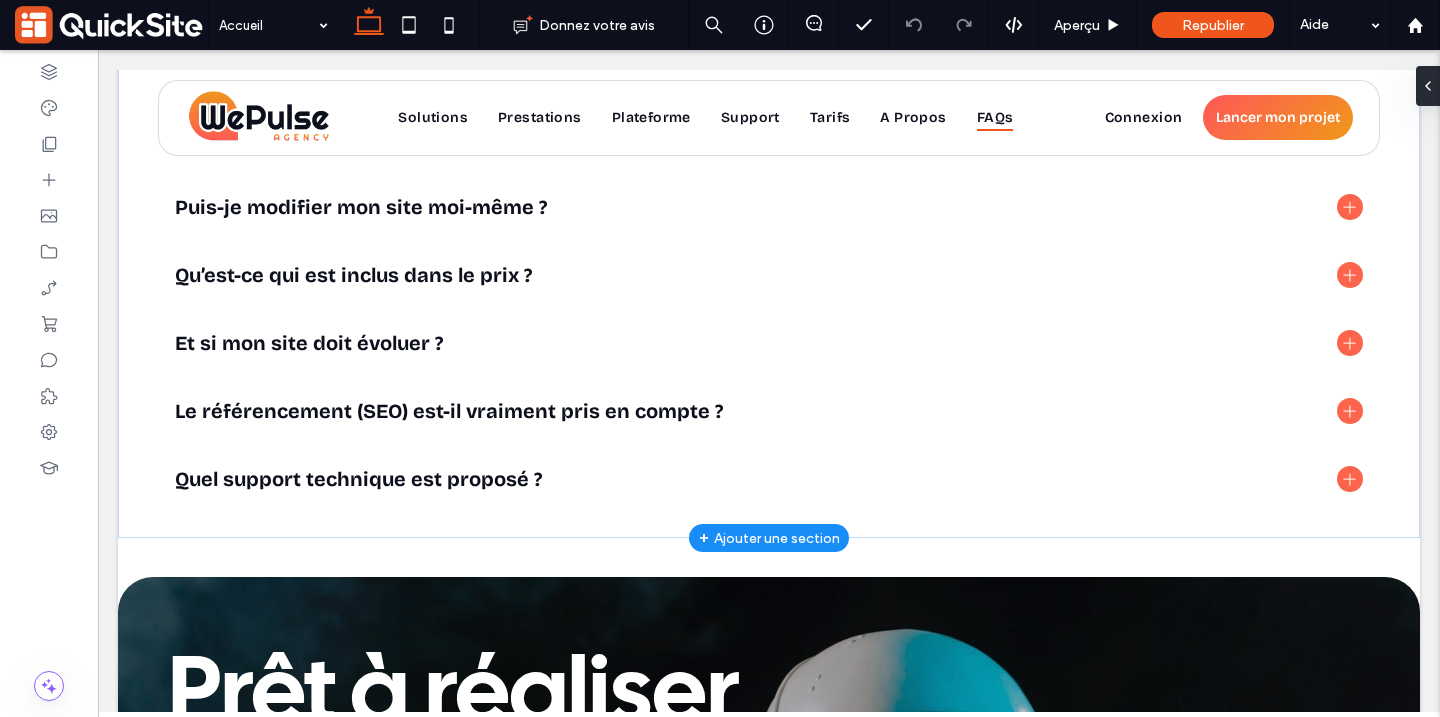 click on "+ Ajouter une section" at bounding box center [769, 538] 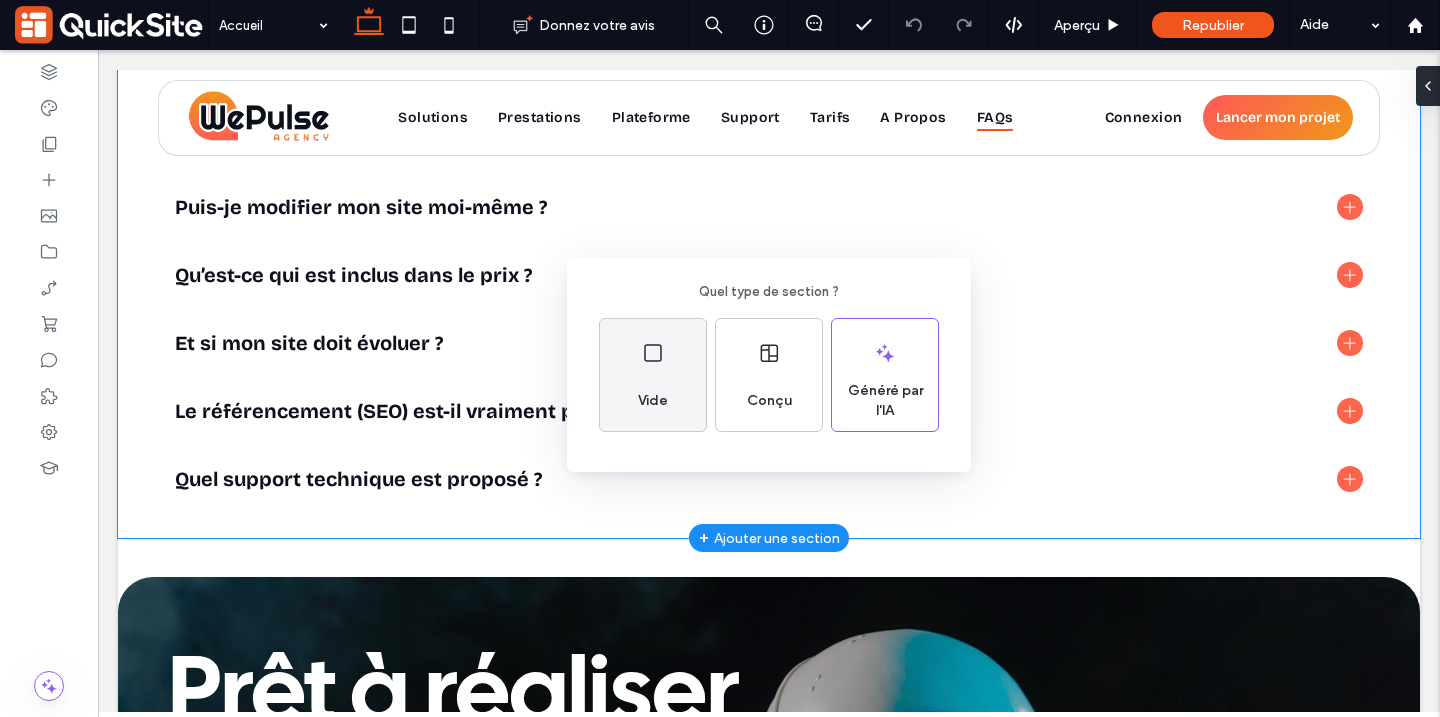 click on "Vide" at bounding box center (653, 375) 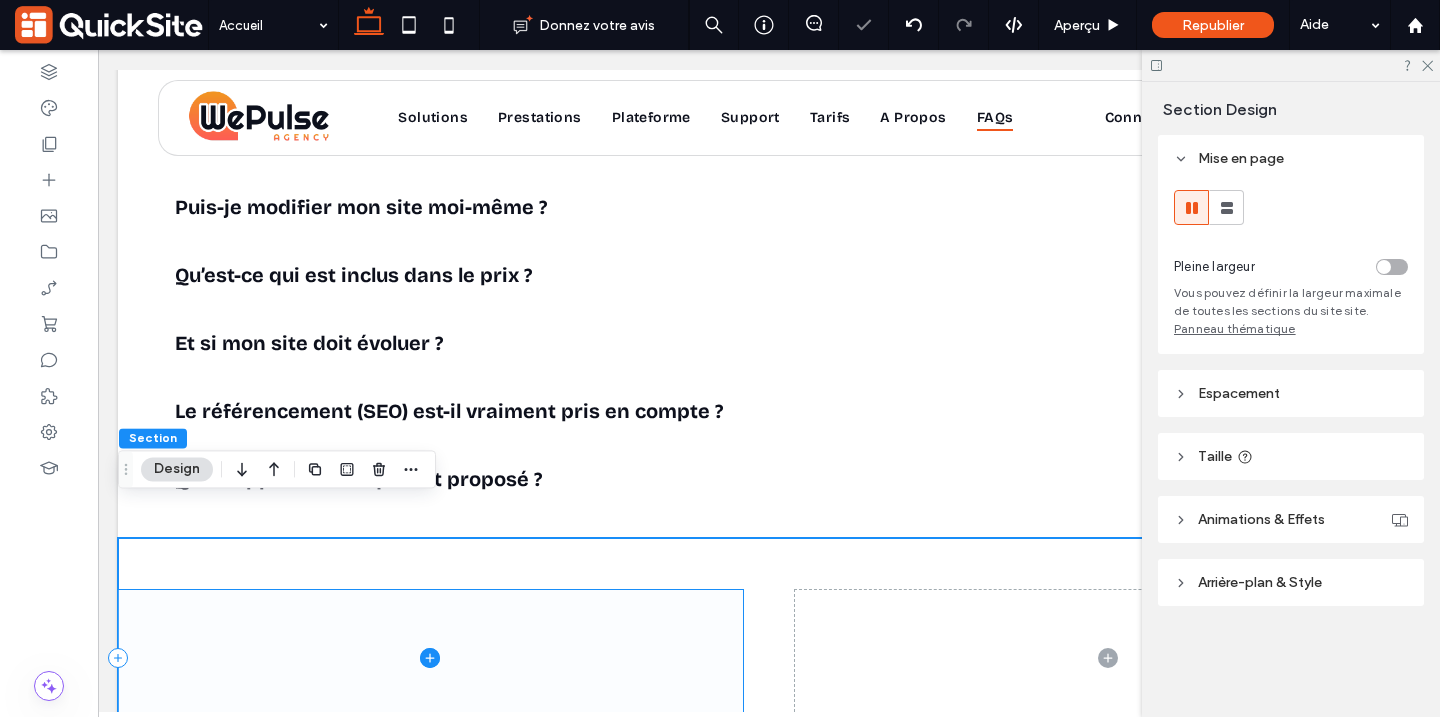 click at bounding box center [430, 658] 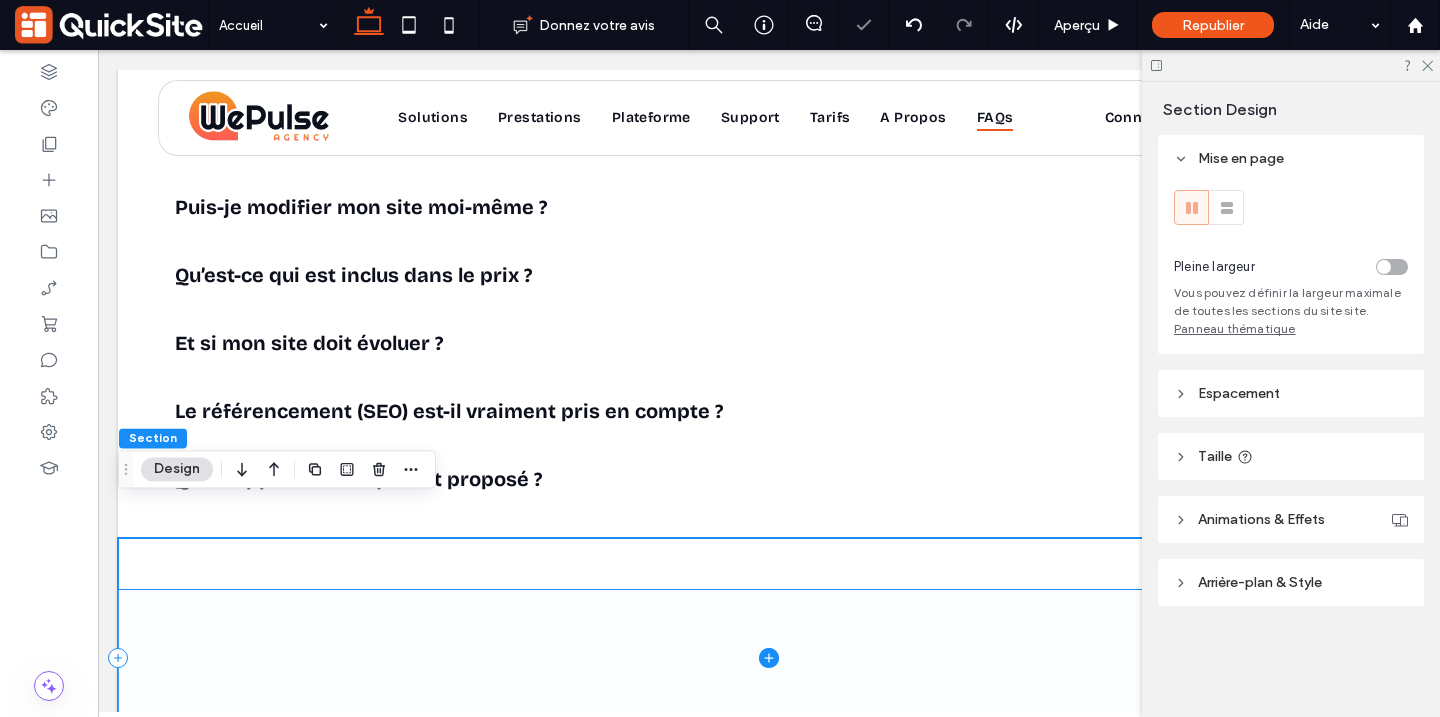 click at bounding box center (769, 658) 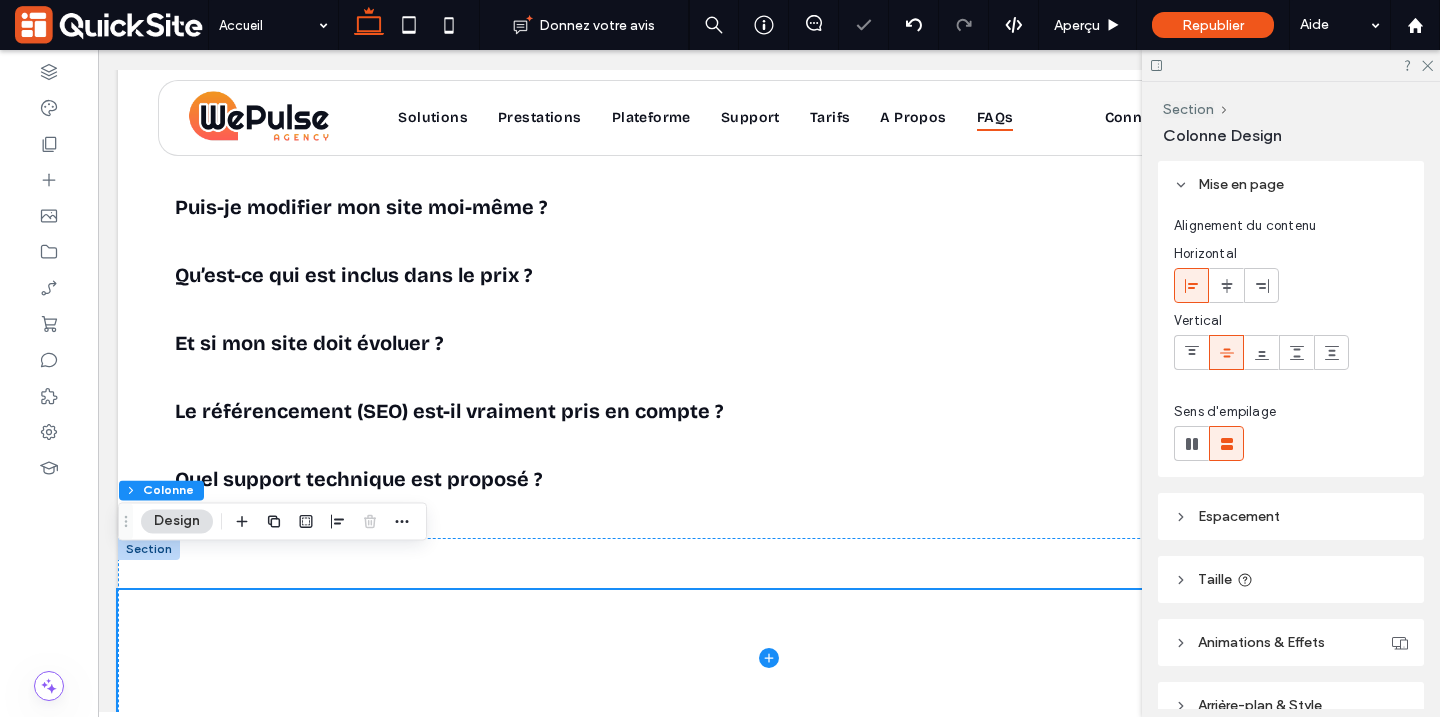 click on "Espacement" at bounding box center [1239, 516] 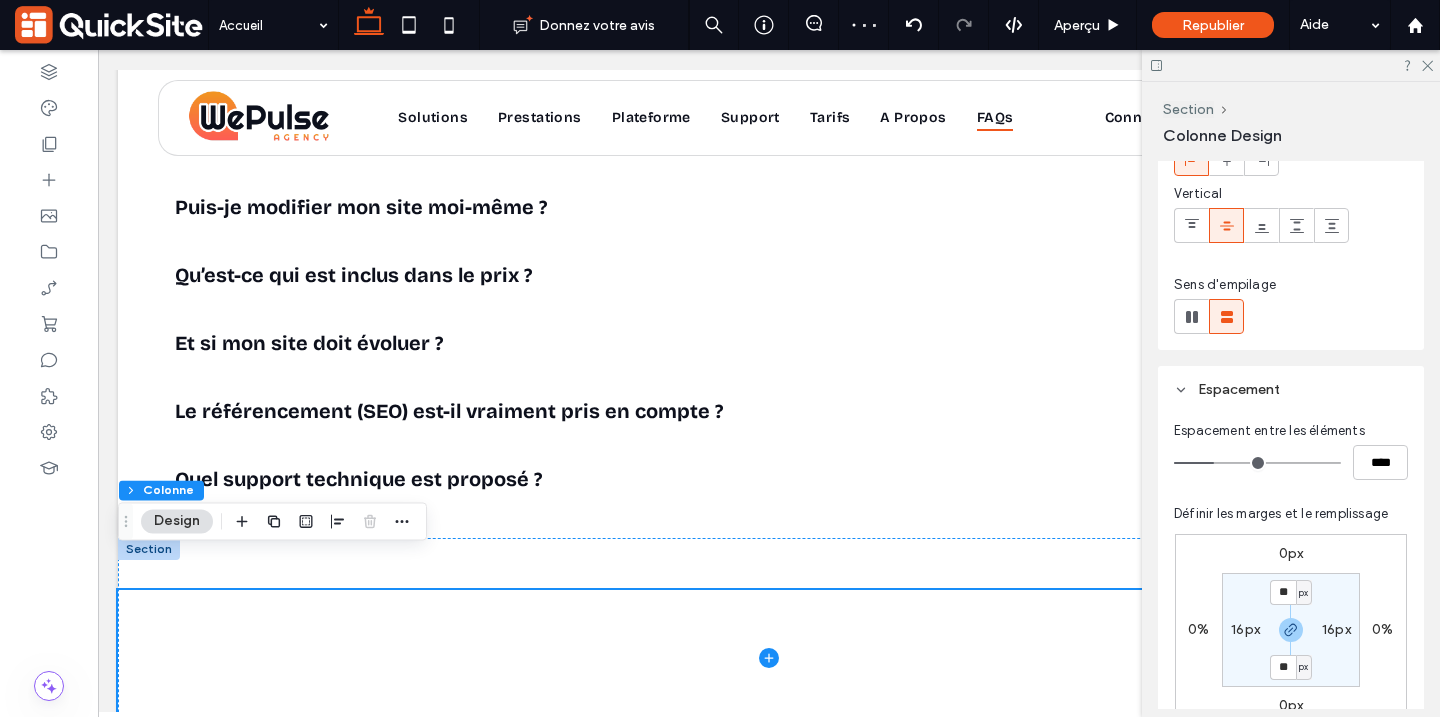 scroll, scrollTop: 156, scrollLeft: 0, axis: vertical 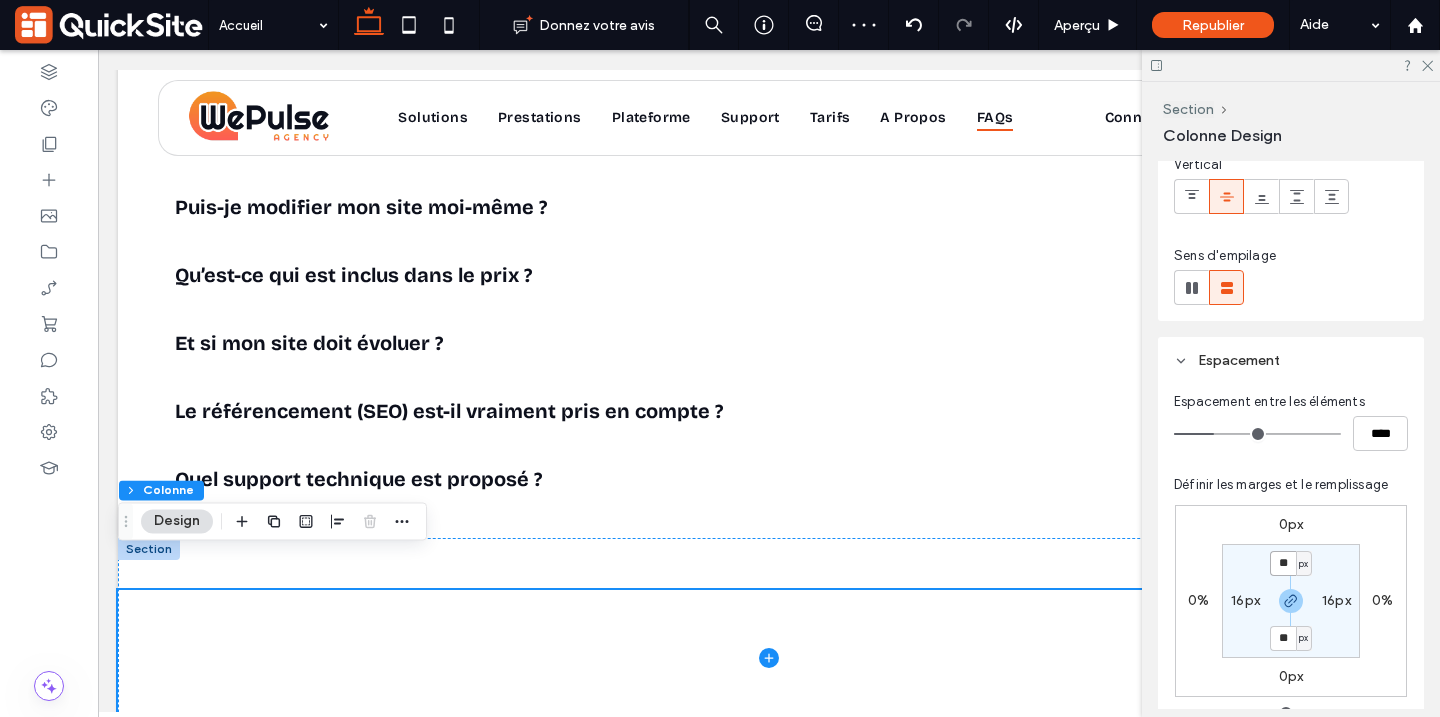 click on "**" at bounding box center [1283, 563] 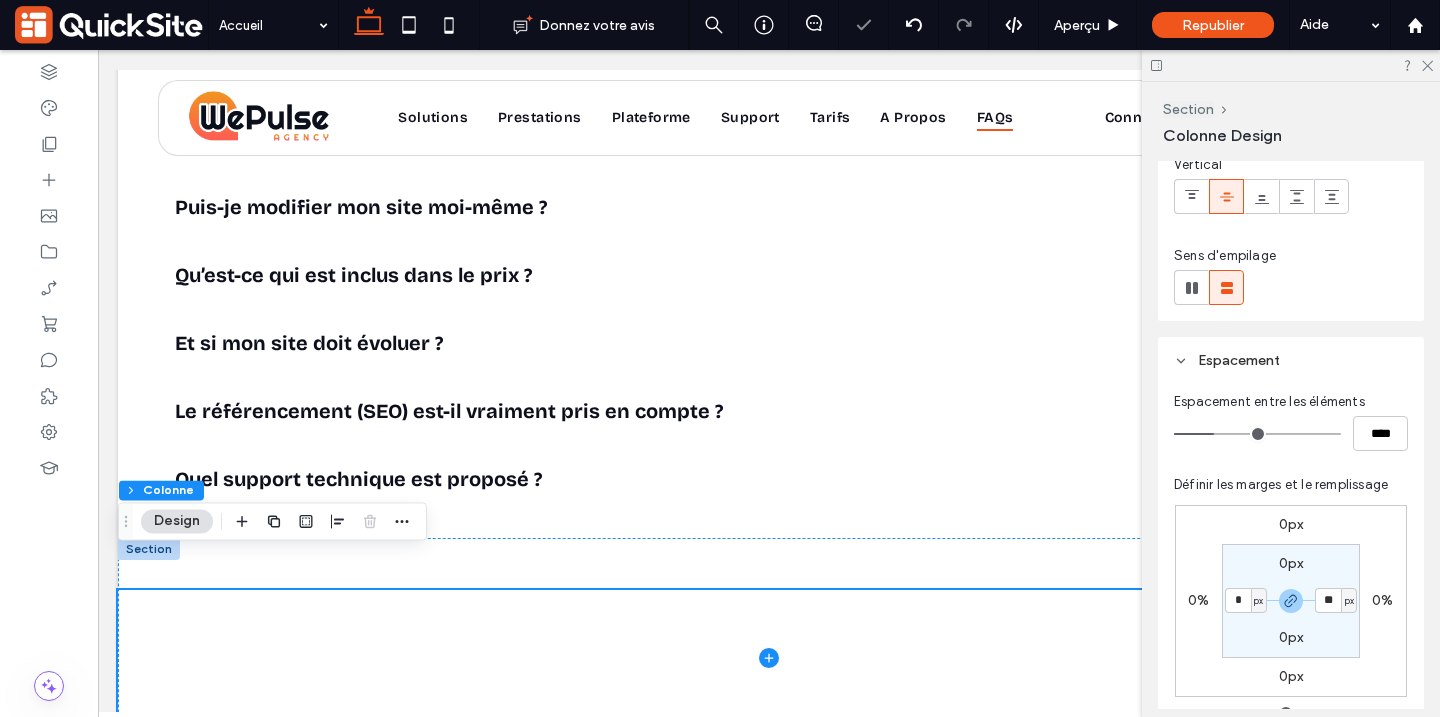 type on "*" 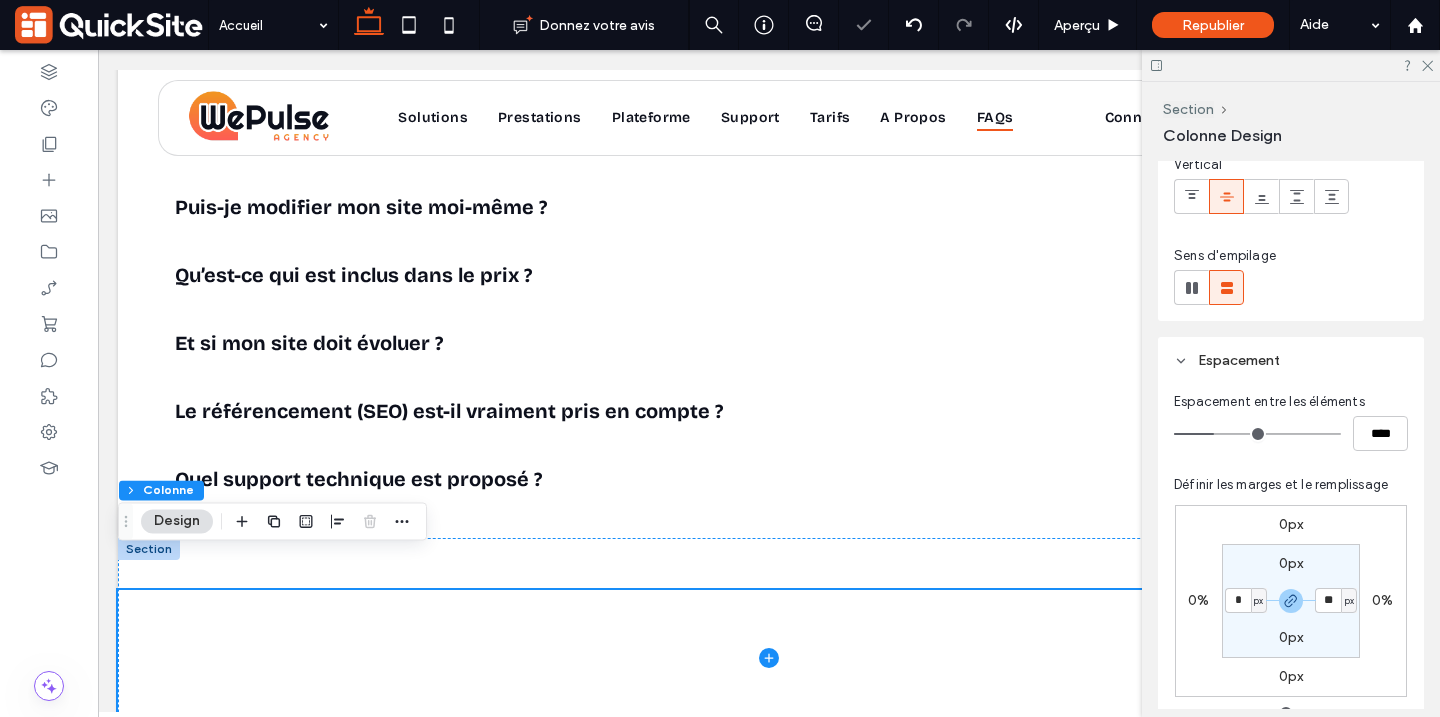 type on "*" 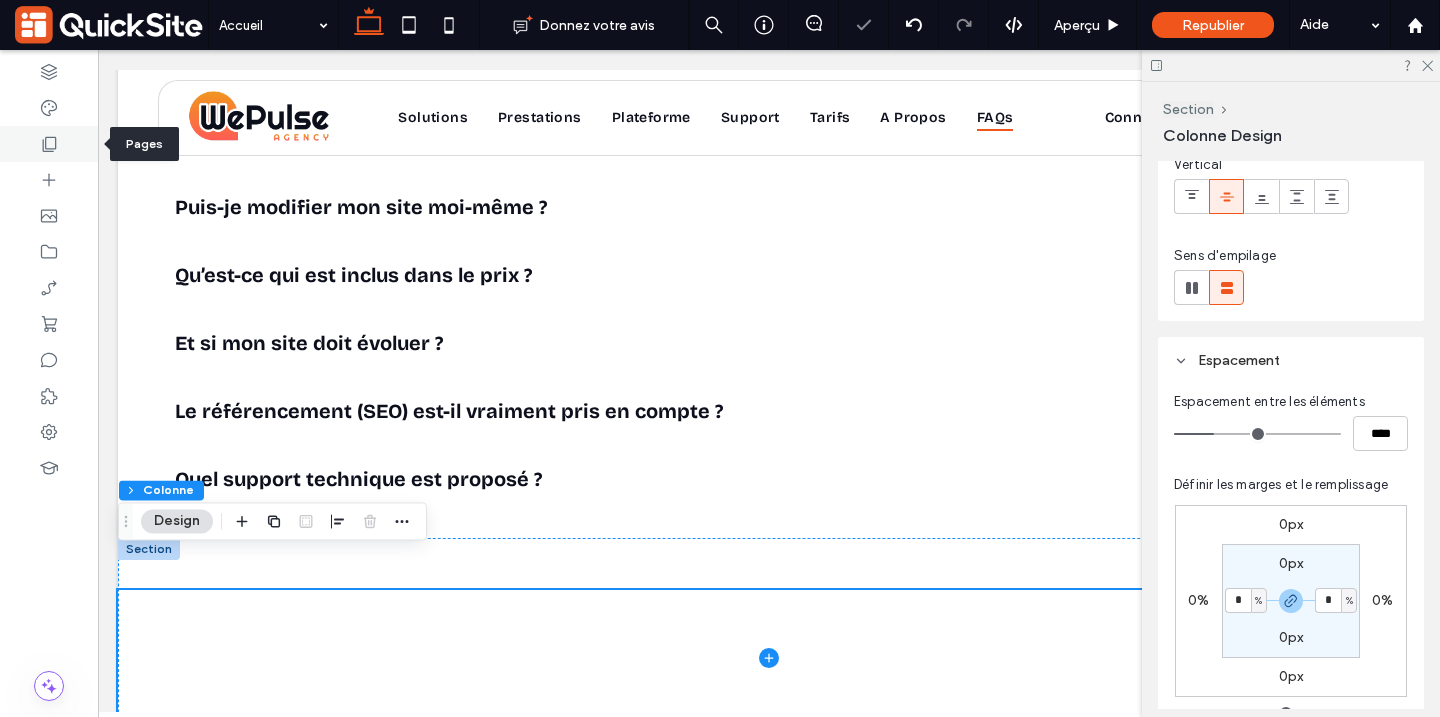 click at bounding box center (49, 144) 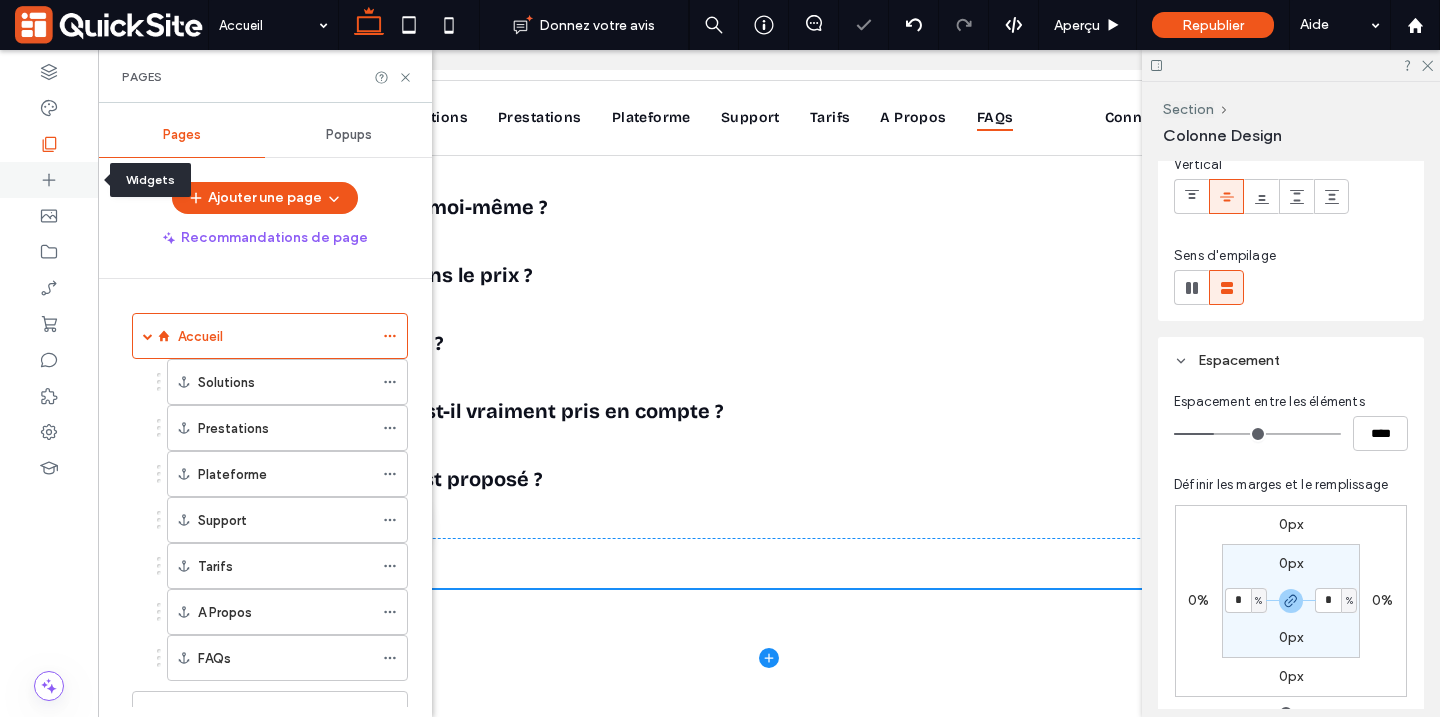 click 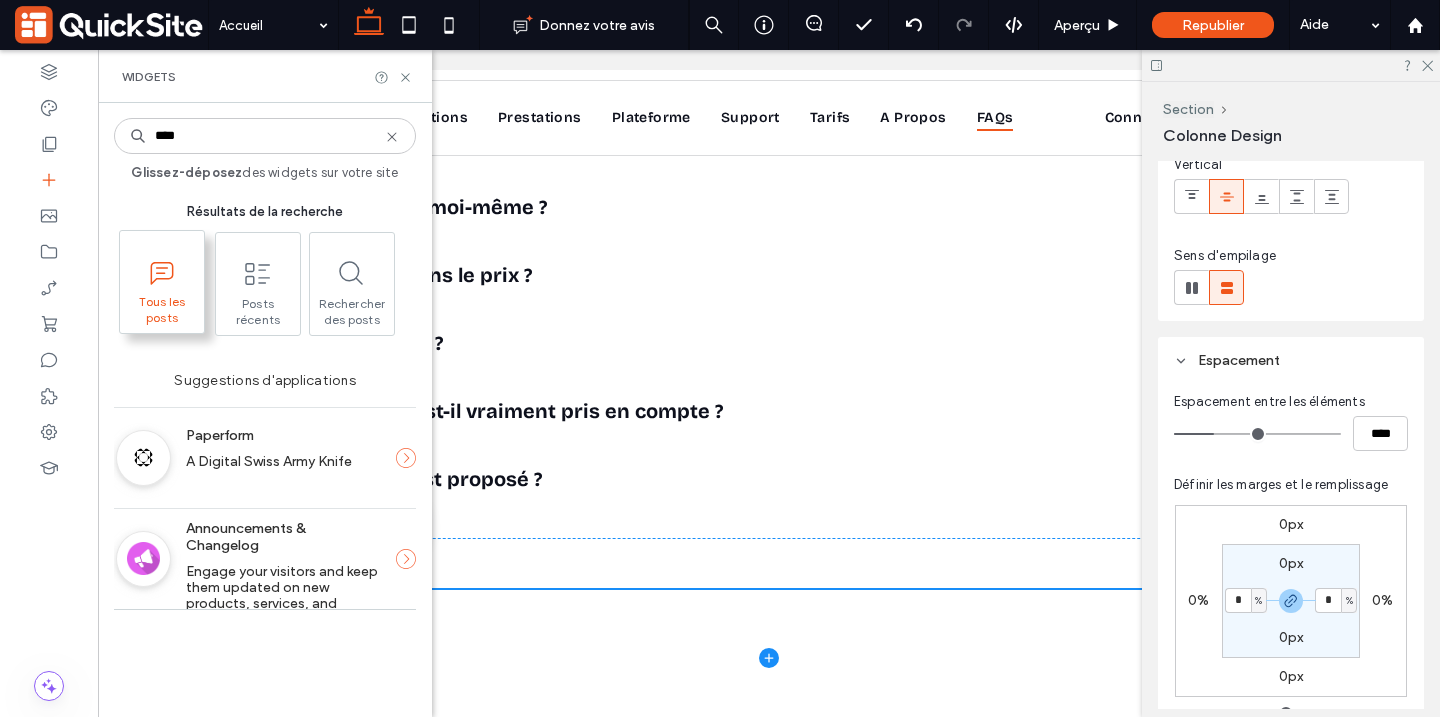 type on "****" 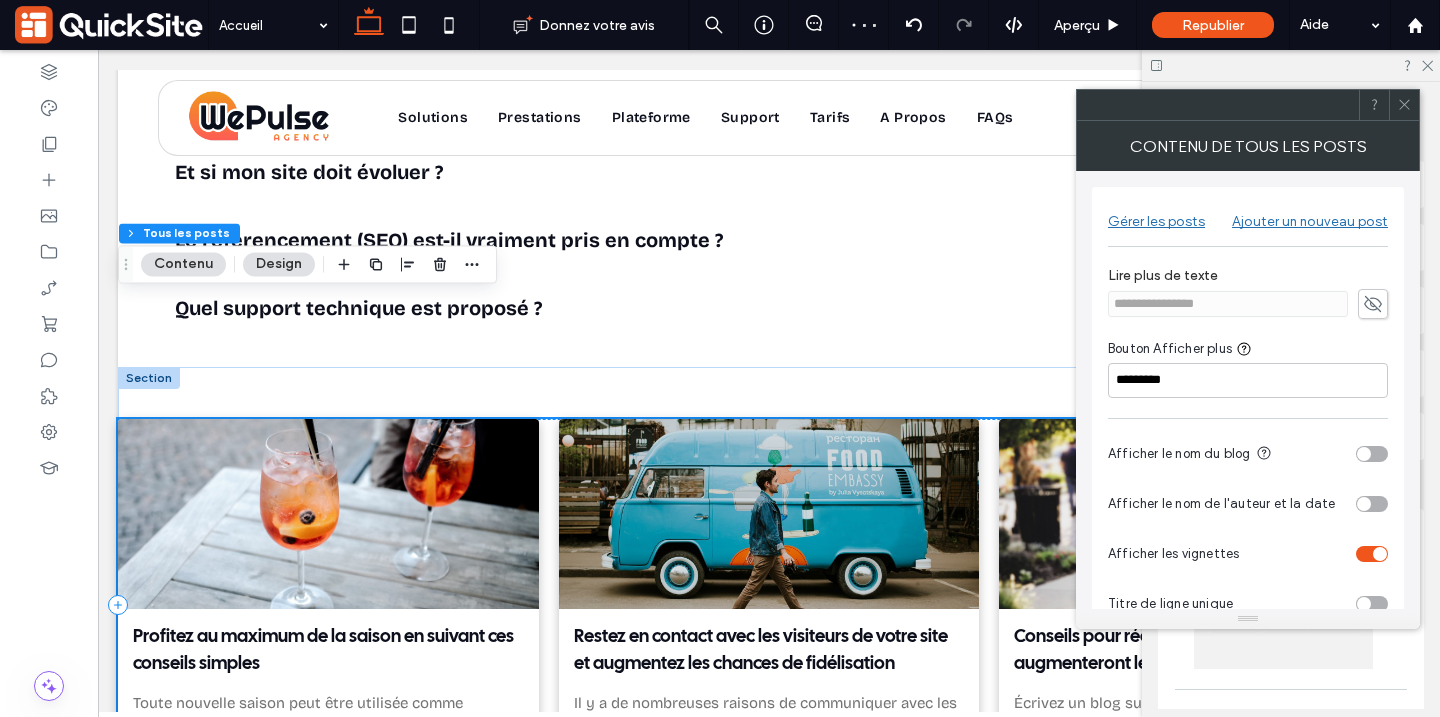 scroll, scrollTop: 20651, scrollLeft: 0, axis: vertical 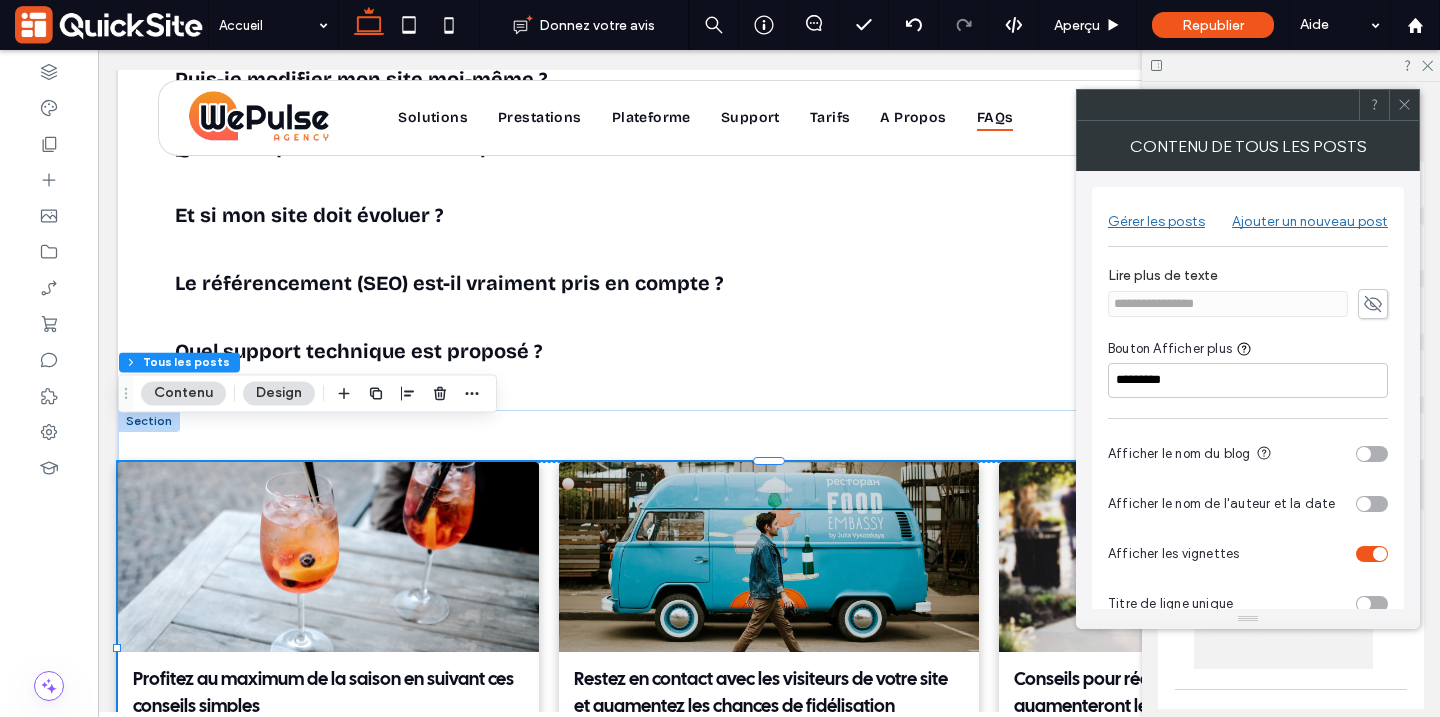 click on "Design" at bounding box center [279, 393] 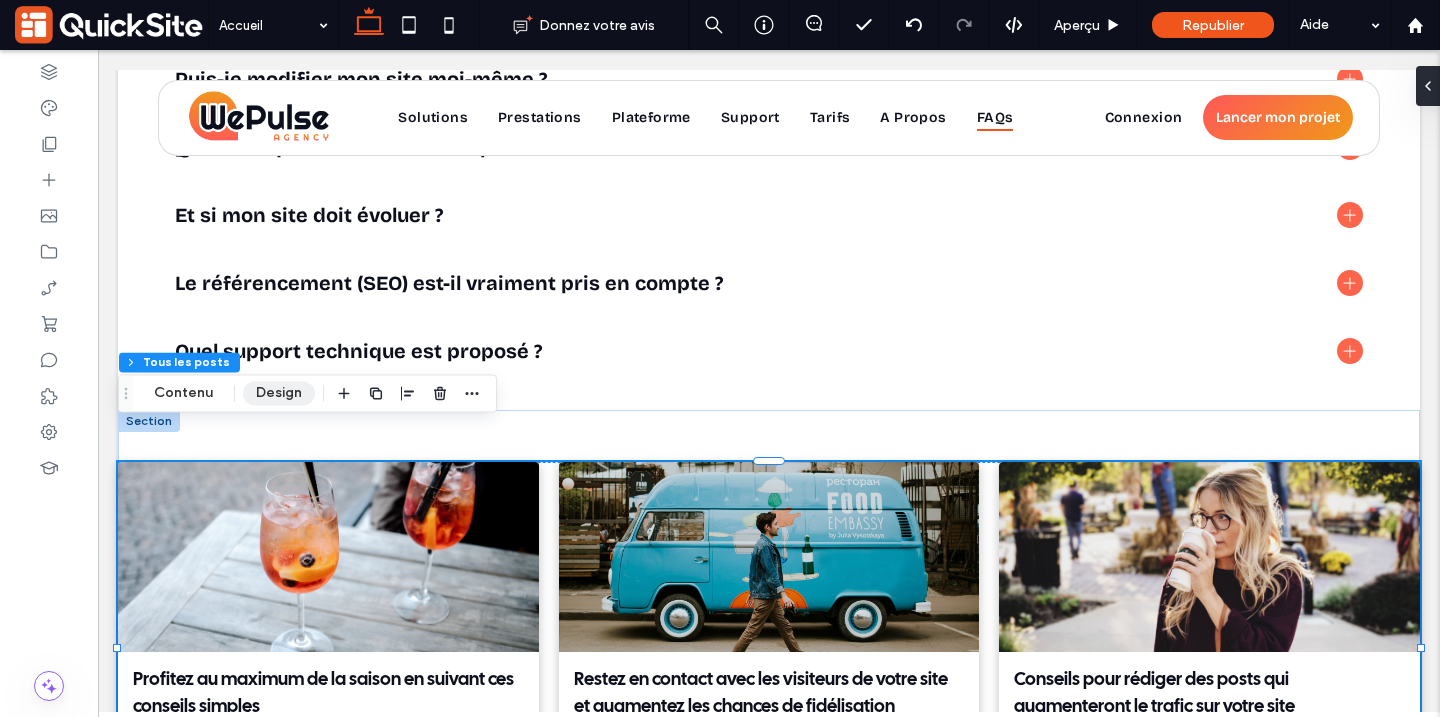 click on "Design" at bounding box center (279, 393) 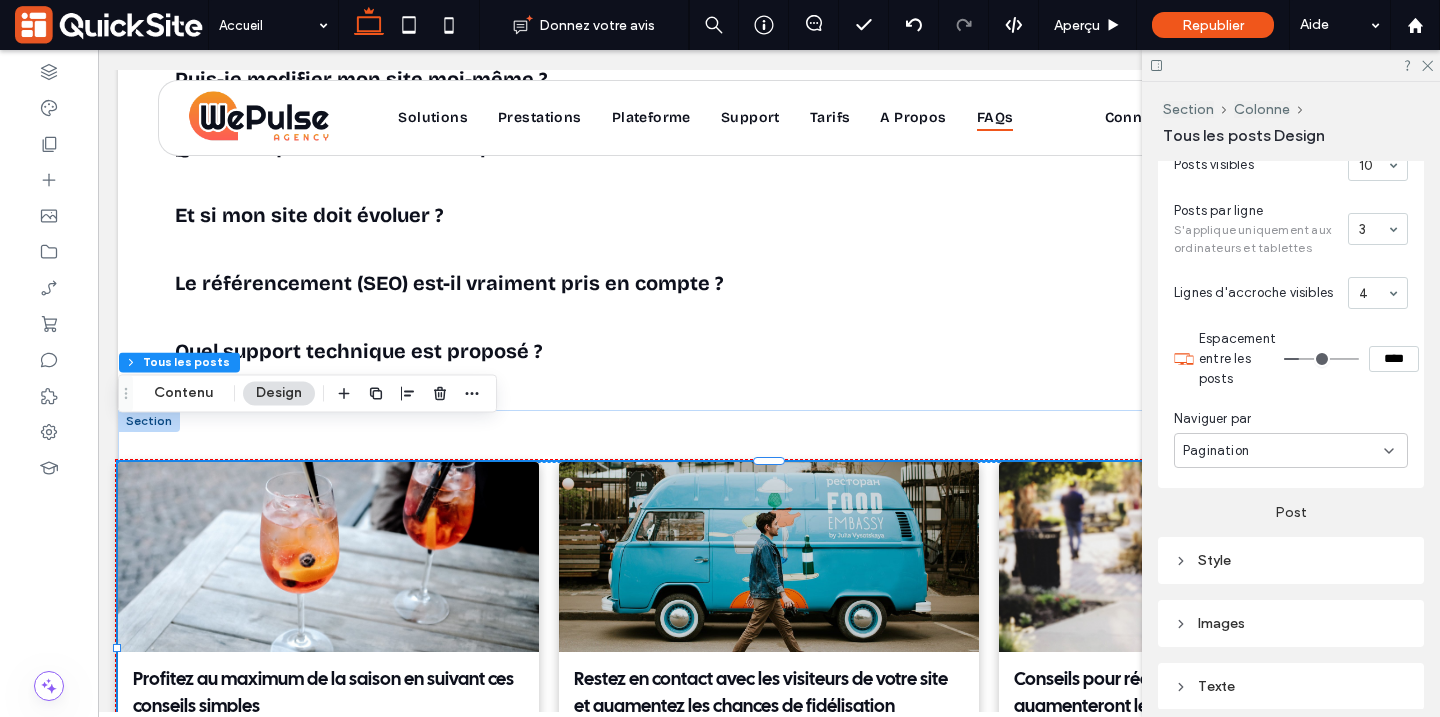scroll, scrollTop: 611, scrollLeft: 0, axis: vertical 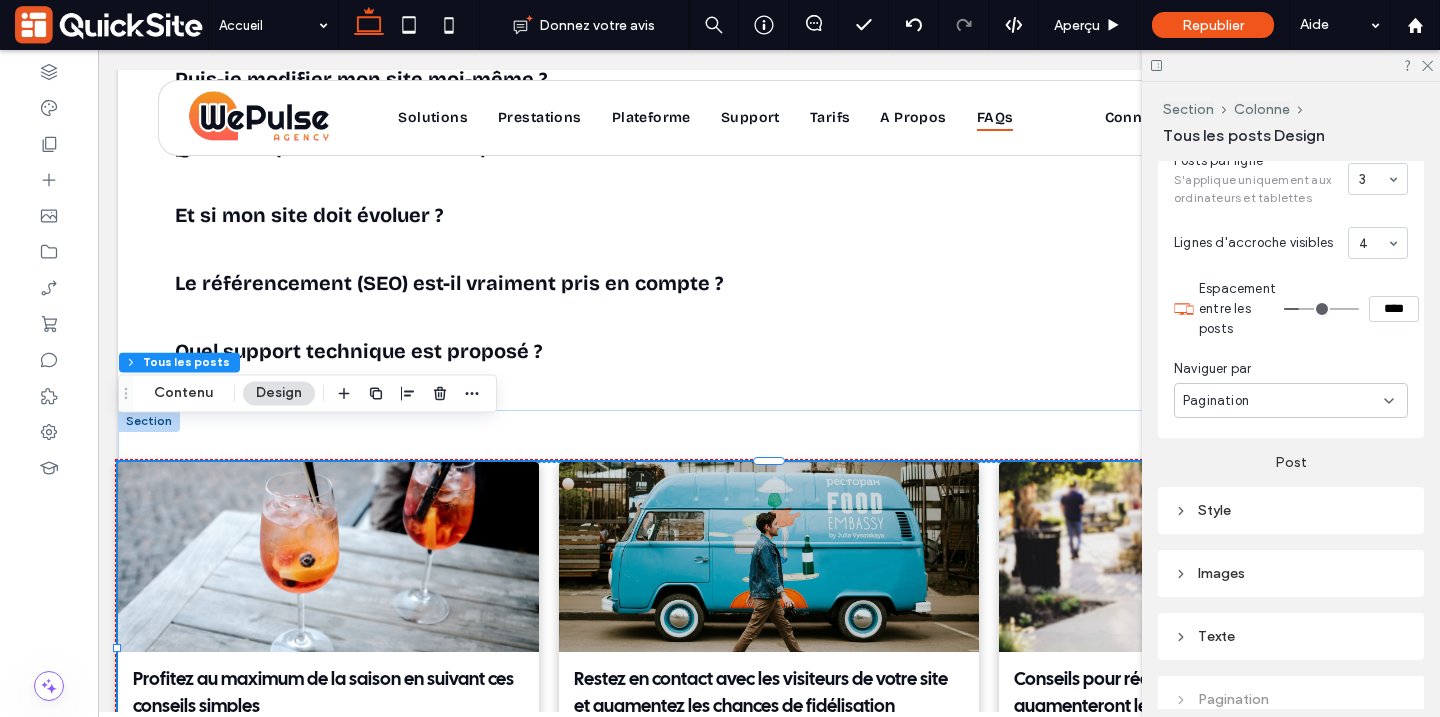 click on "Pagination" at bounding box center (1283, 401) 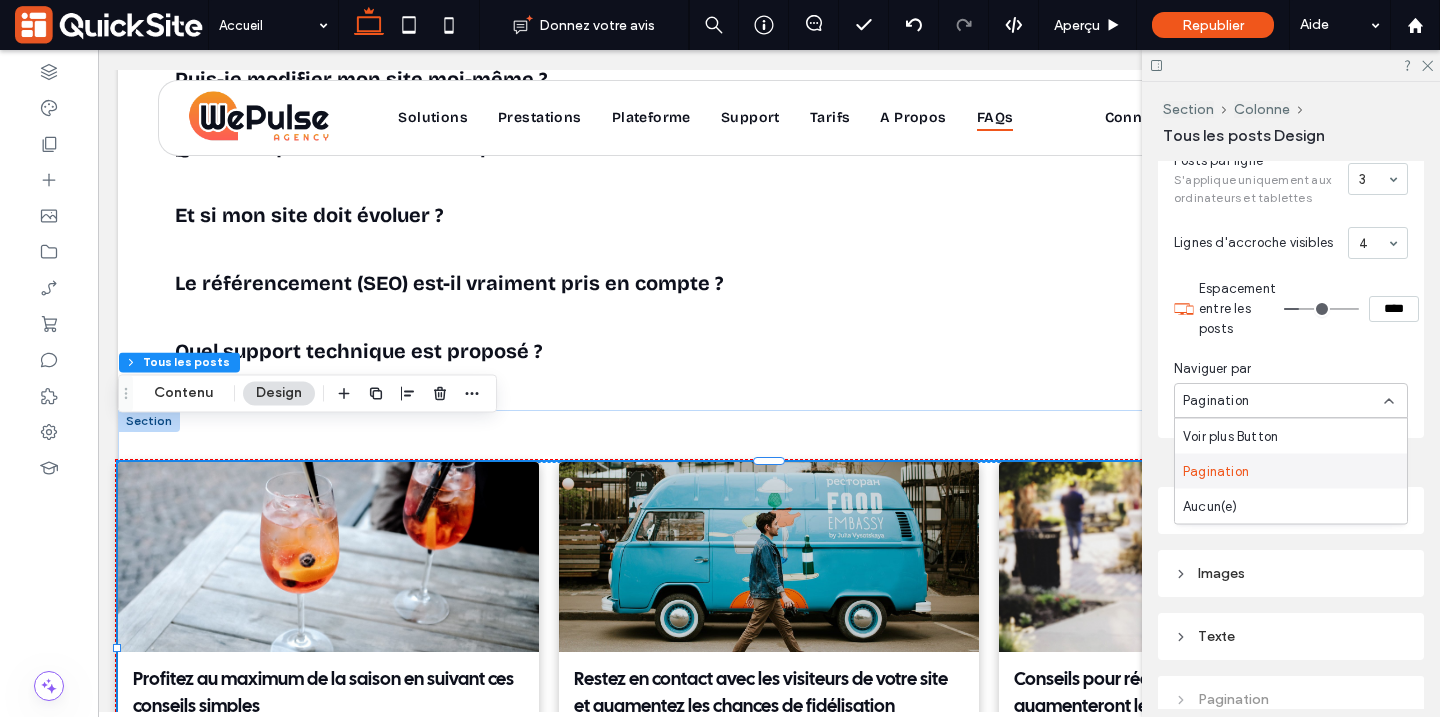 click on "Pagination" at bounding box center (1291, 471) 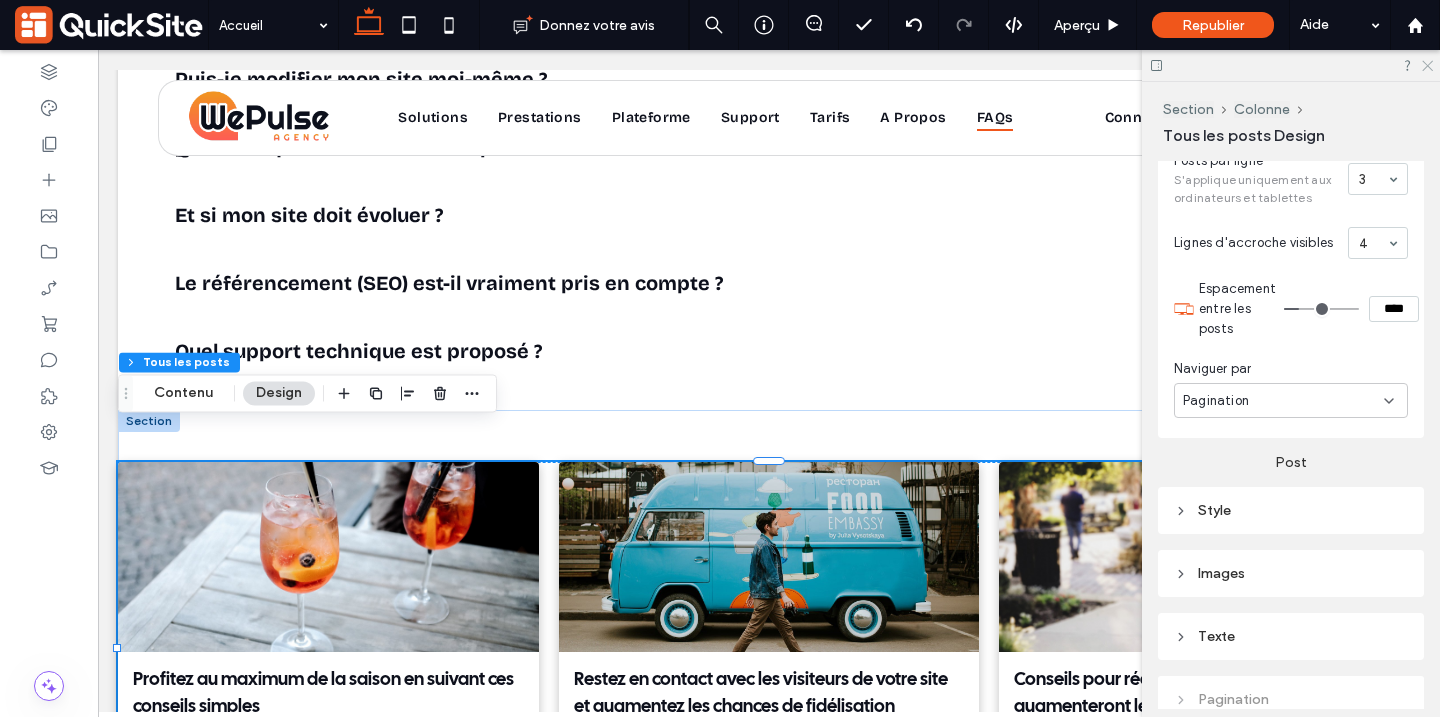 click 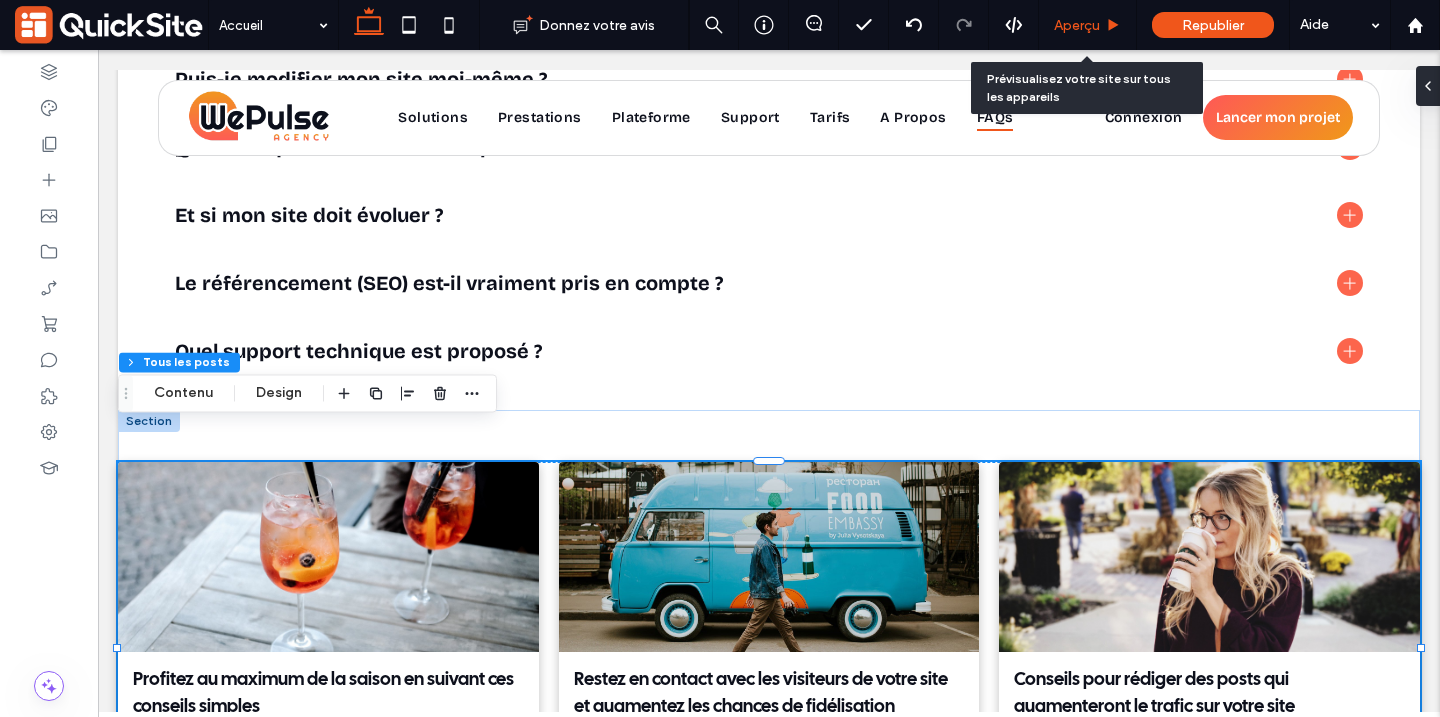 drag, startPoint x: 1085, startPoint y: 22, endPoint x: 998, endPoint y: 86, distance: 108.00463 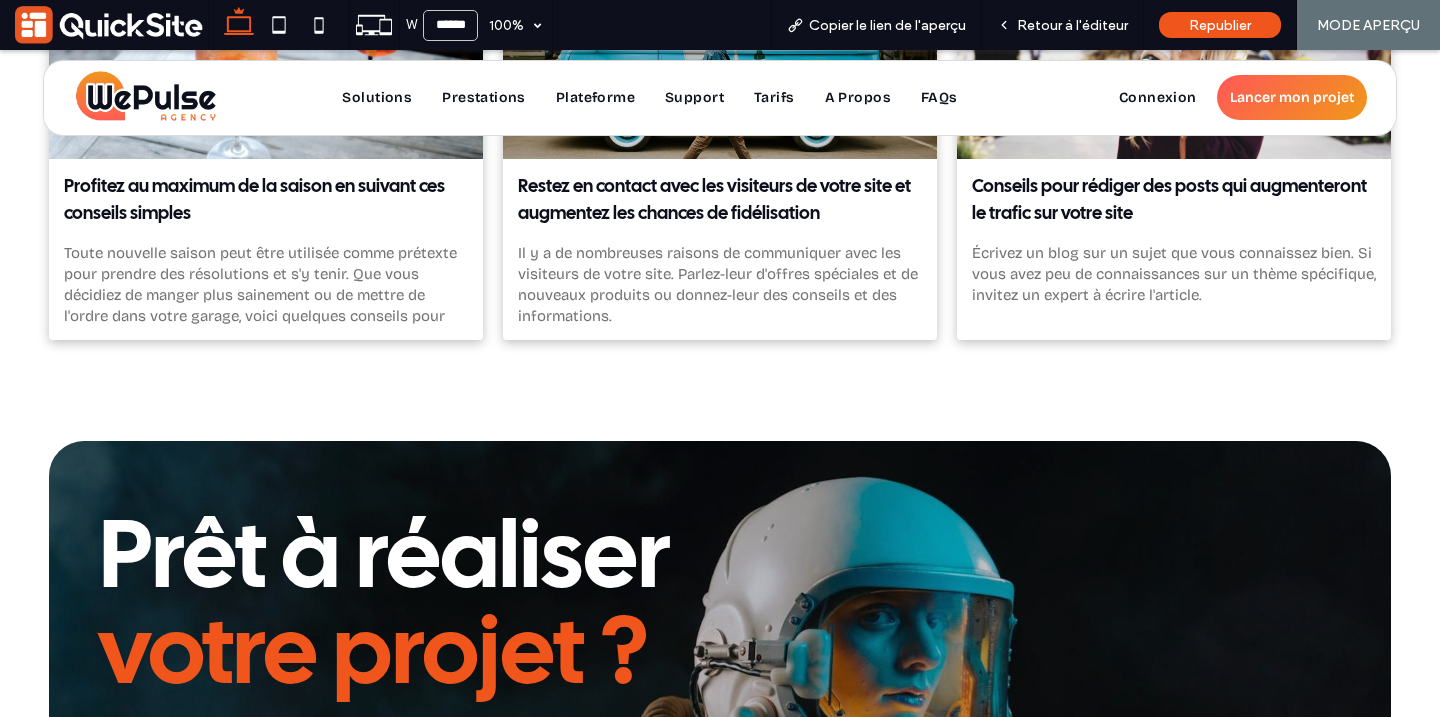 scroll, scrollTop: 21215, scrollLeft: 0, axis: vertical 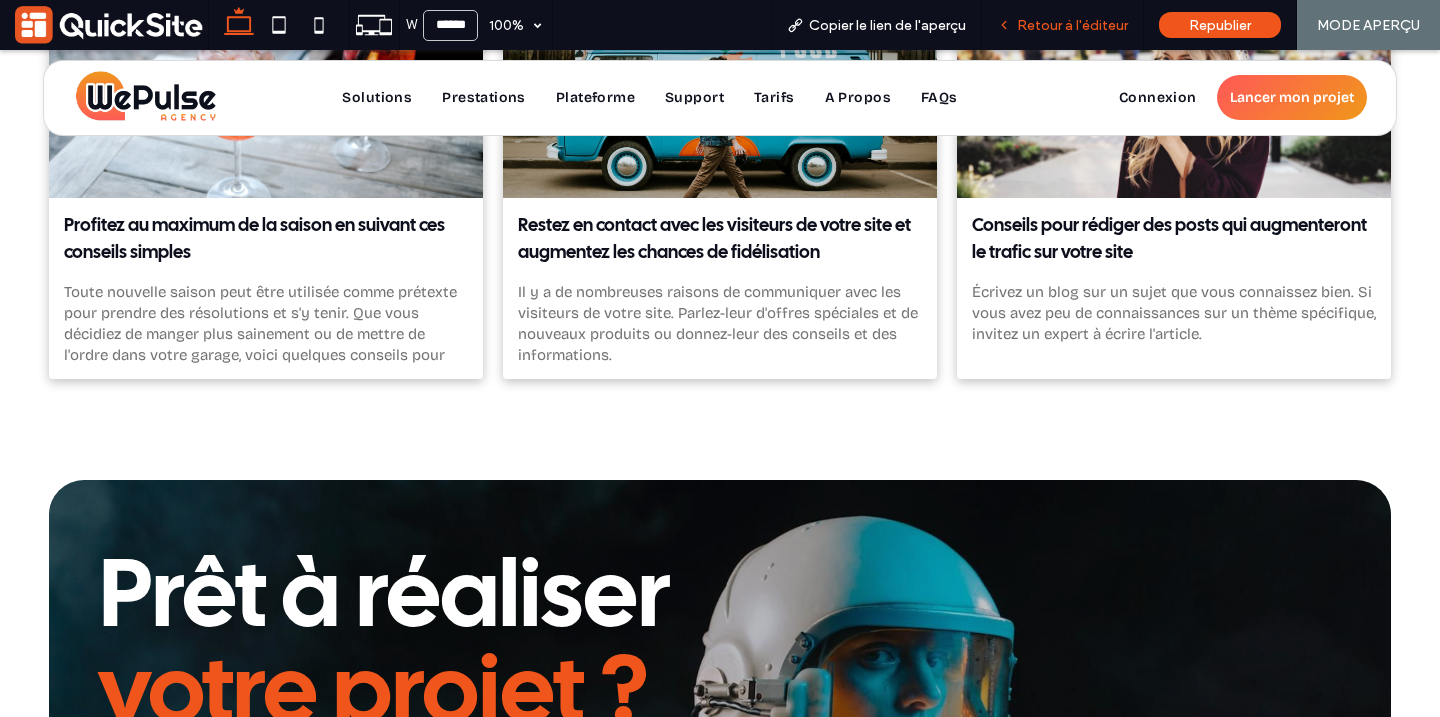 click on "Retour à l'éditeur" at bounding box center [1072, 25] 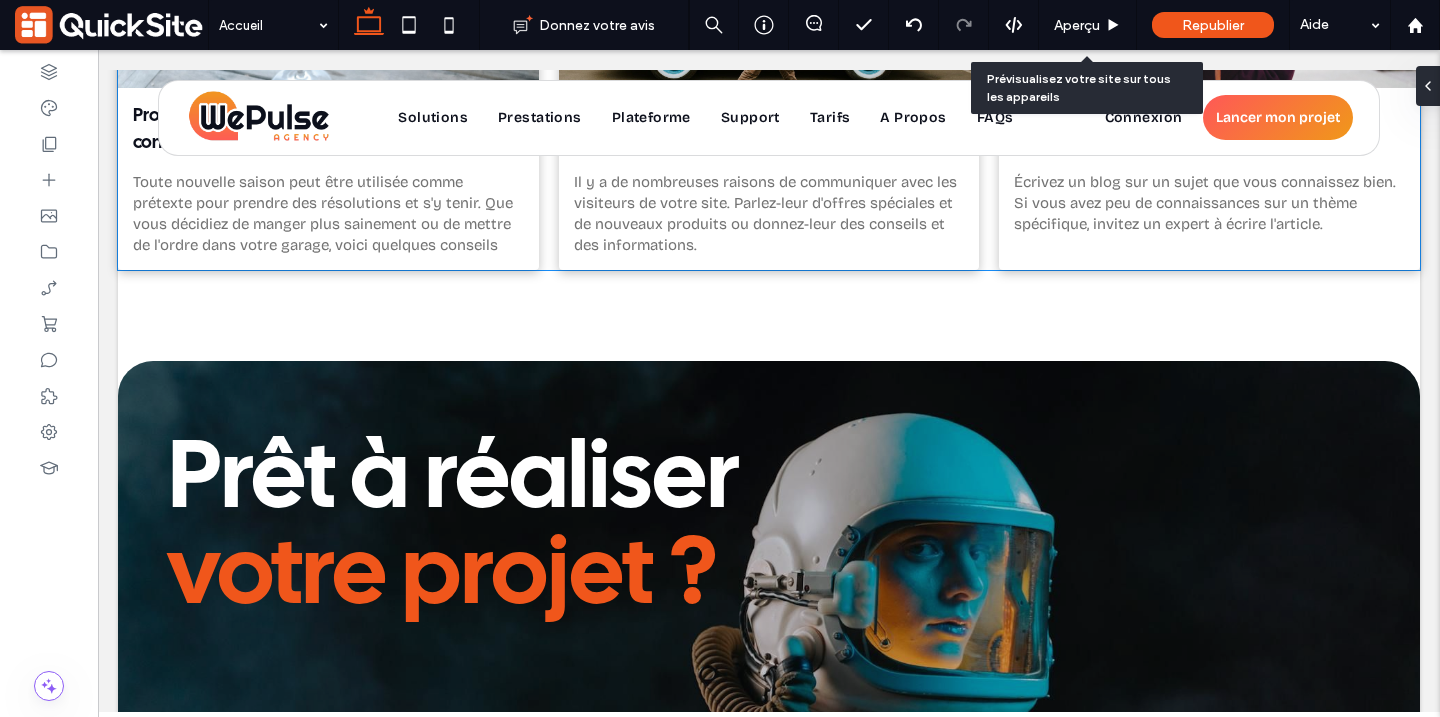 click on "Il y a de nombreuses raisons de communiquer avec les visiteurs de votre site. Parlez-leur d'offres spéciales et de nouveaux produits ou donnez-leur des conseils et des informations." at bounding box center [769, 213] 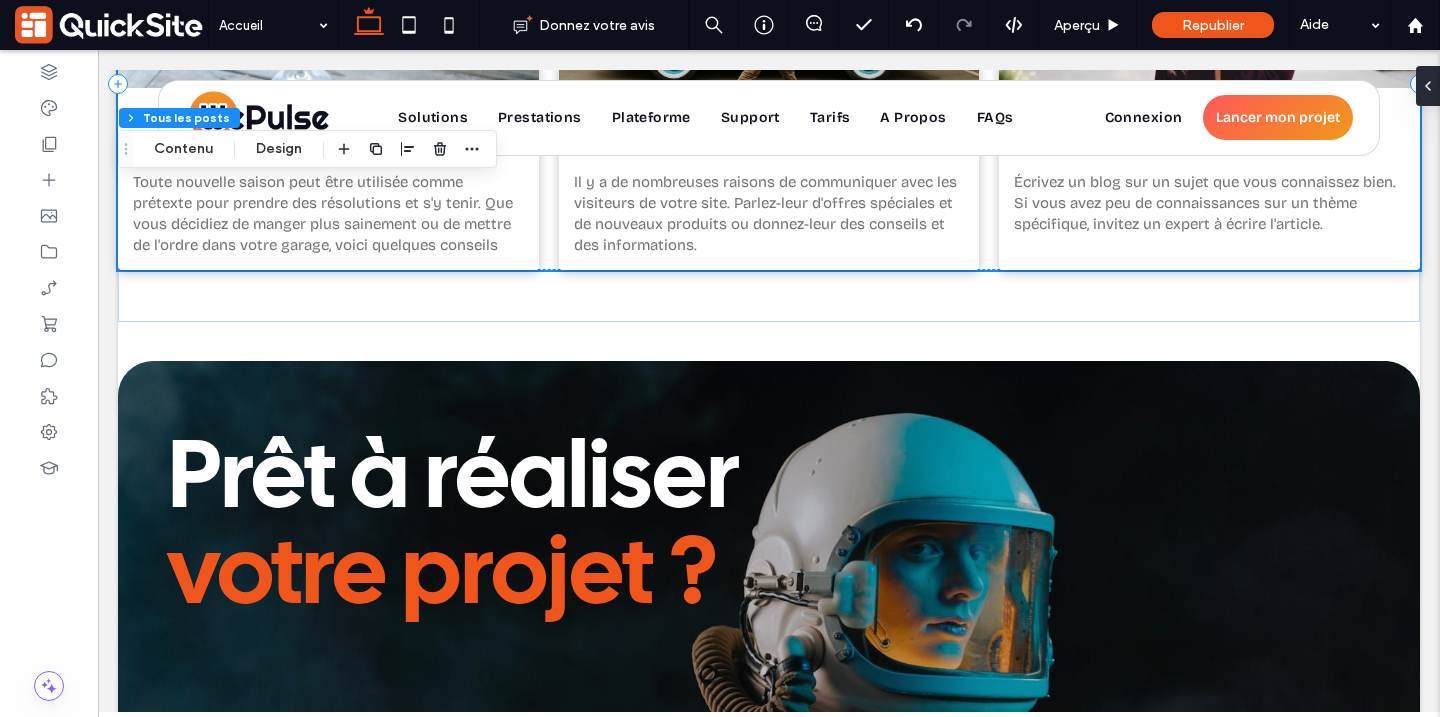 scroll, scrollTop: 21093, scrollLeft: 0, axis: vertical 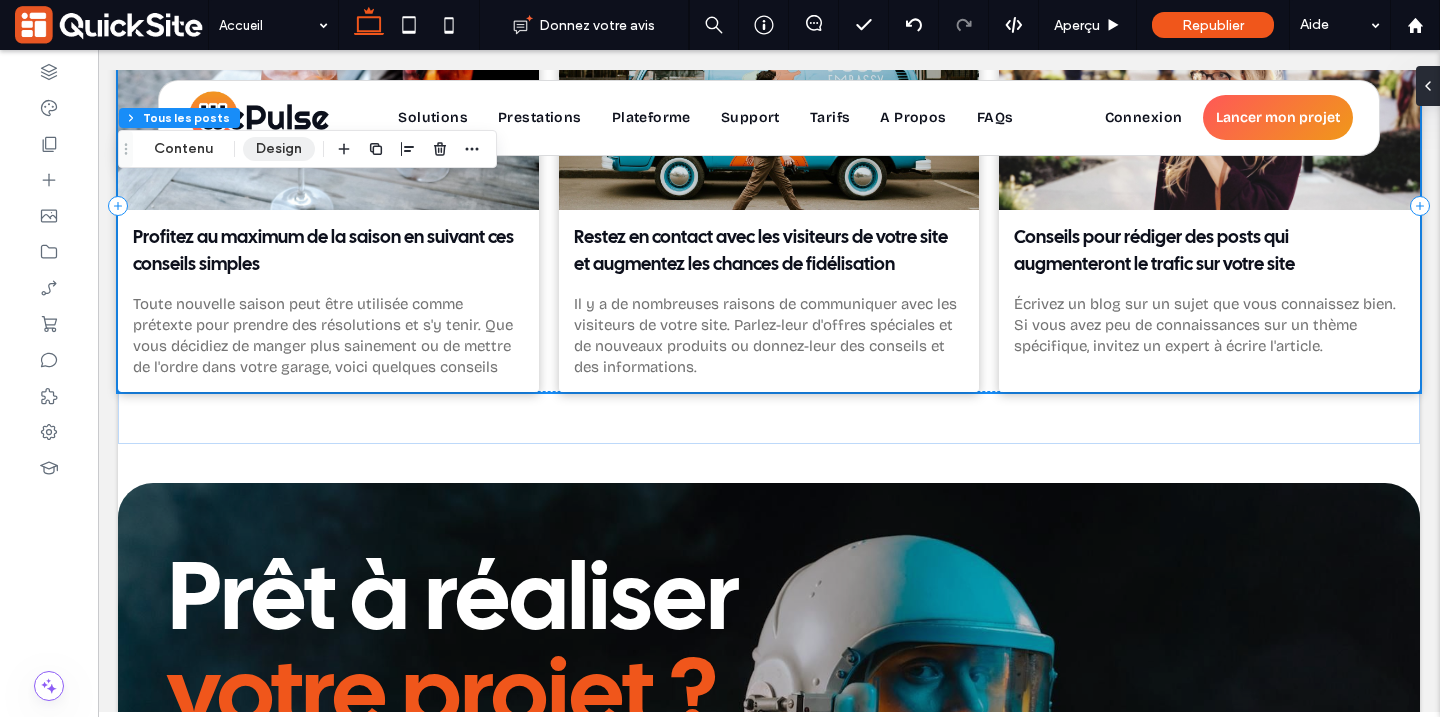 click on "Design" at bounding box center [279, 149] 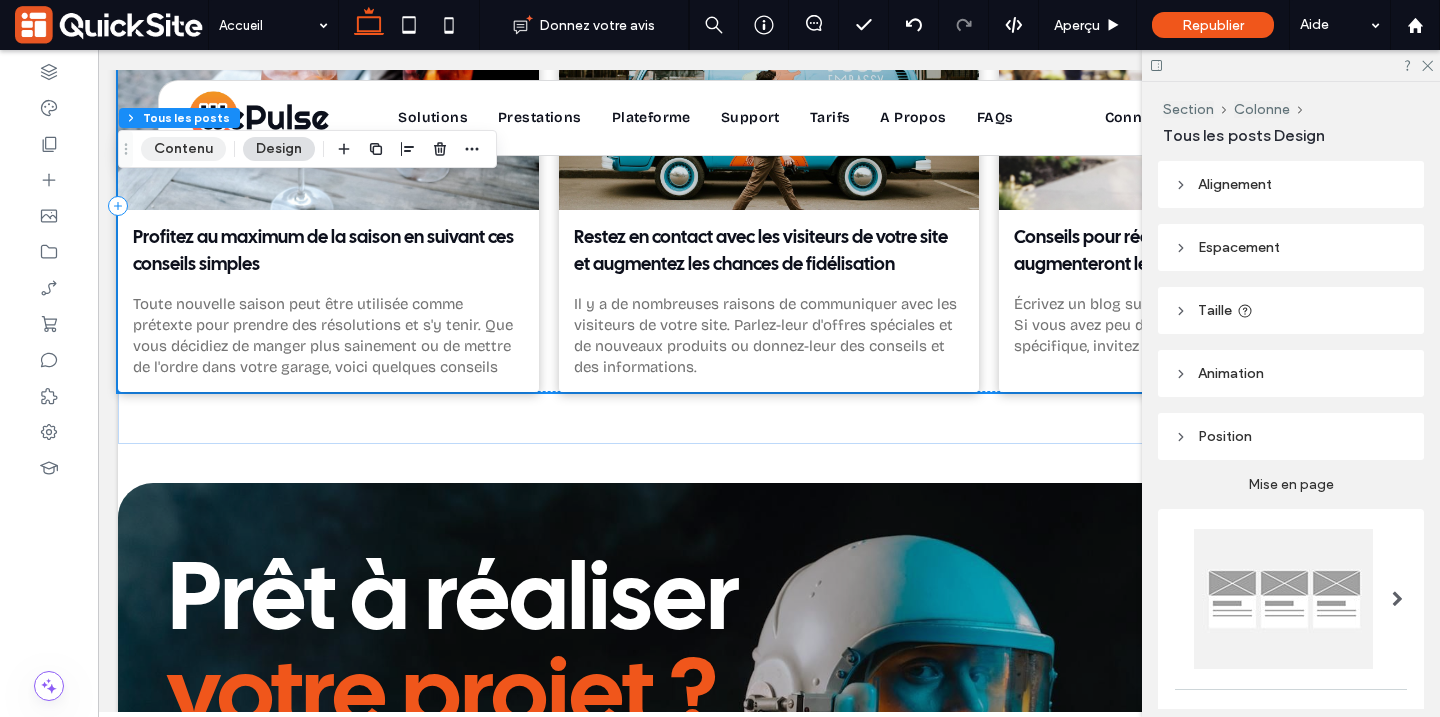 click on "Contenu" at bounding box center (183, 149) 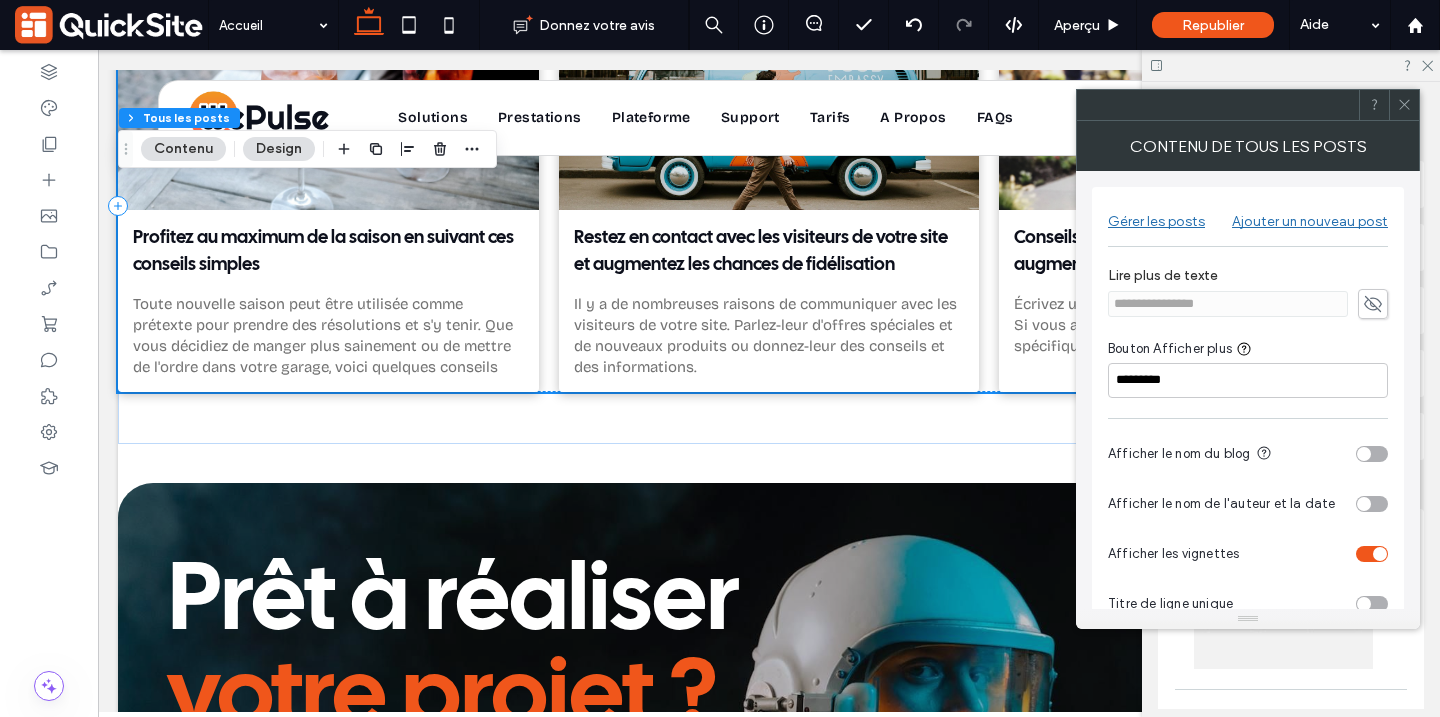 scroll, scrollTop: 40, scrollLeft: 0, axis: vertical 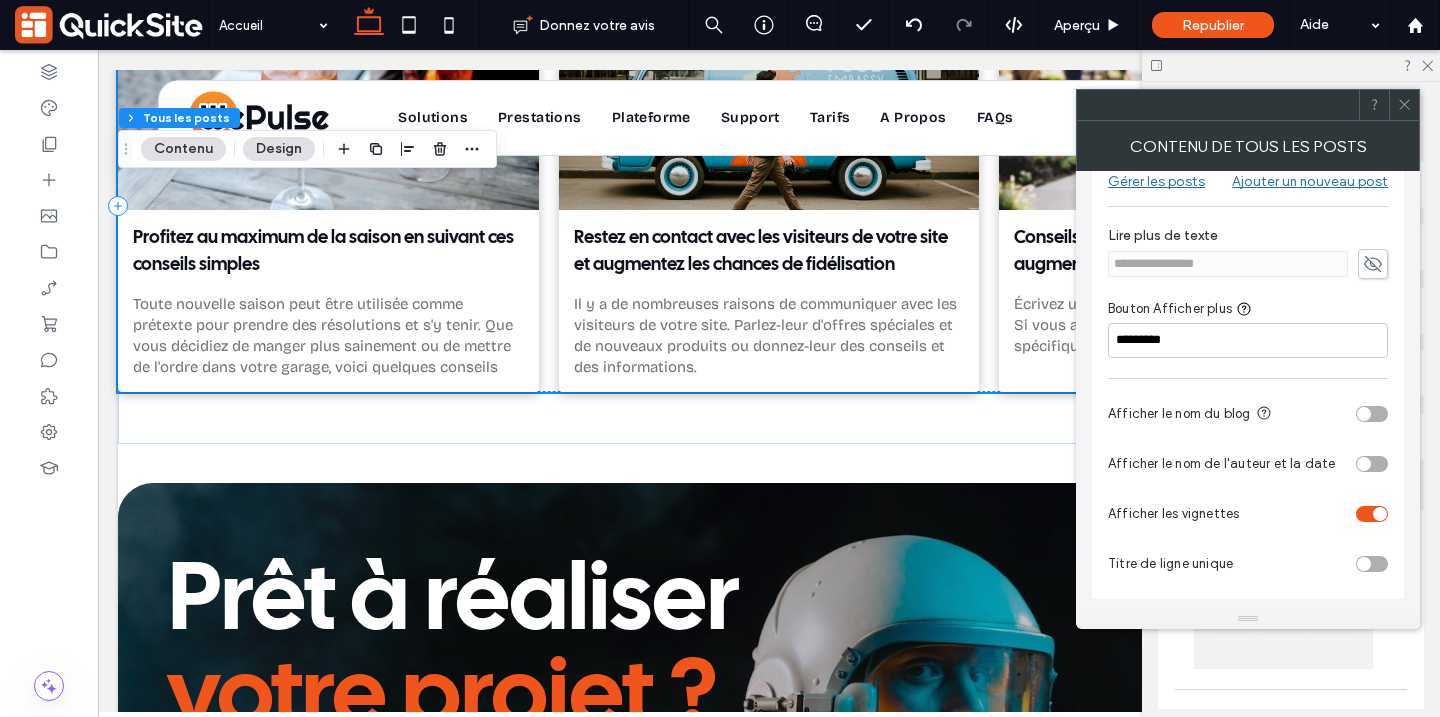 click on "Design" at bounding box center [279, 149] 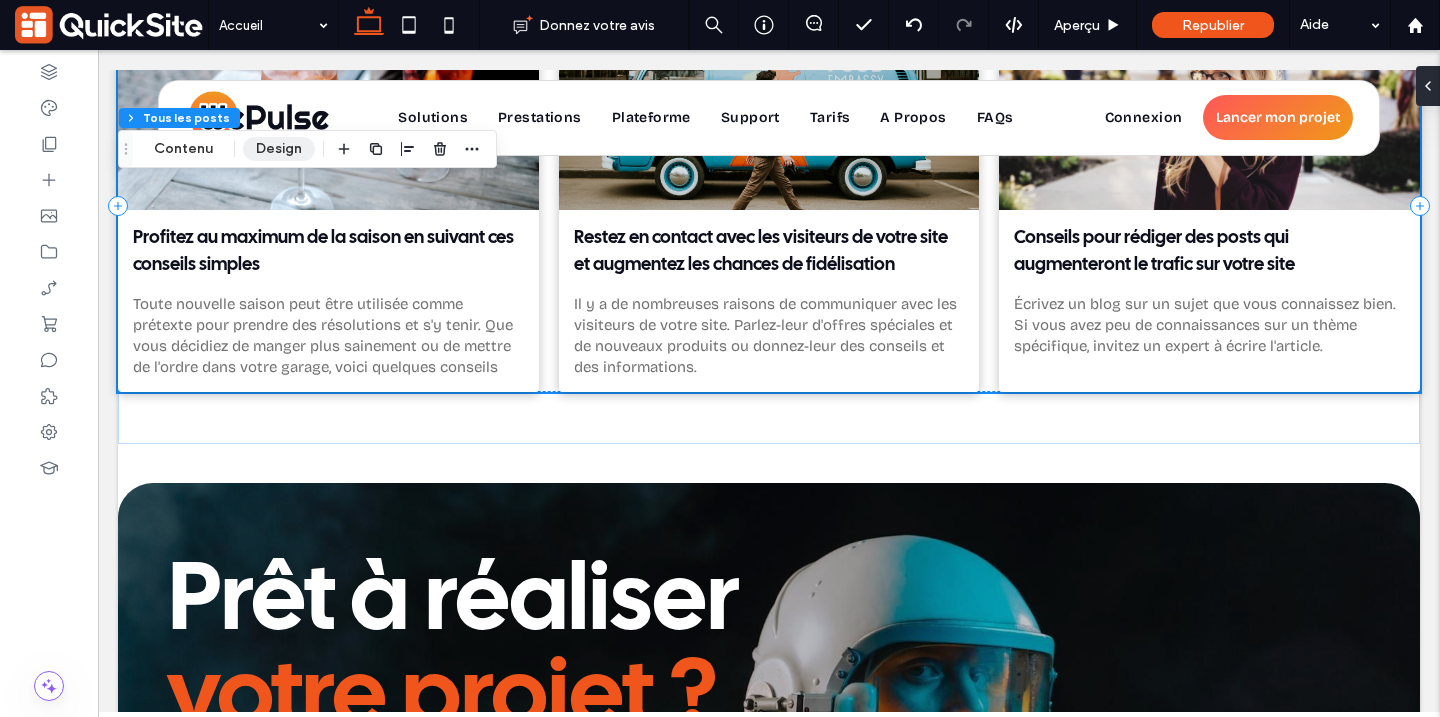 click on "Design" at bounding box center (279, 149) 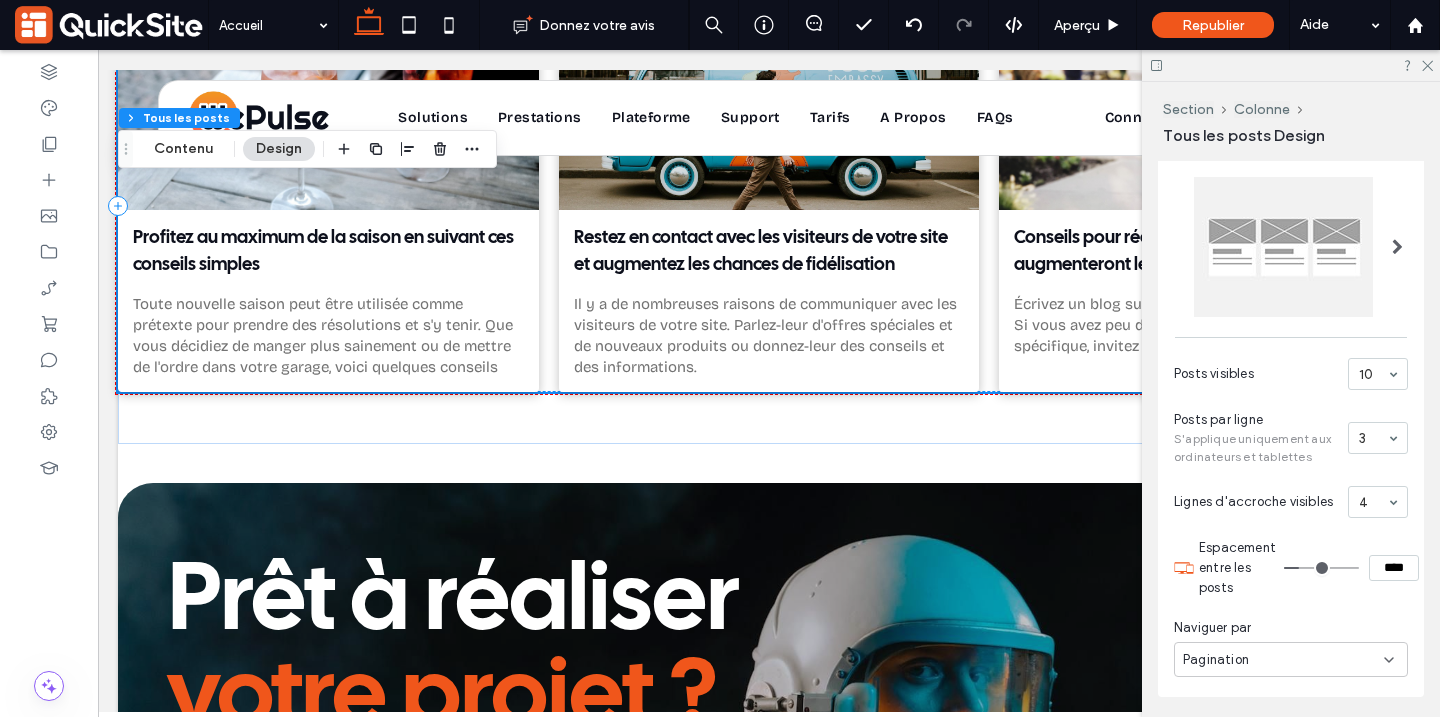 scroll, scrollTop: 329, scrollLeft: 0, axis: vertical 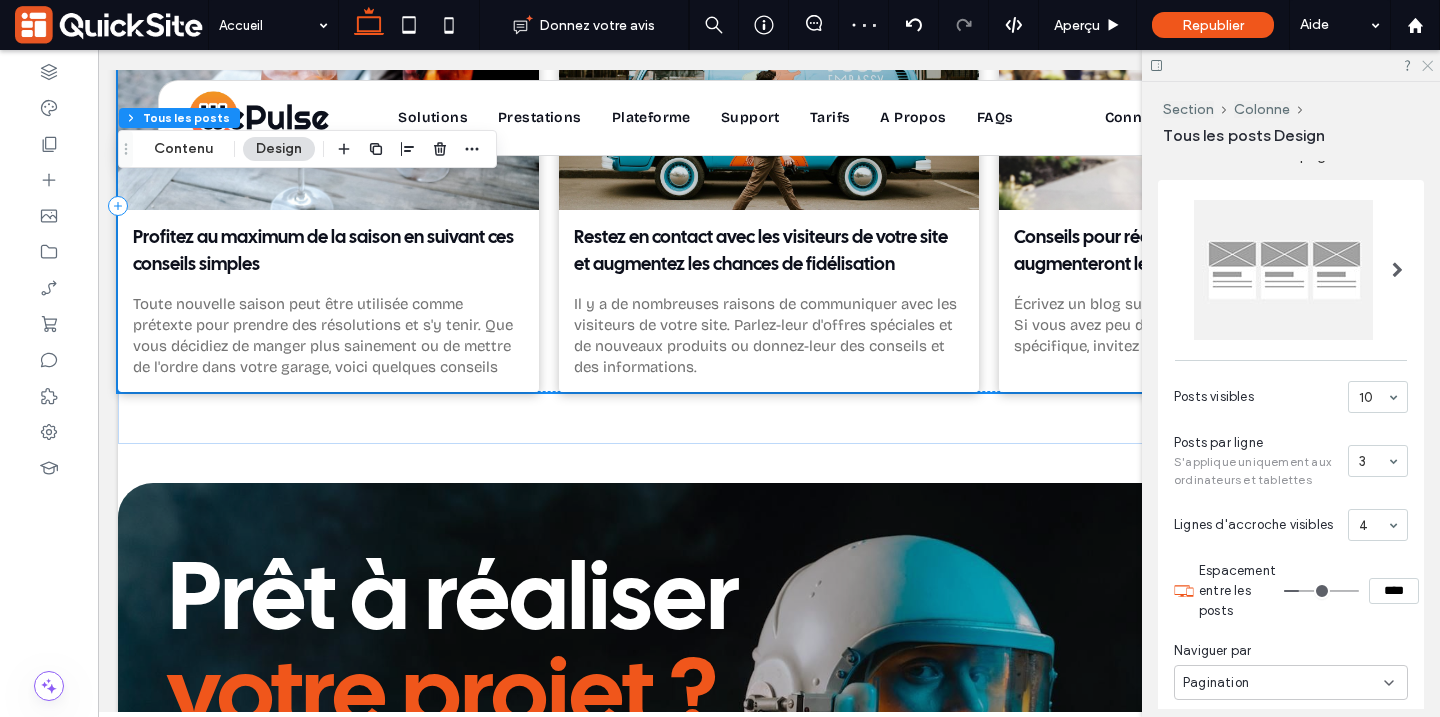 click 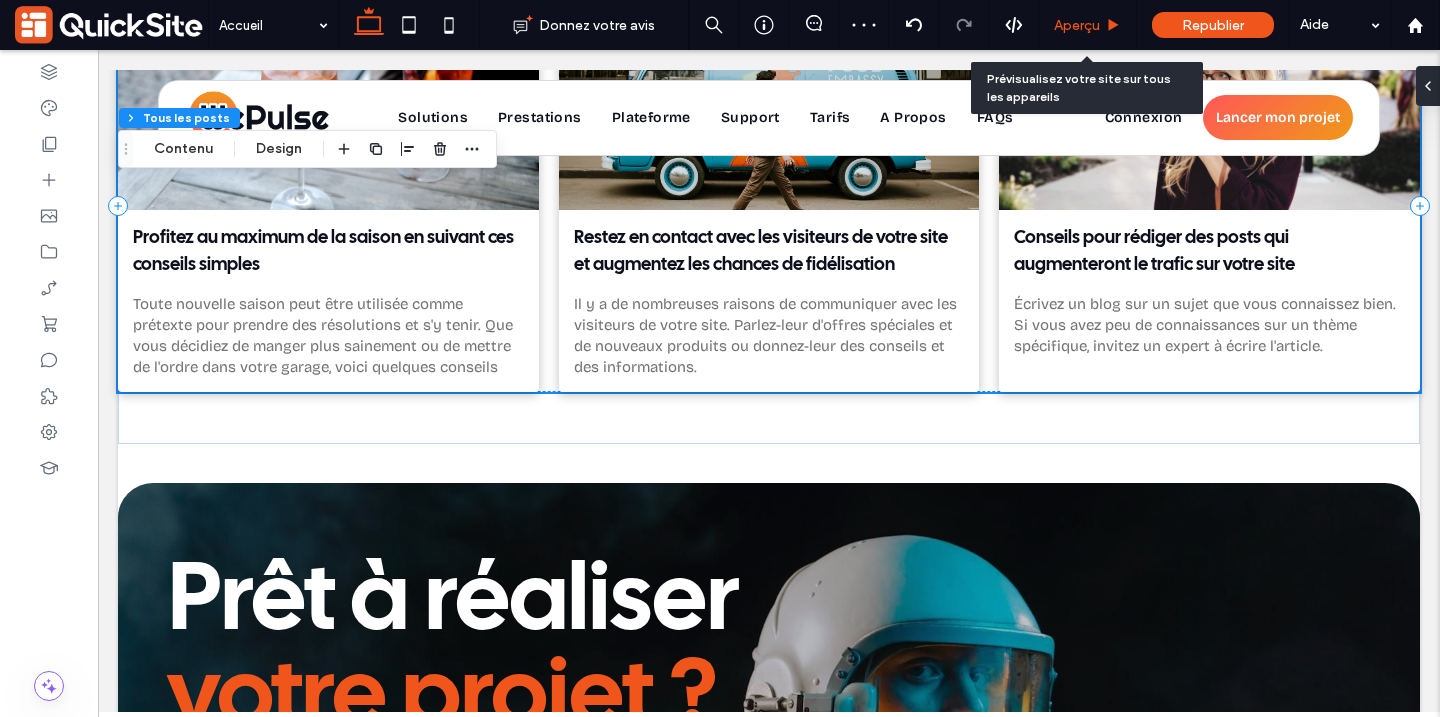 click 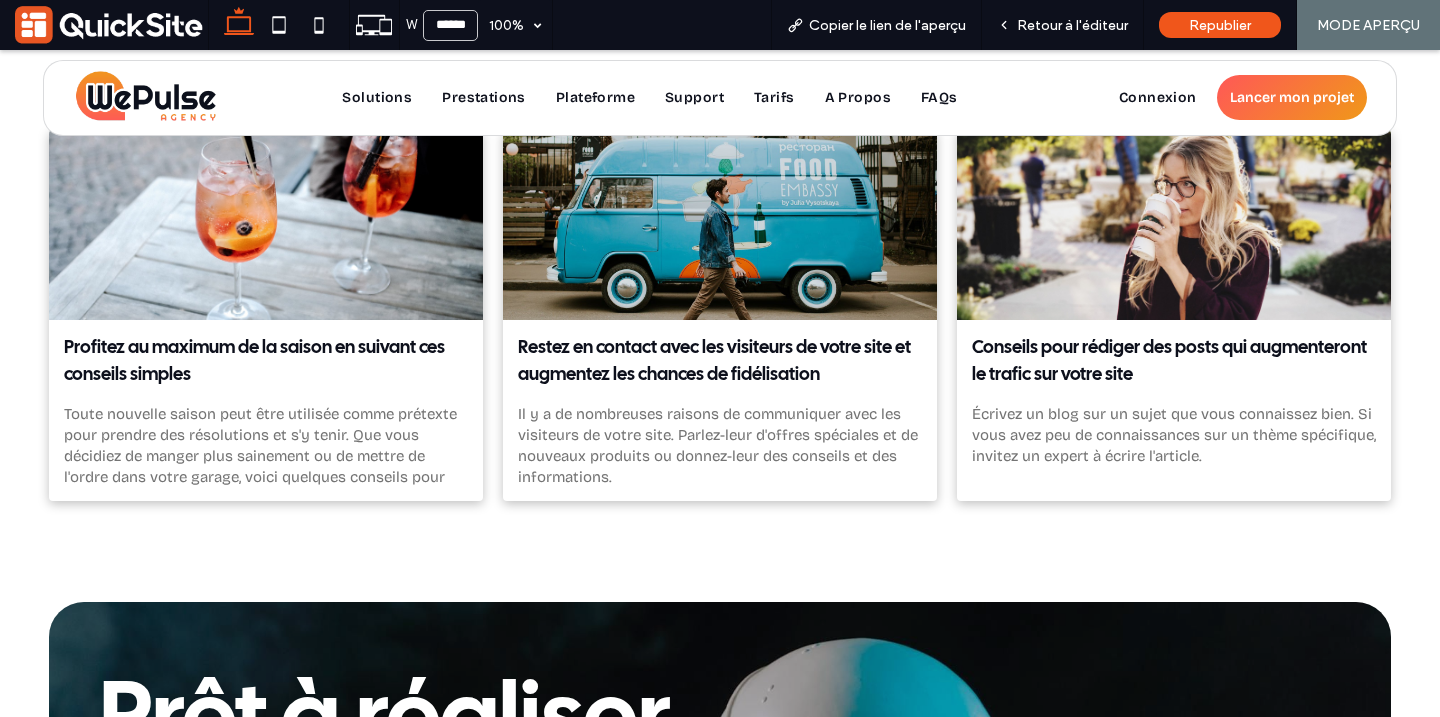scroll, scrollTop: 21197, scrollLeft: 0, axis: vertical 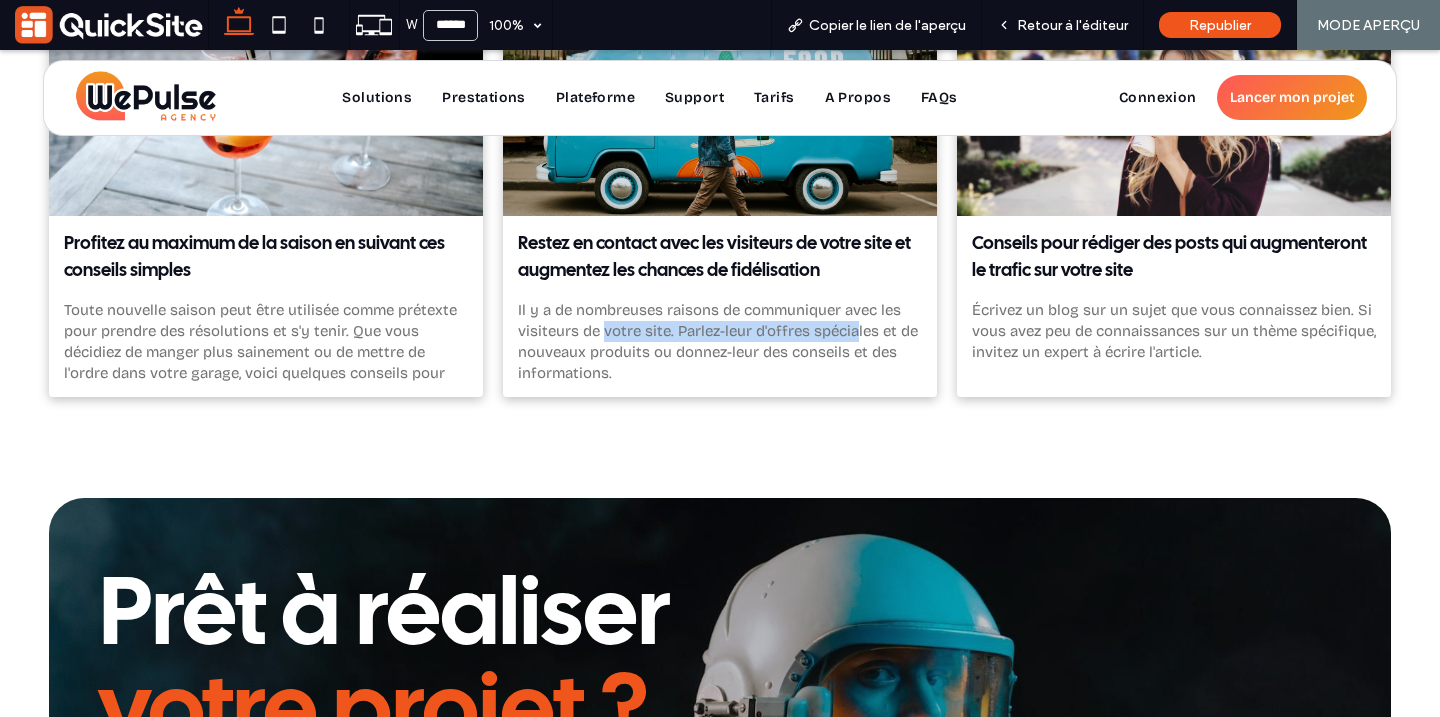 drag, startPoint x: 859, startPoint y: 331, endPoint x: 593, endPoint y: 340, distance: 266.15222 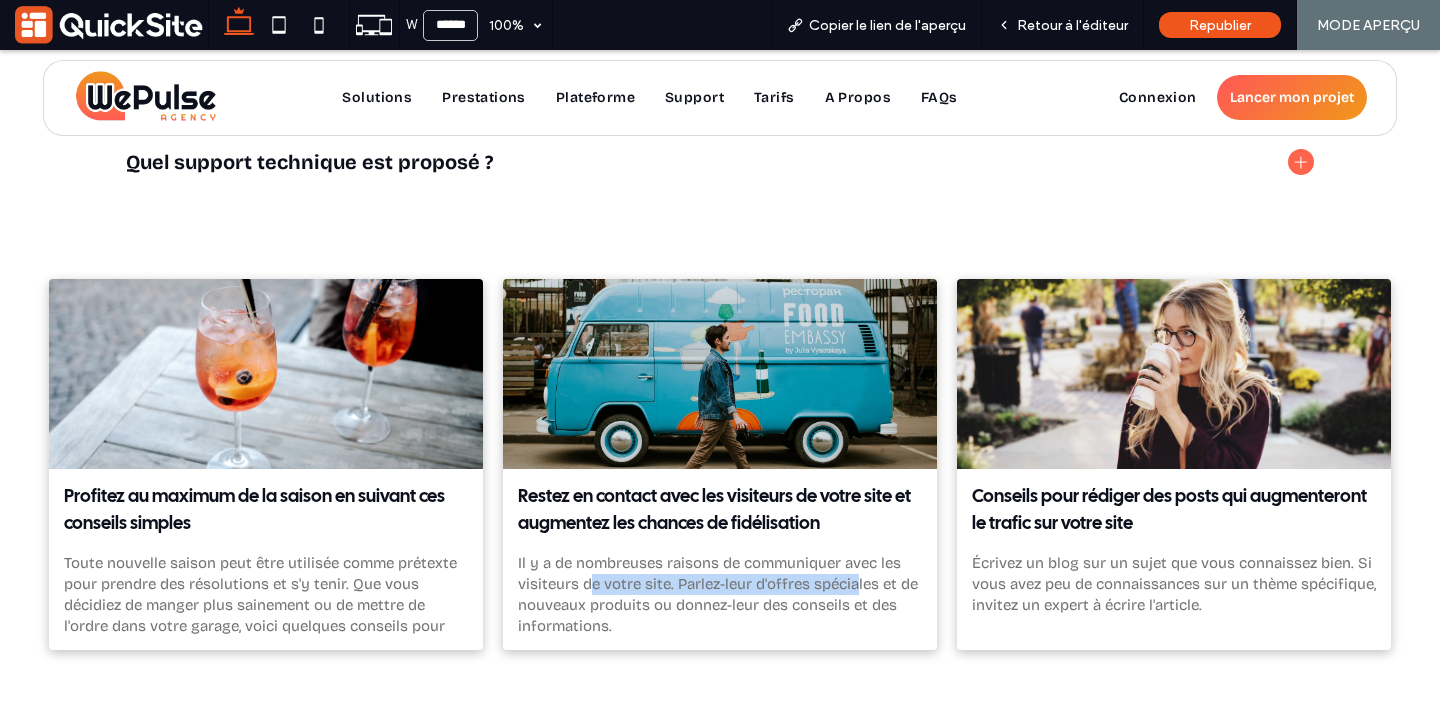 scroll, scrollTop: 20931, scrollLeft: 0, axis: vertical 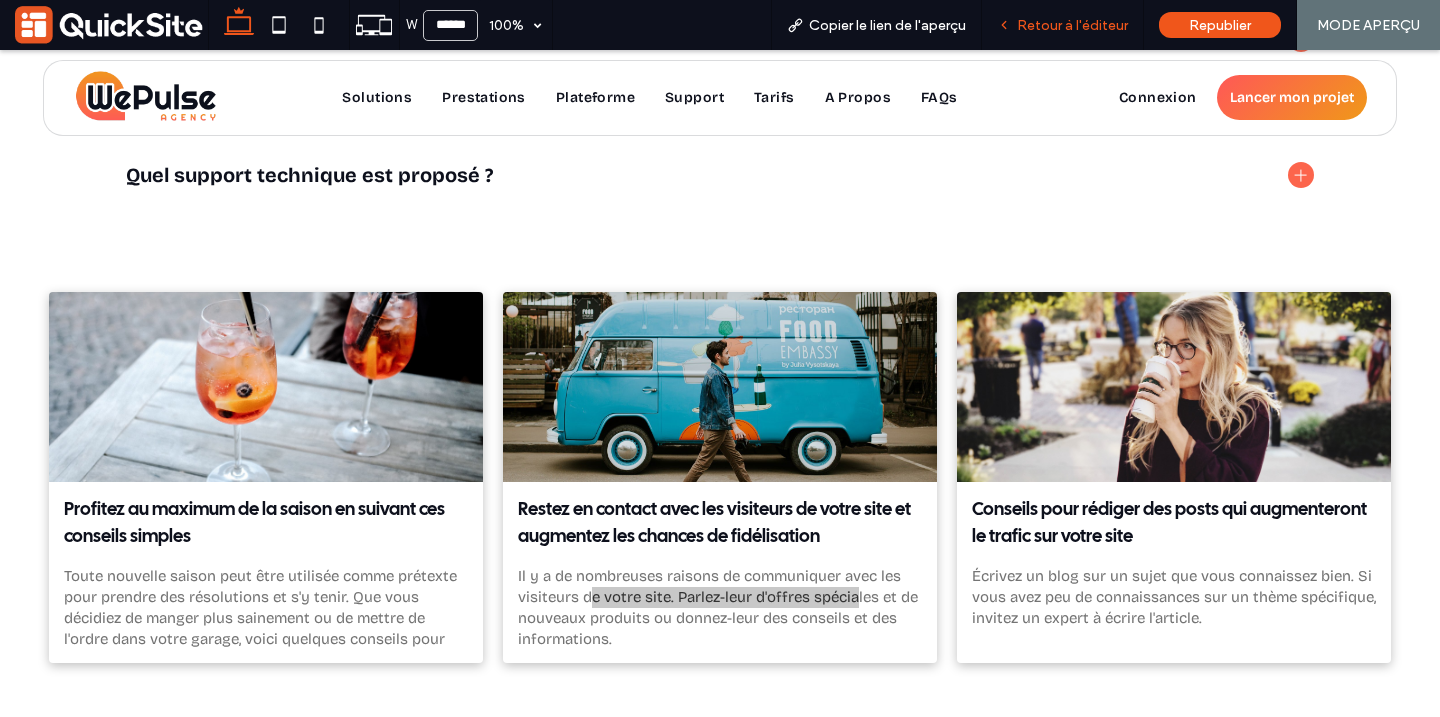 click on "Retour à l'éditeur" at bounding box center [1072, 25] 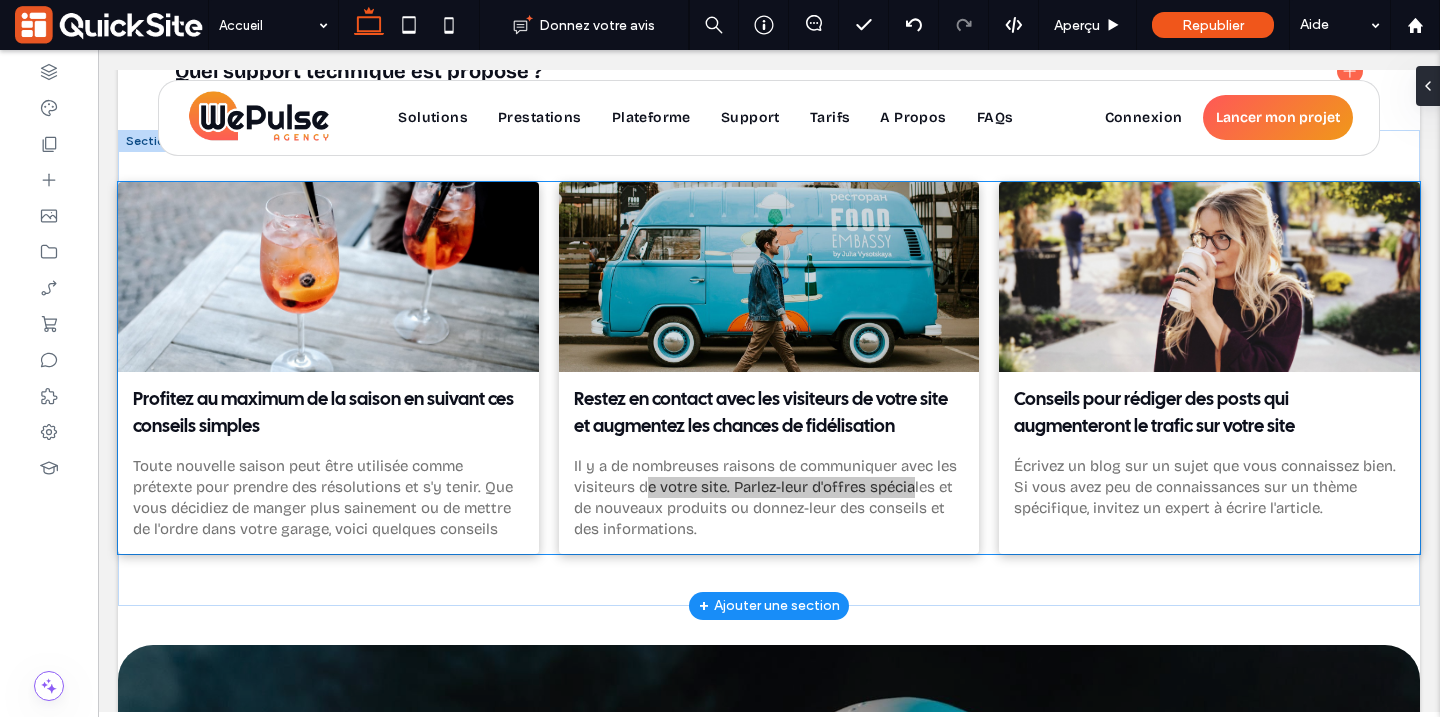 scroll, scrollTop: 20812, scrollLeft: 0, axis: vertical 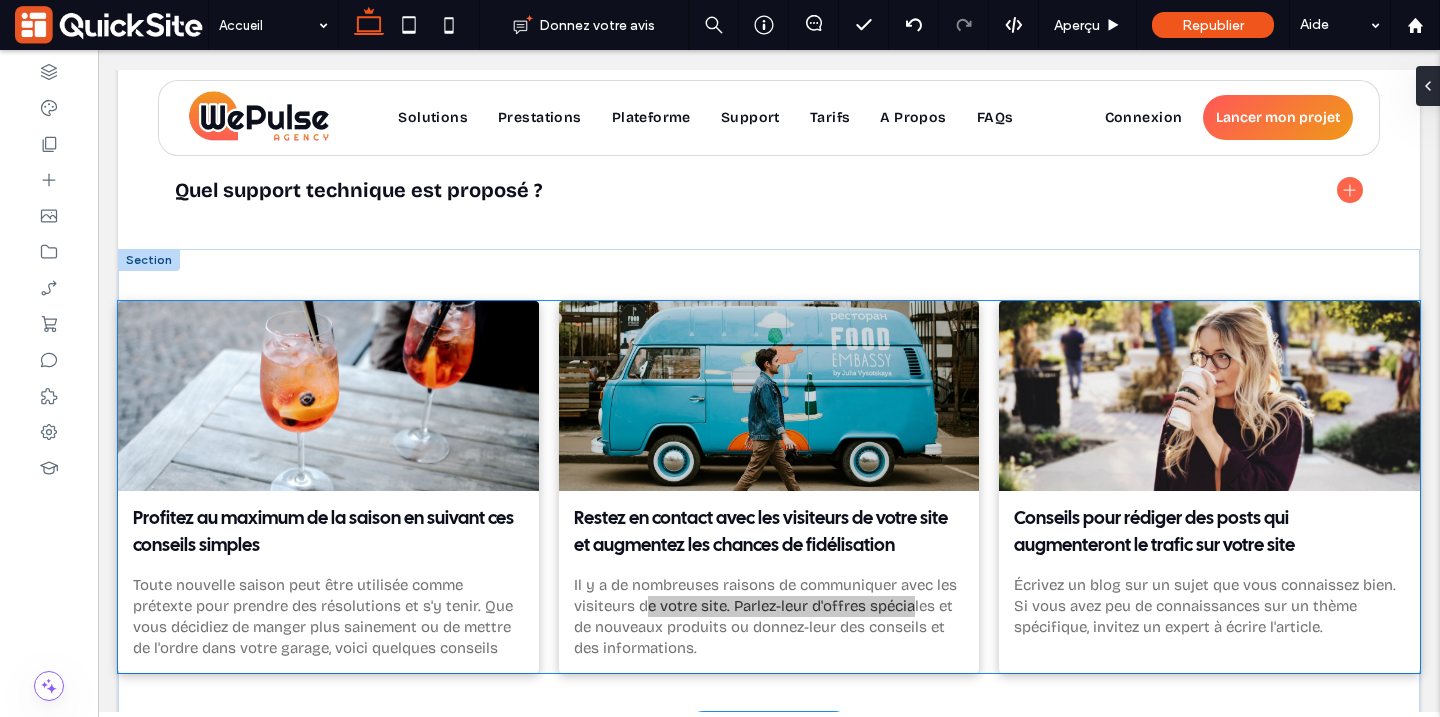 click at bounding box center (769, 396) 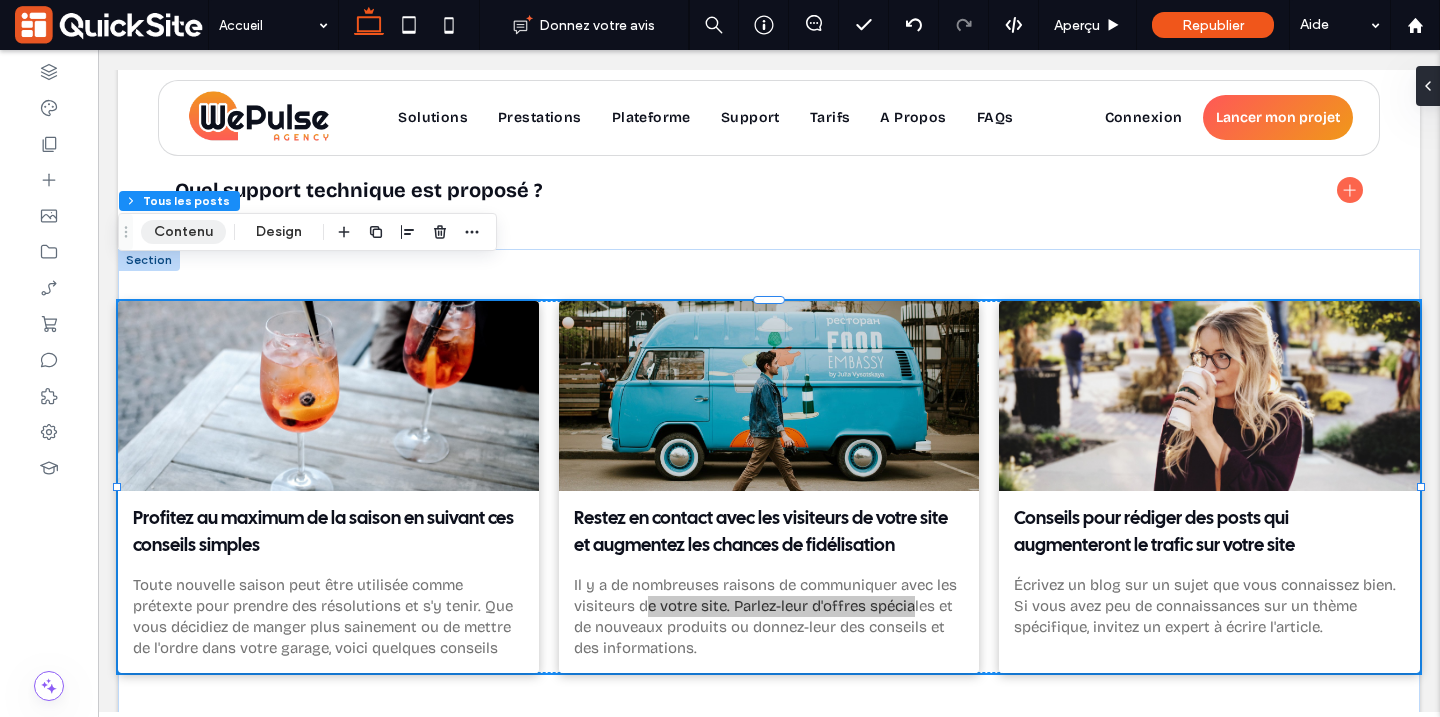 click on "Contenu" at bounding box center [183, 232] 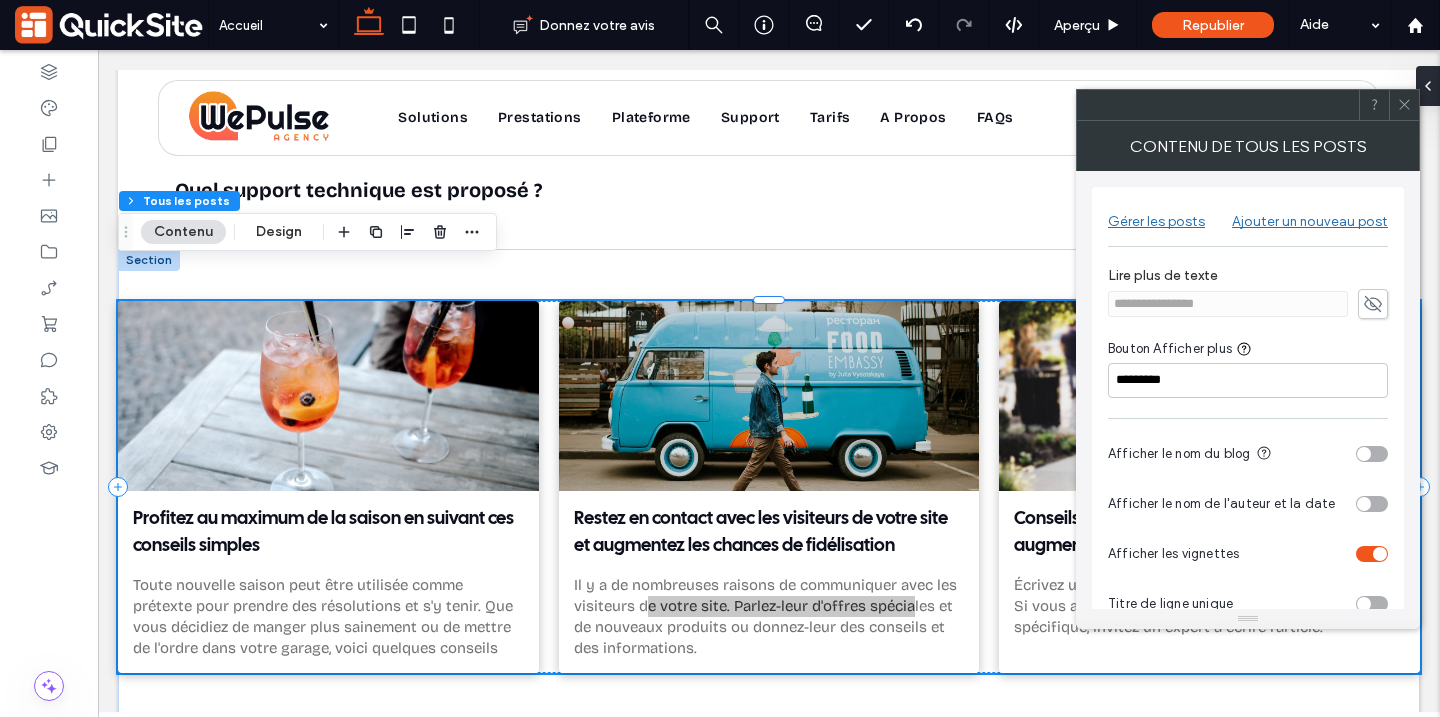 scroll, scrollTop: 40, scrollLeft: 0, axis: vertical 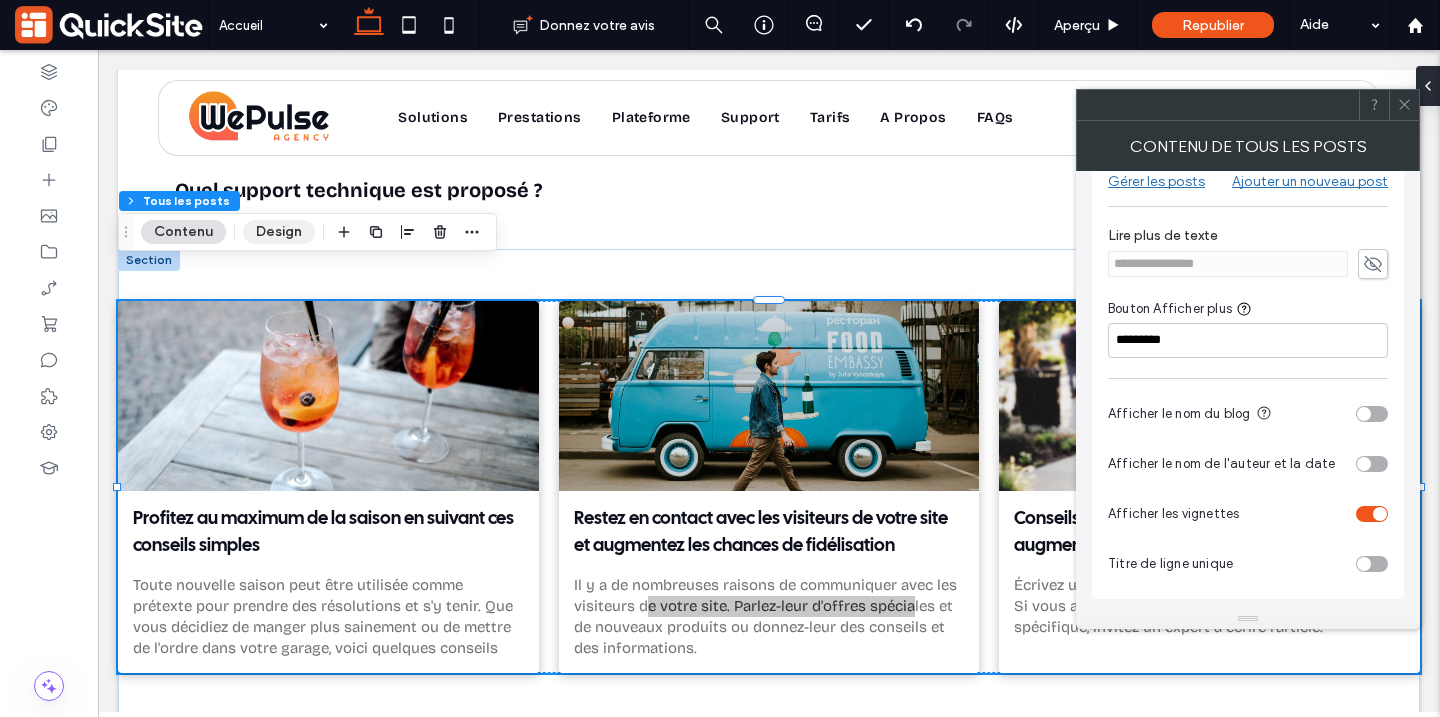 click on "Design" at bounding box center [279, 232] 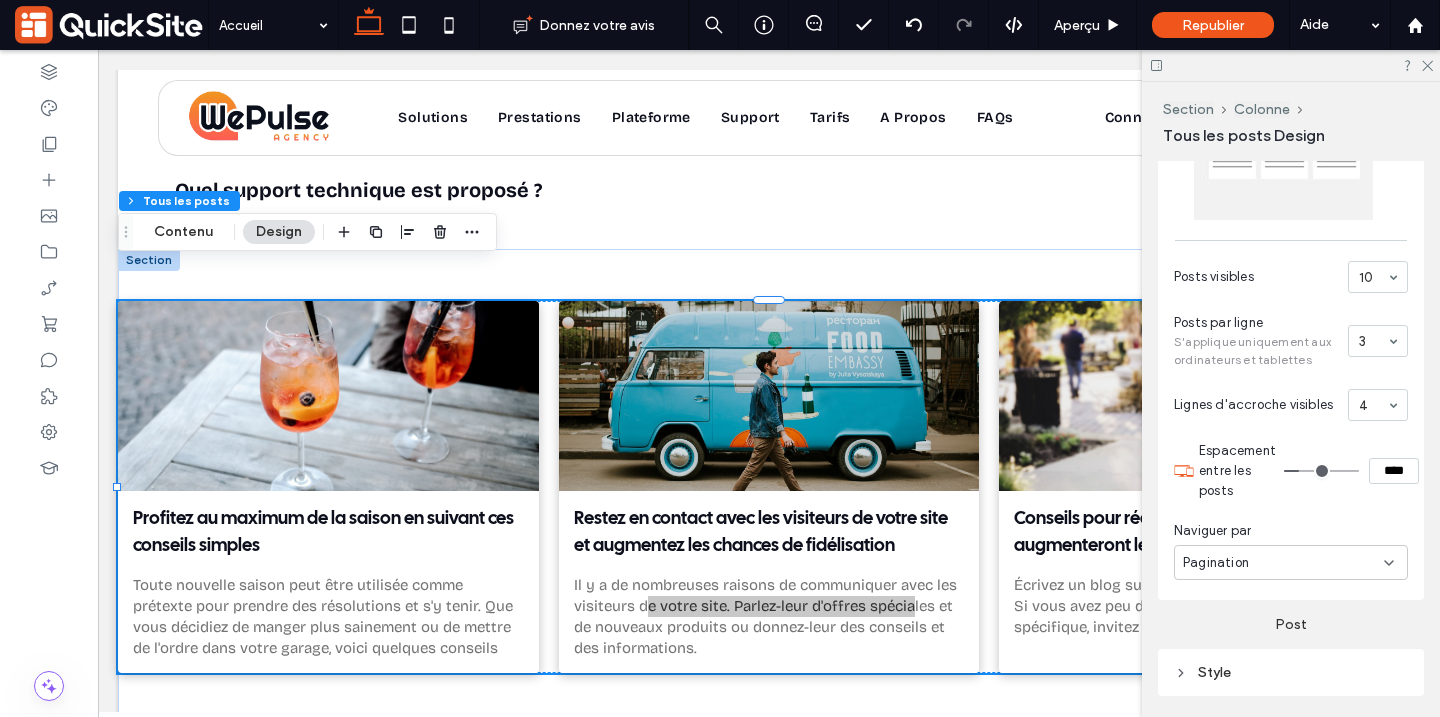 scroll, scrollTop: 487, scrollLeft: 0, axis: vertical 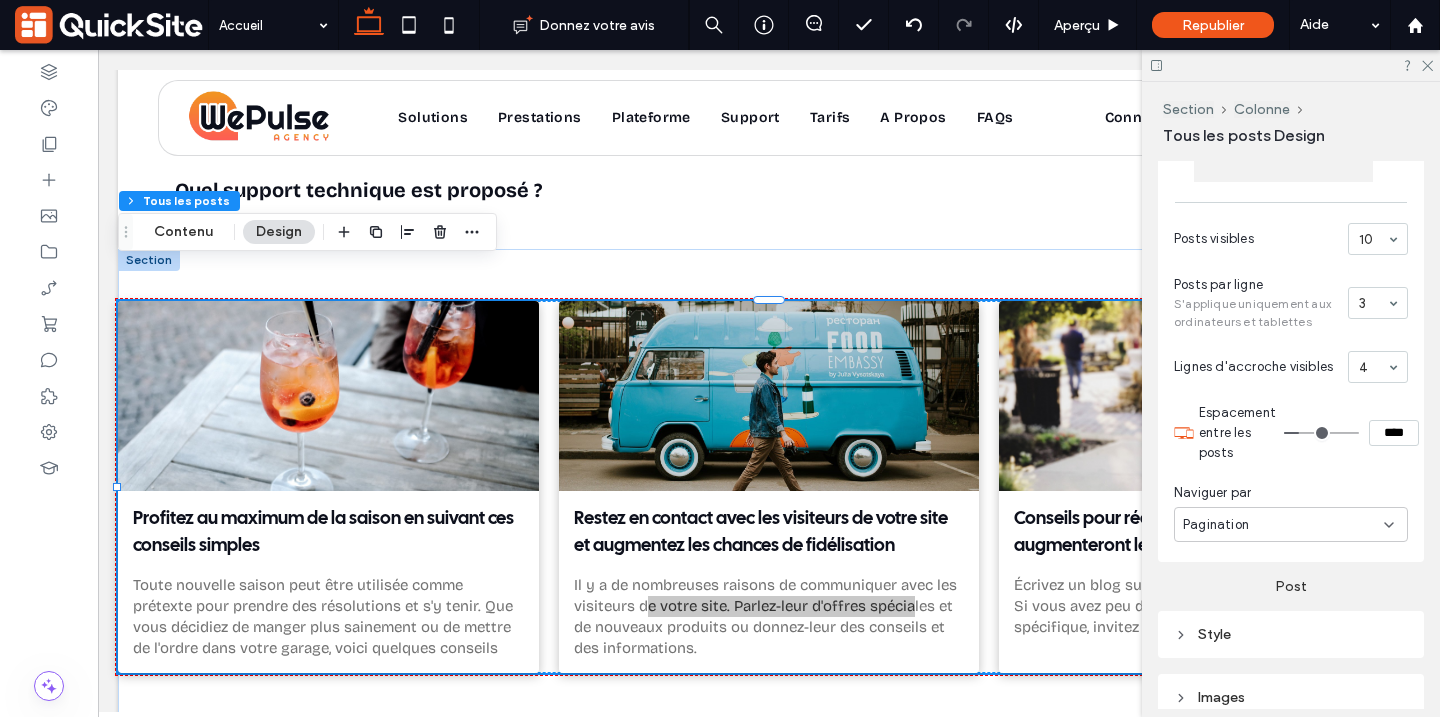 click on "Pagination" at bounding box center [1283, 525] 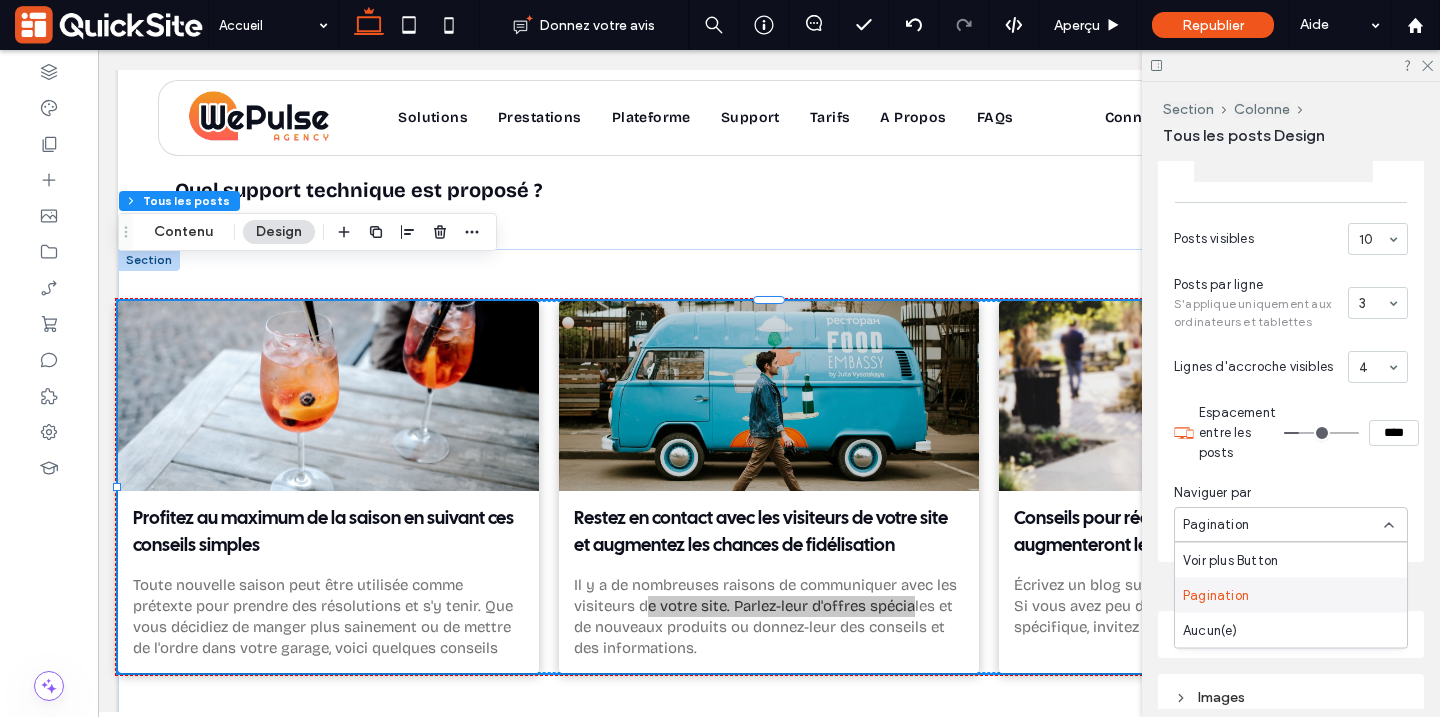 click on "Pagination" at bounding box center (1291, 595) 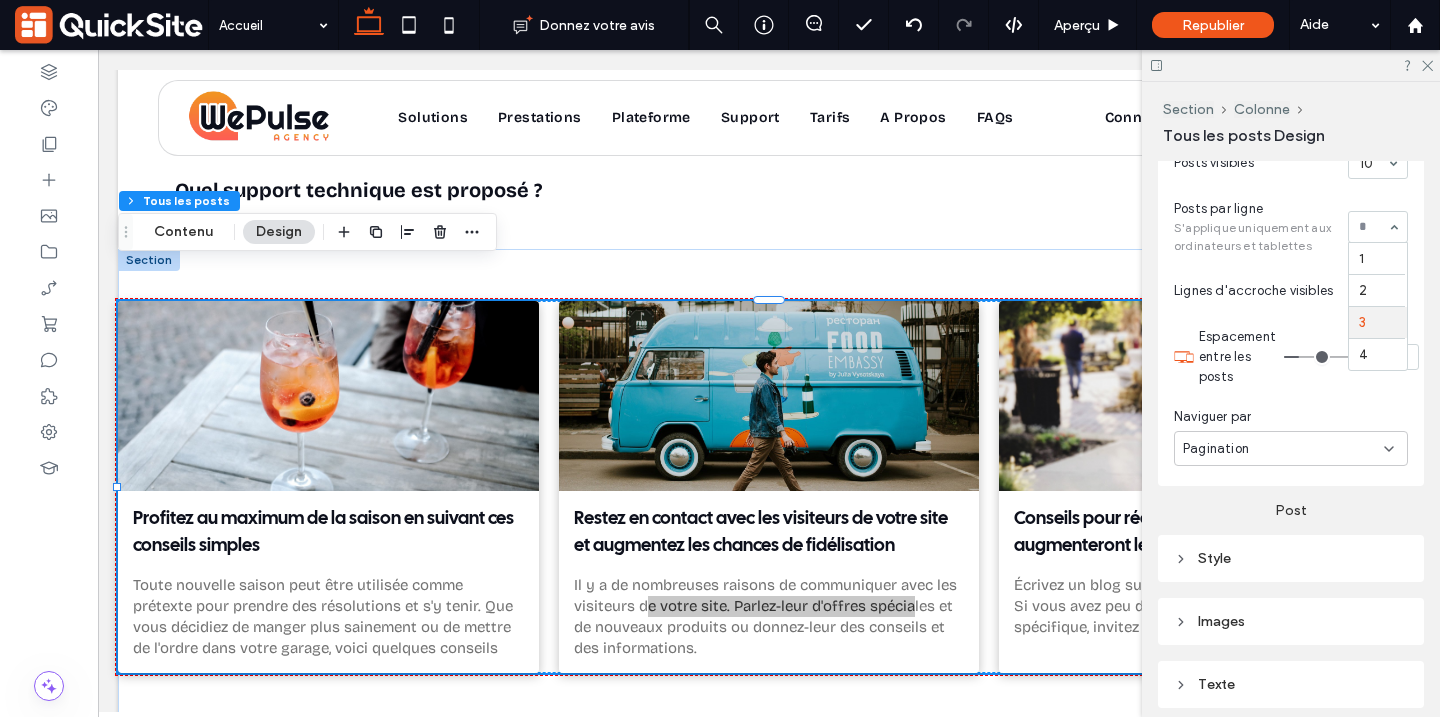 scroll, scrollTop: 567, scrollLeft: 0, axis: vertical 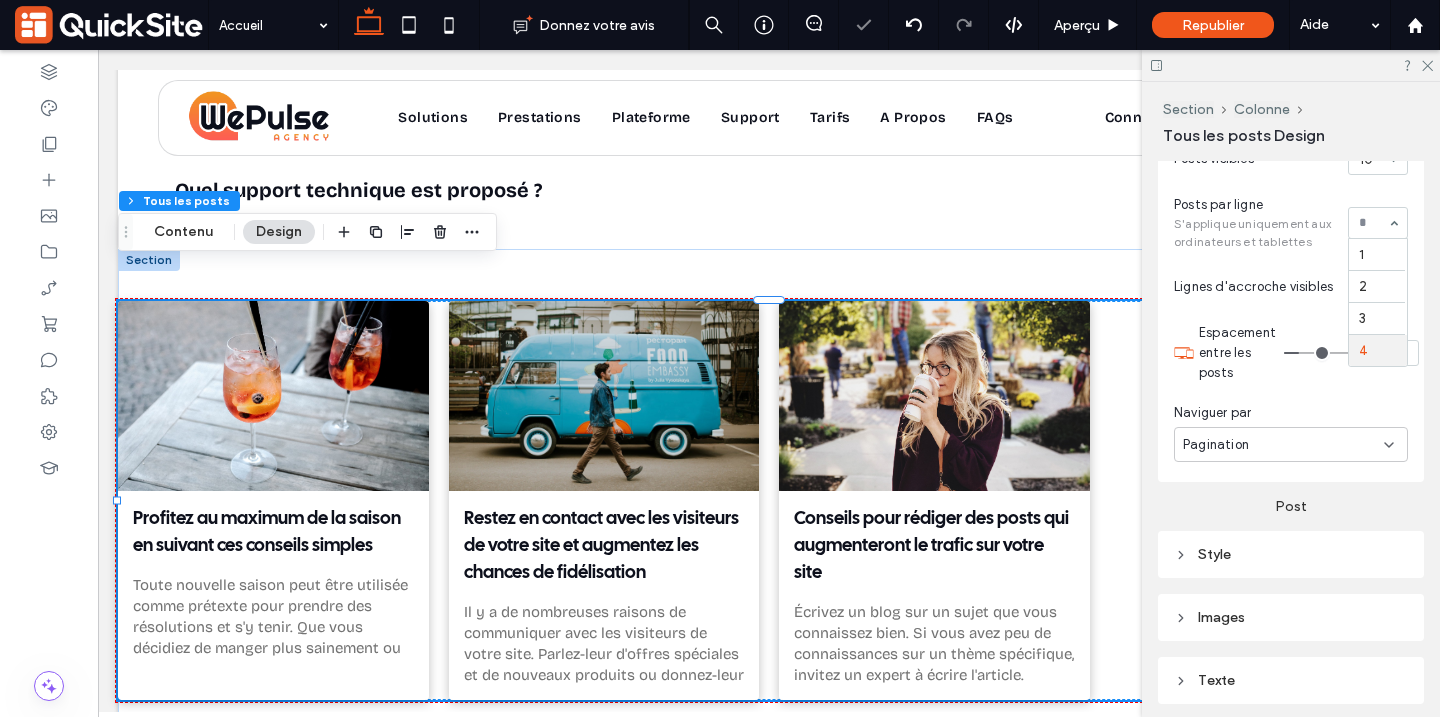 click on "1 2 3 4" at bounding box center [1378, 223] 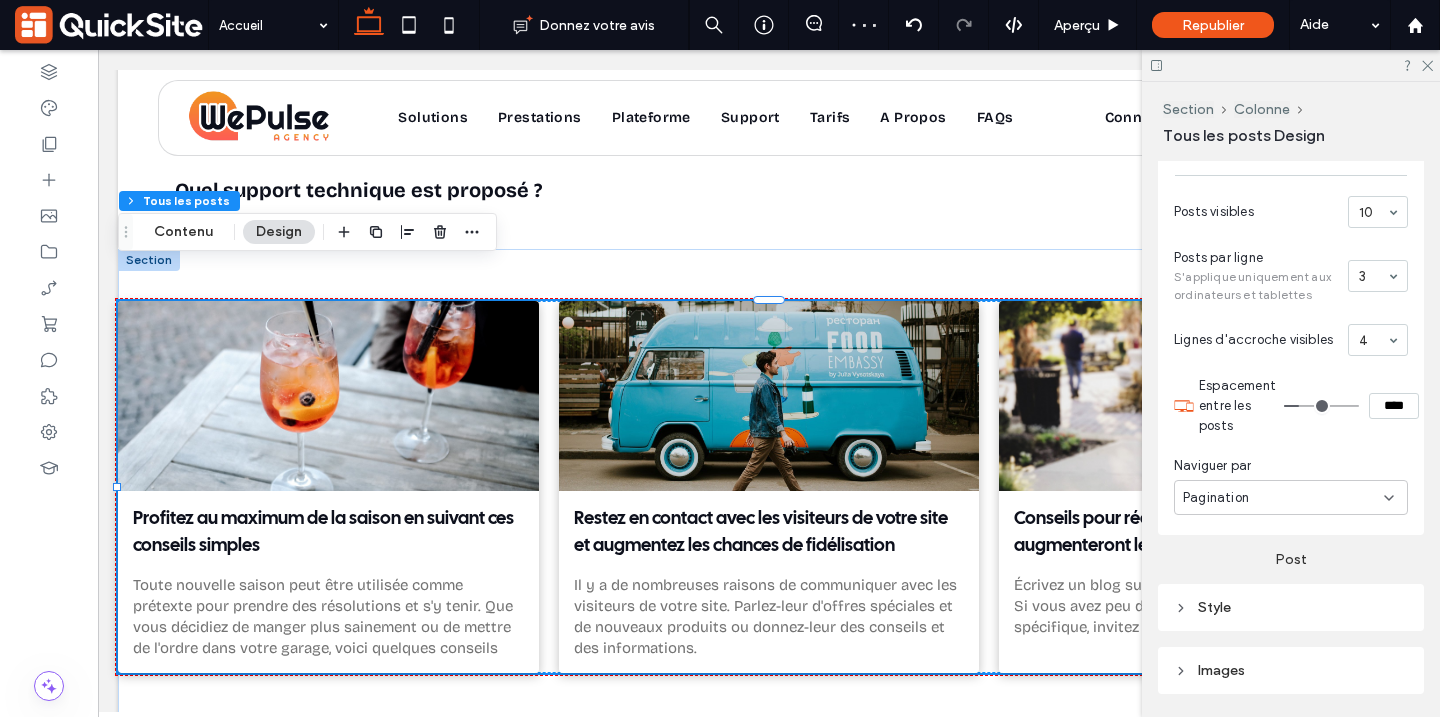 scroll, scrollTop: 513, scrollLeft: 0, axis: vertical 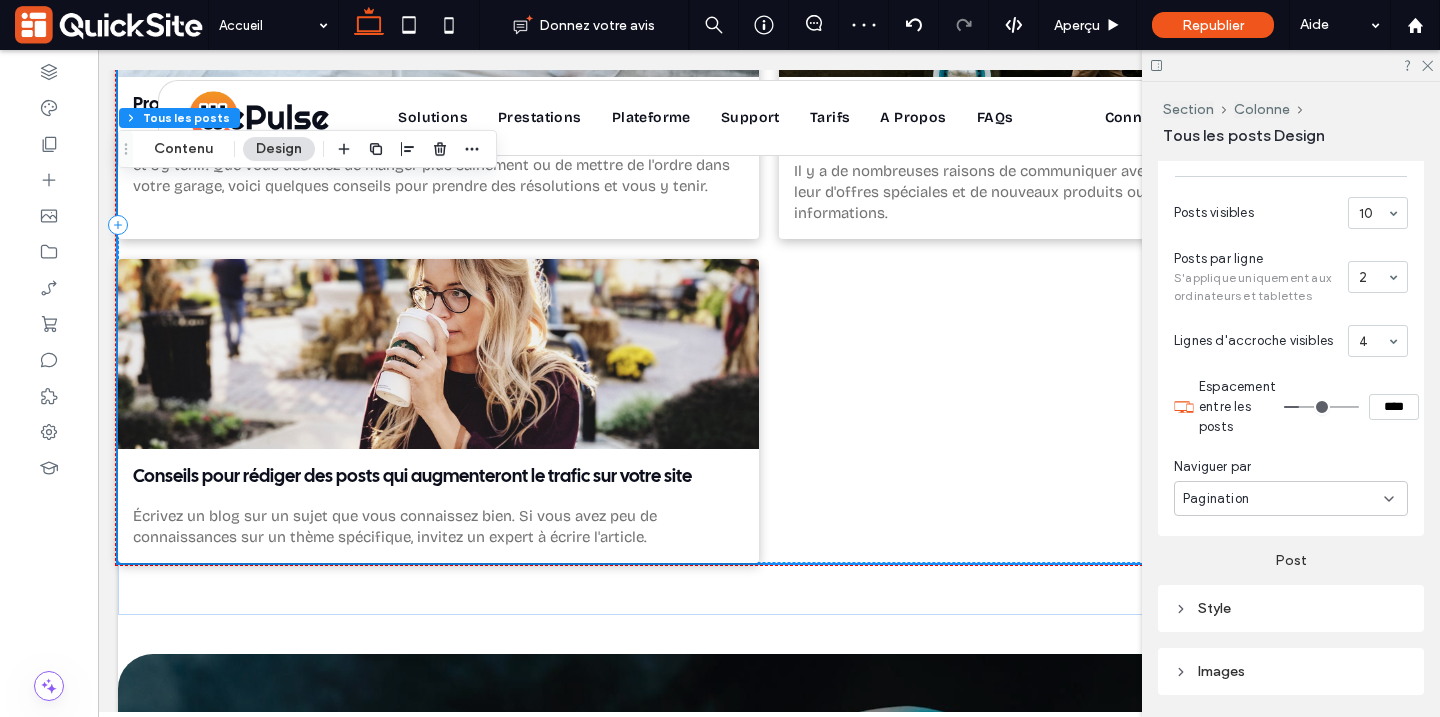 click on "Pagination" at bounding box center [1283, 499] 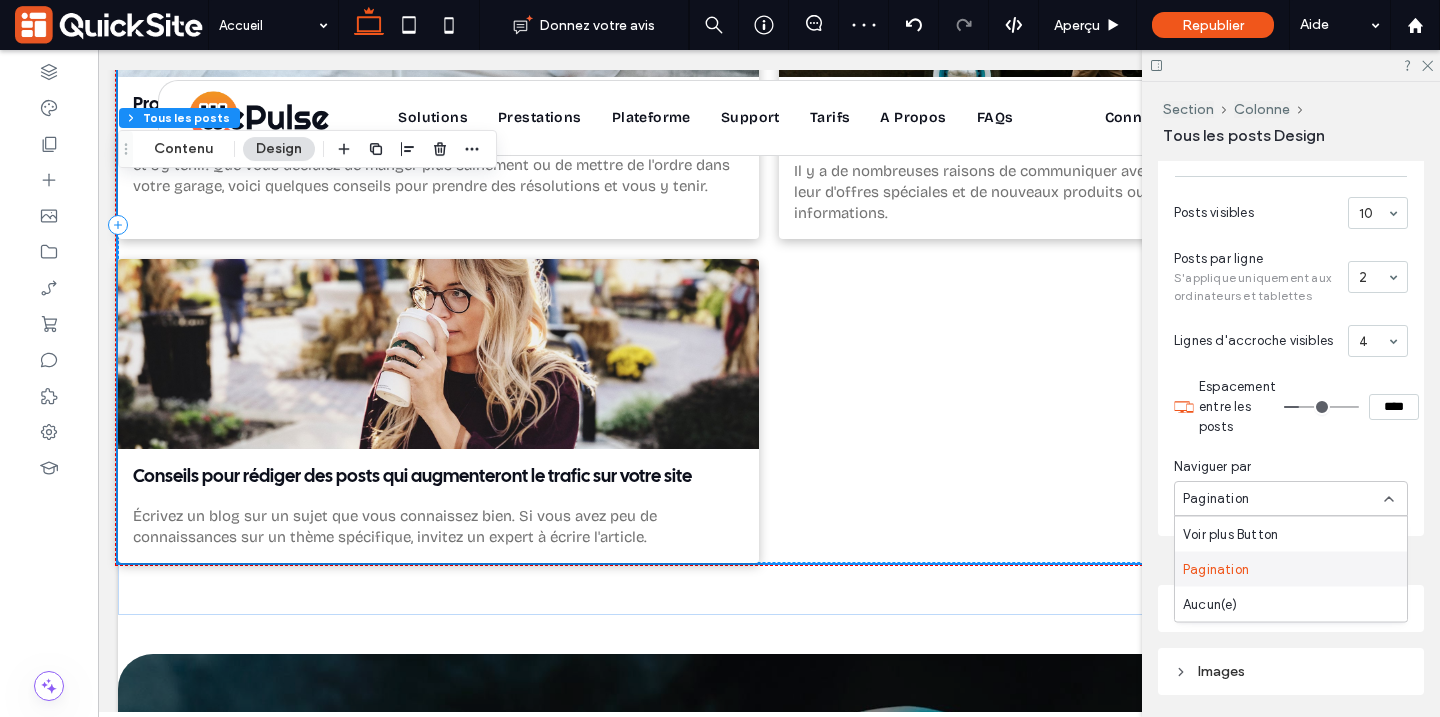 click on "Pagination" at bounding box center (1216, 569) 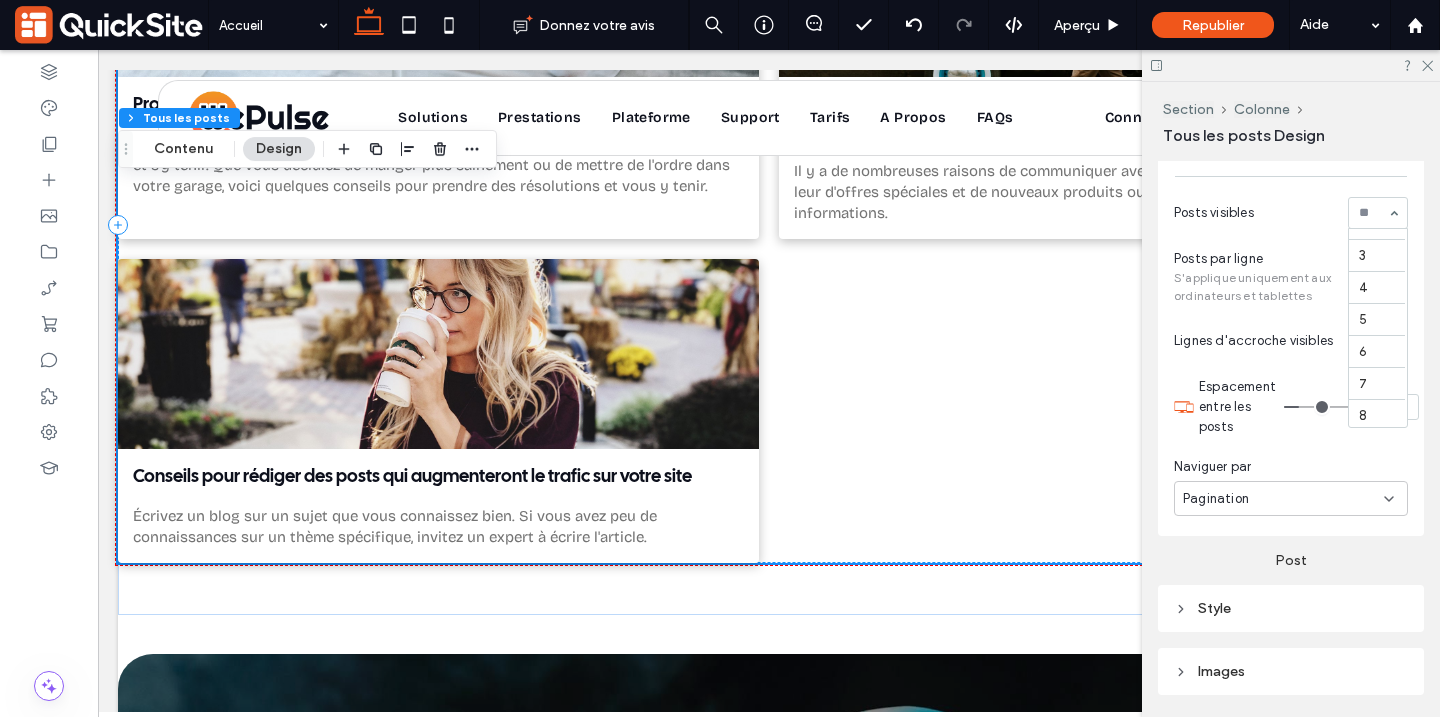 scroll, scrollTop: 0, scrollLeft: 0, axis: both 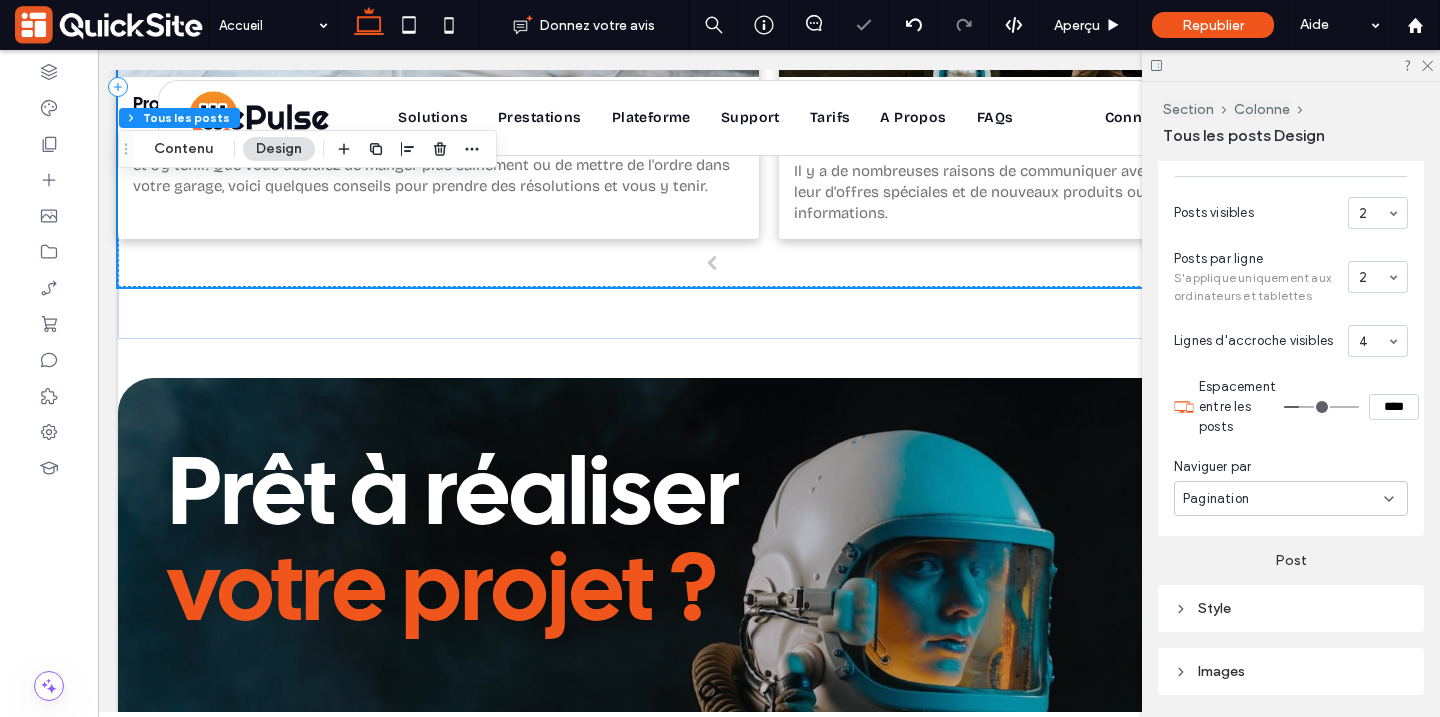 type on "**" 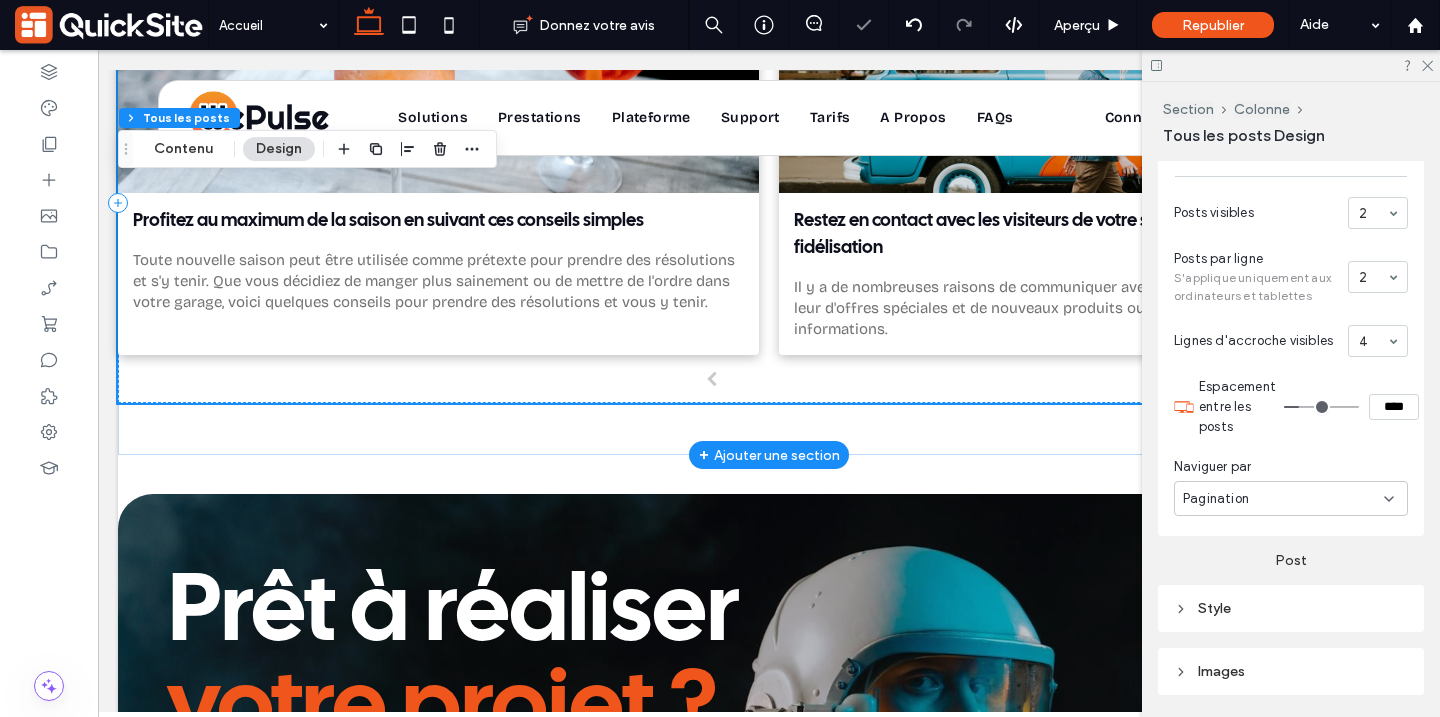 scroll, scrollTop: 21055, scrollLeft: 0, axis: vertical 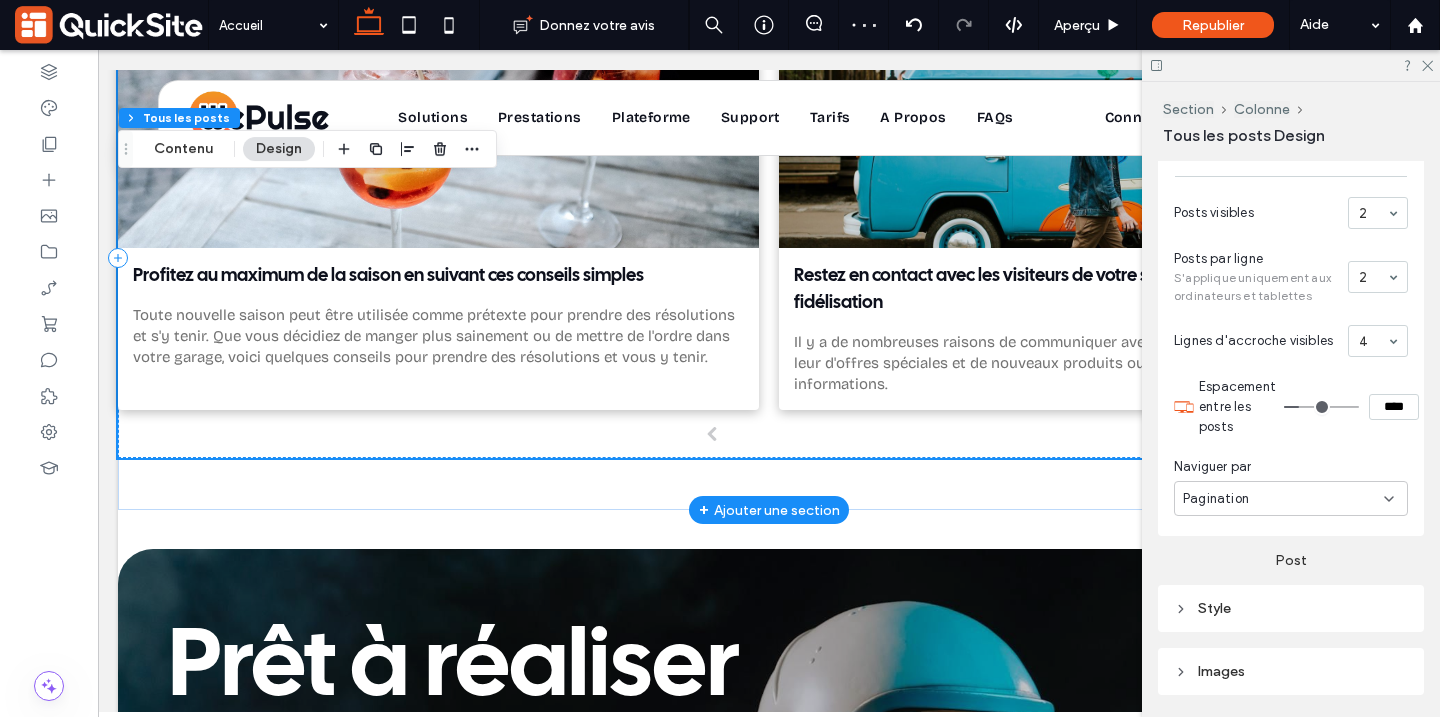 click at bounding box center [712, 434] 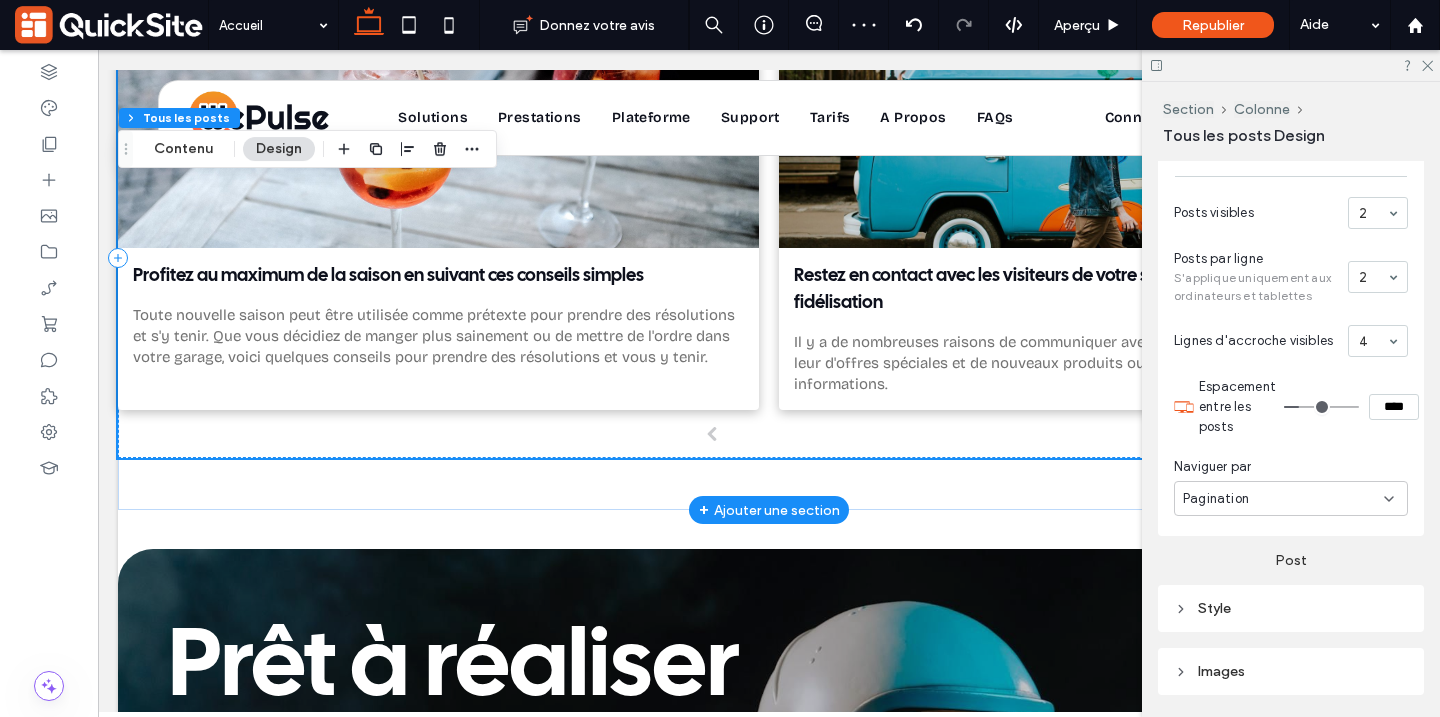 click at bounding box center [712, 434] 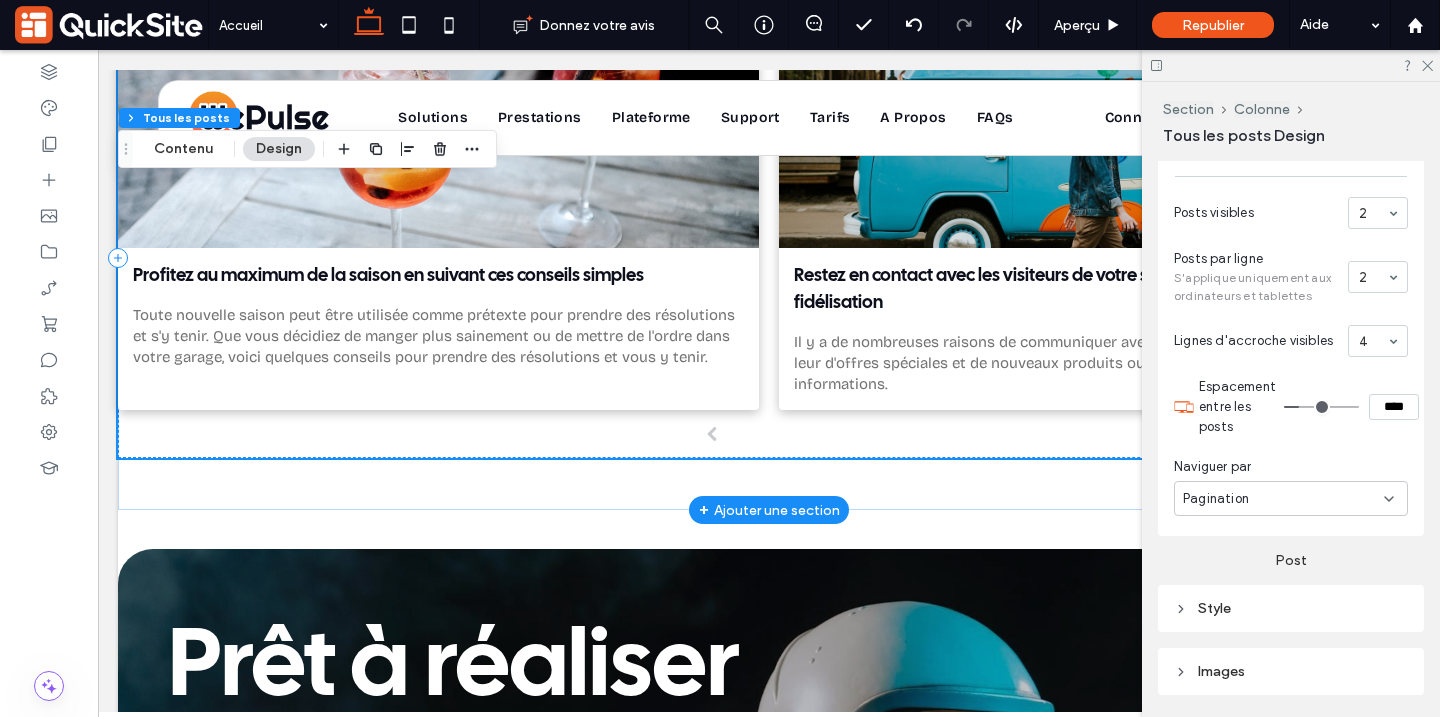 click at bounding box center (712, 434) 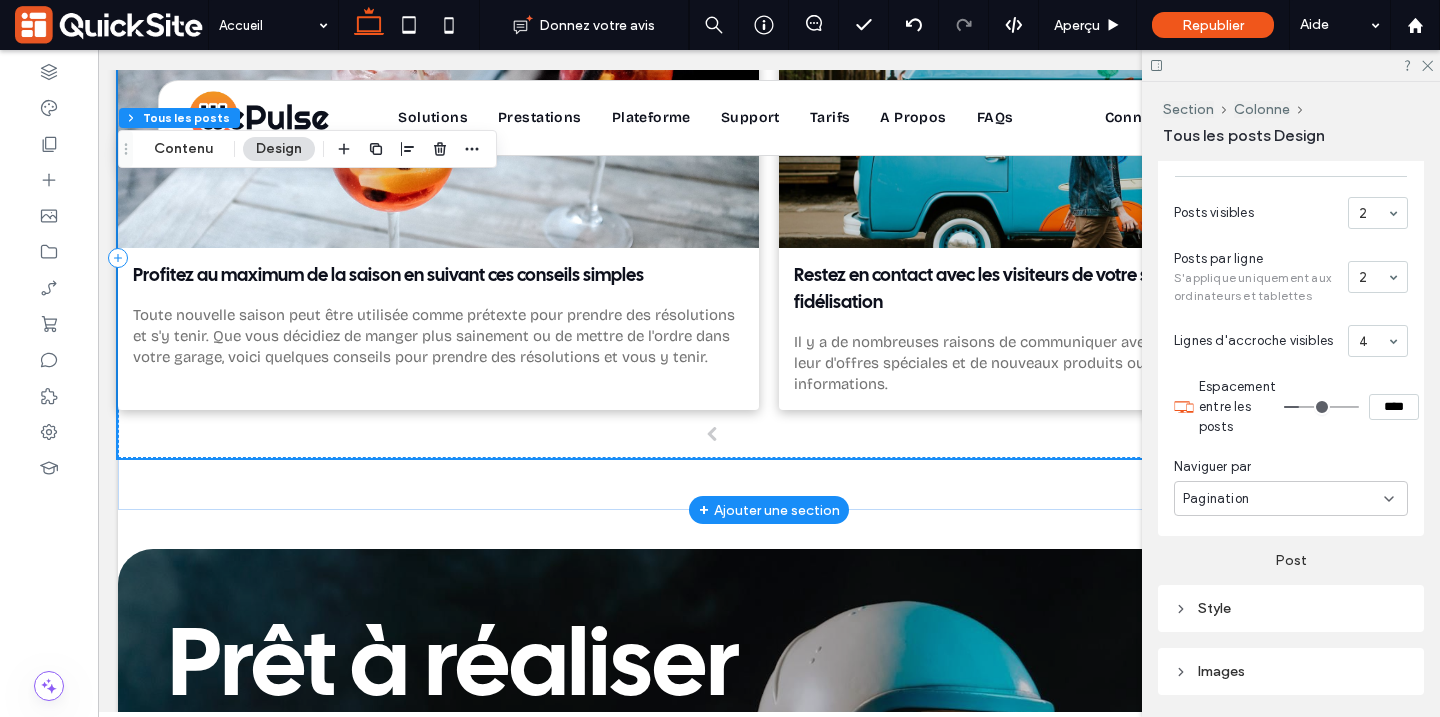 scroll, scrollTop: 20923, scrollLeft: 0, axis: vertical 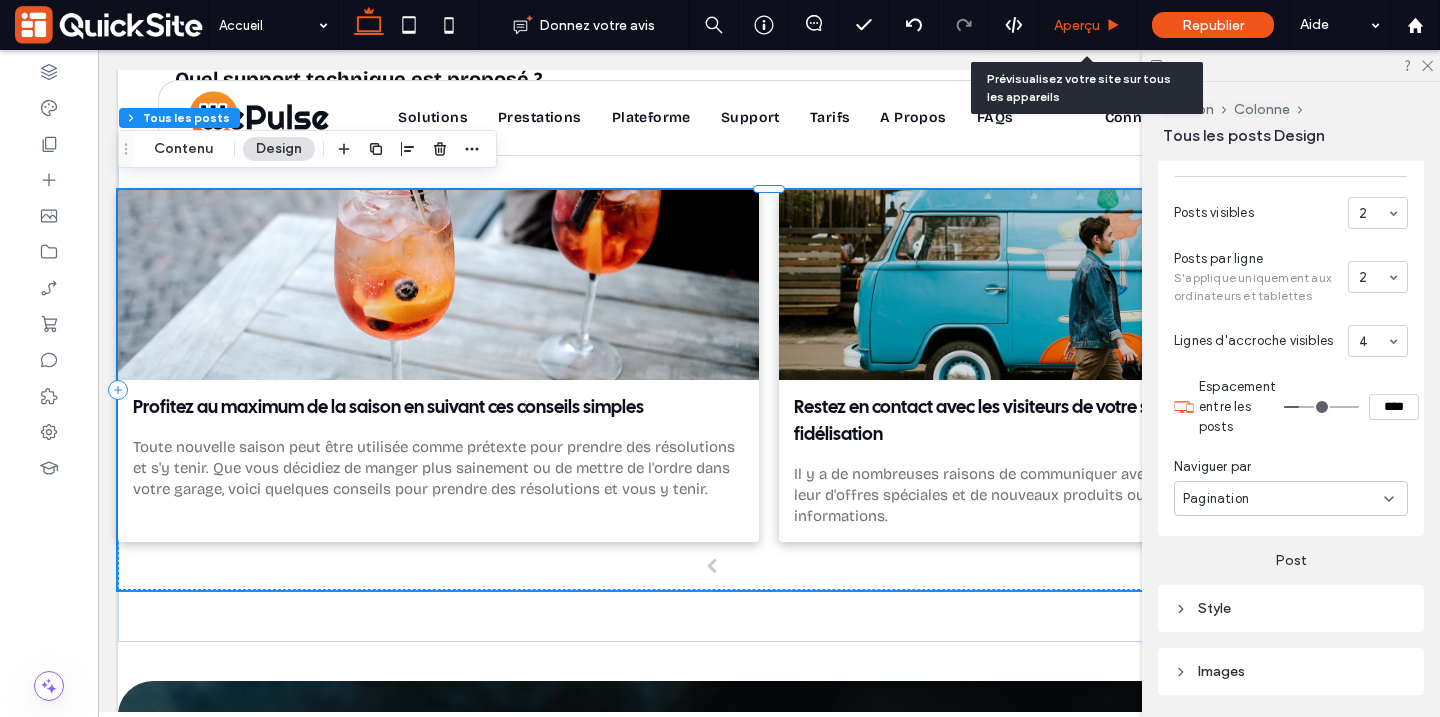 click on "Aperçu" at bounding box center (1088, 25) 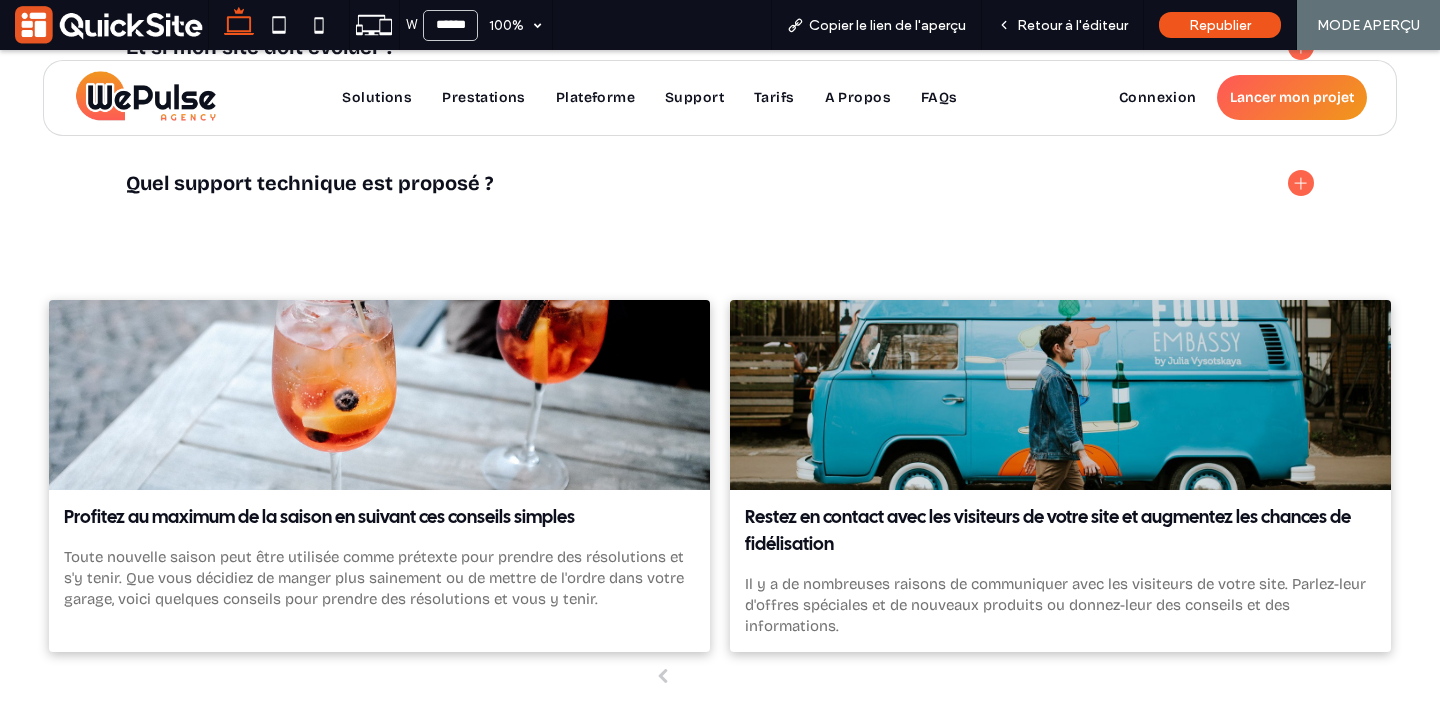 scroll, scrollTop: 21024, scrollLeft: 0, axis: vertical 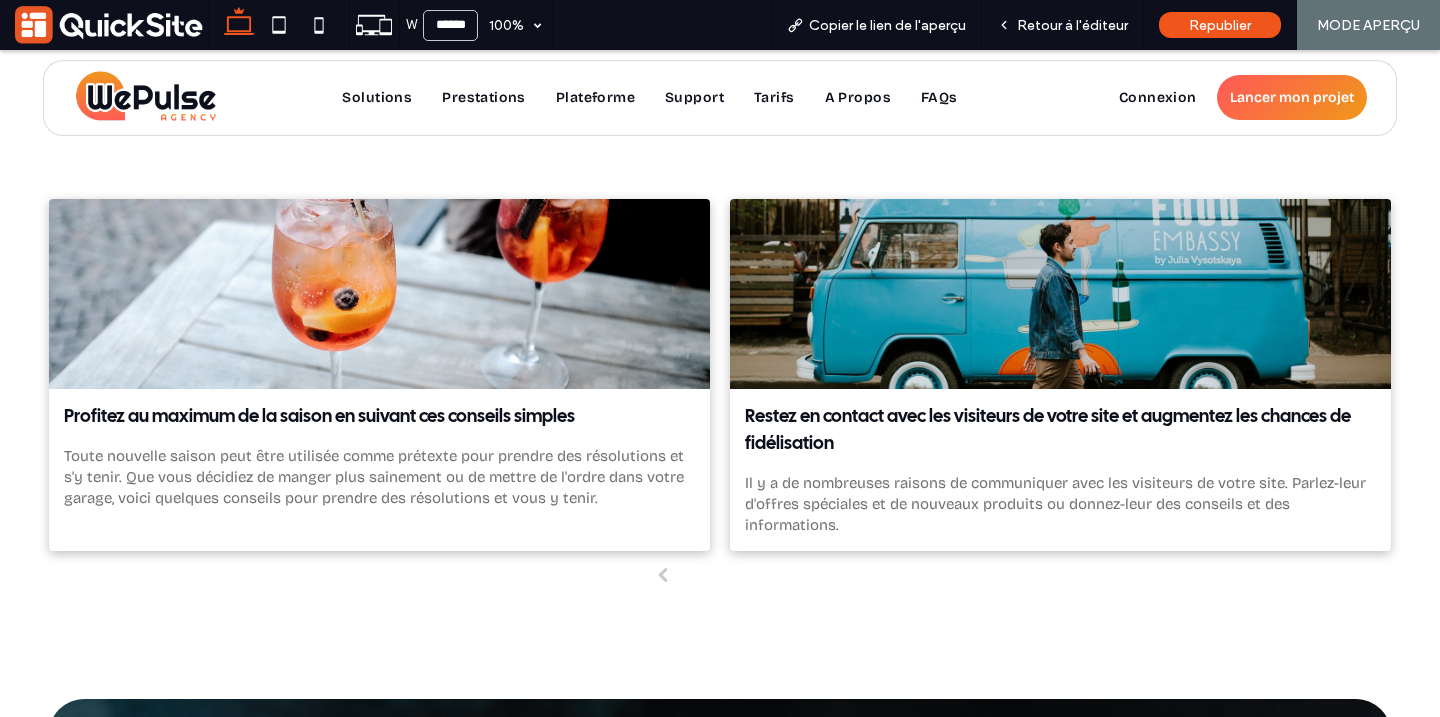 click at bounding box center [663, 575] 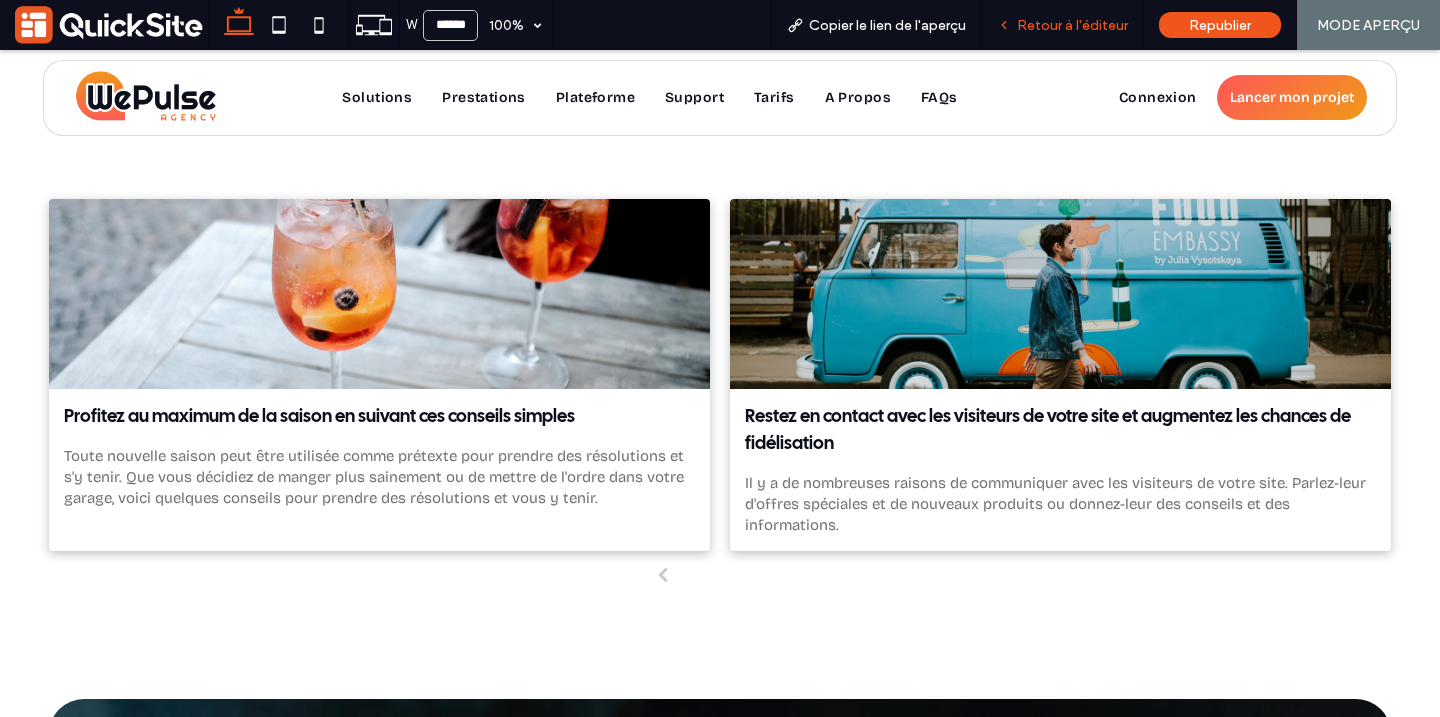 click on "Retour à l'éditeur" at bounding box center (1072, 25) 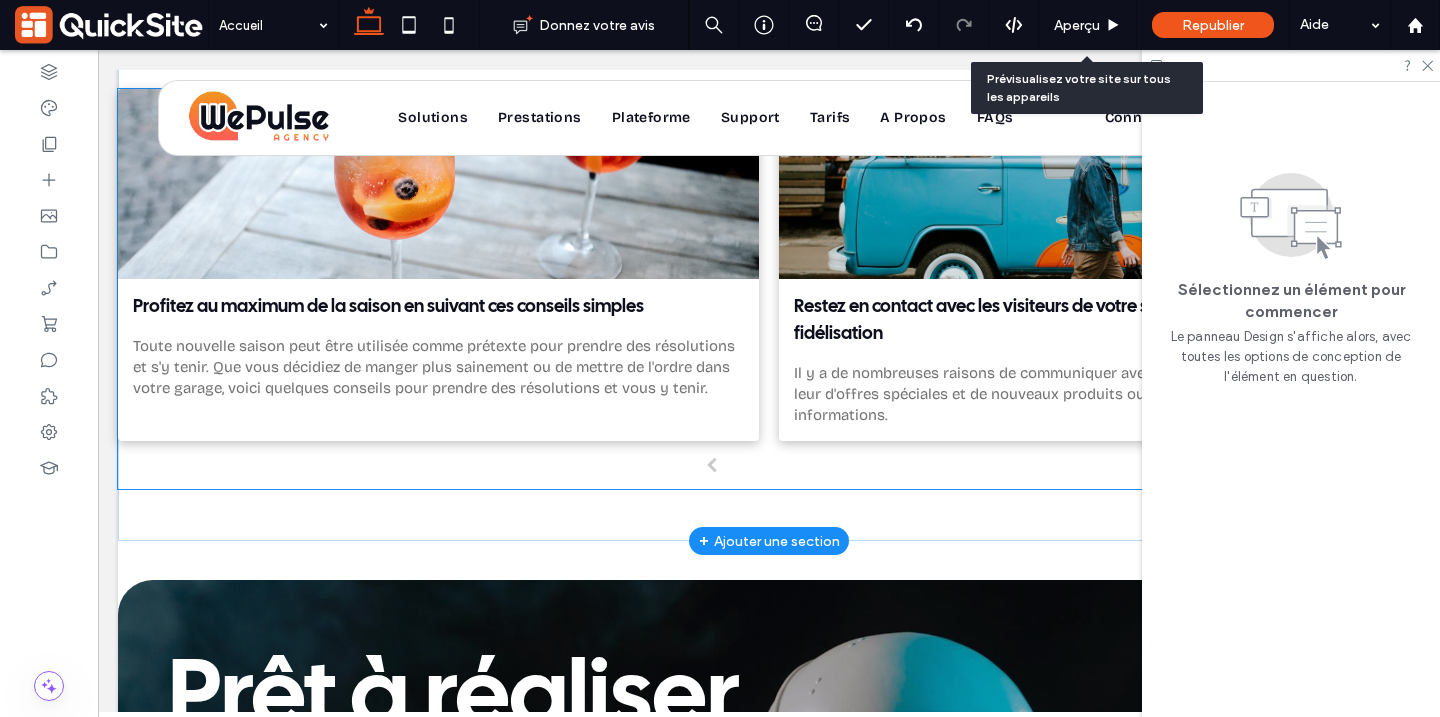 click at bounding box center [1099, 184] 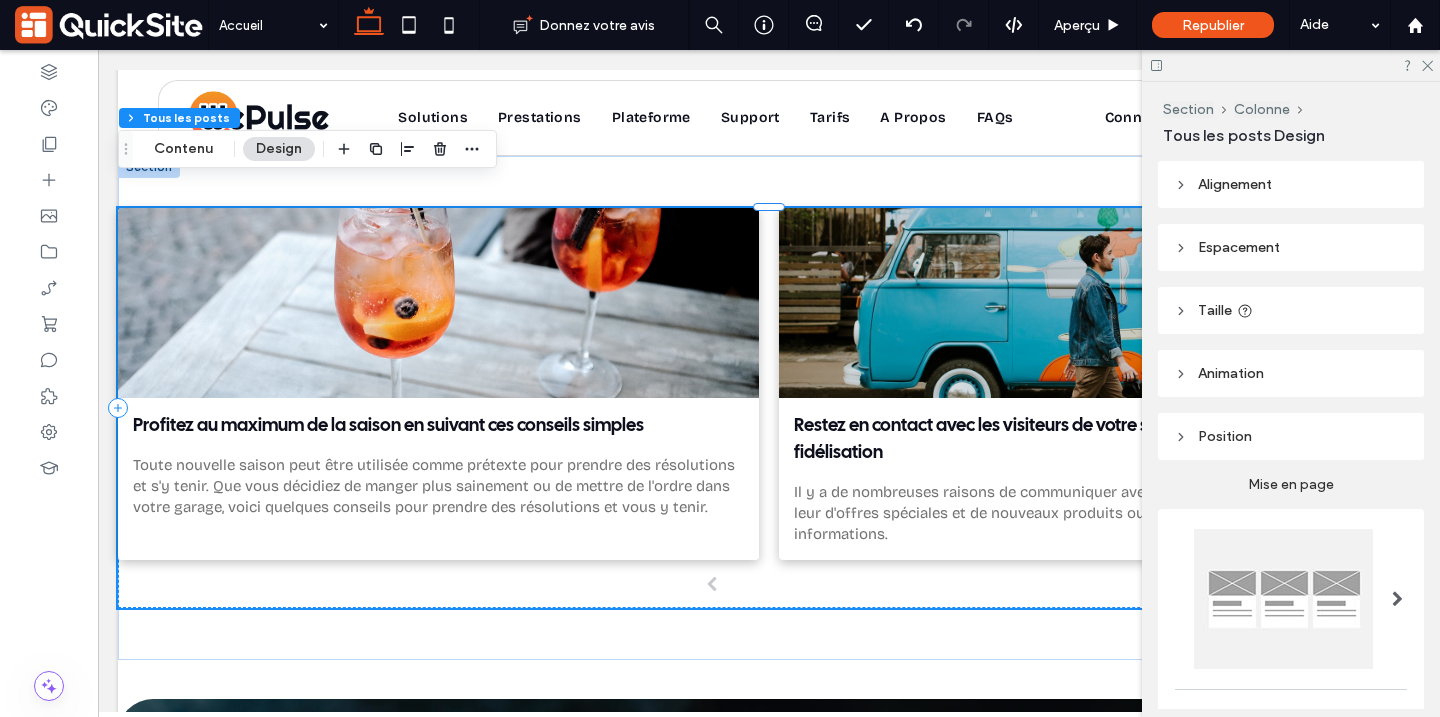 type on "**" 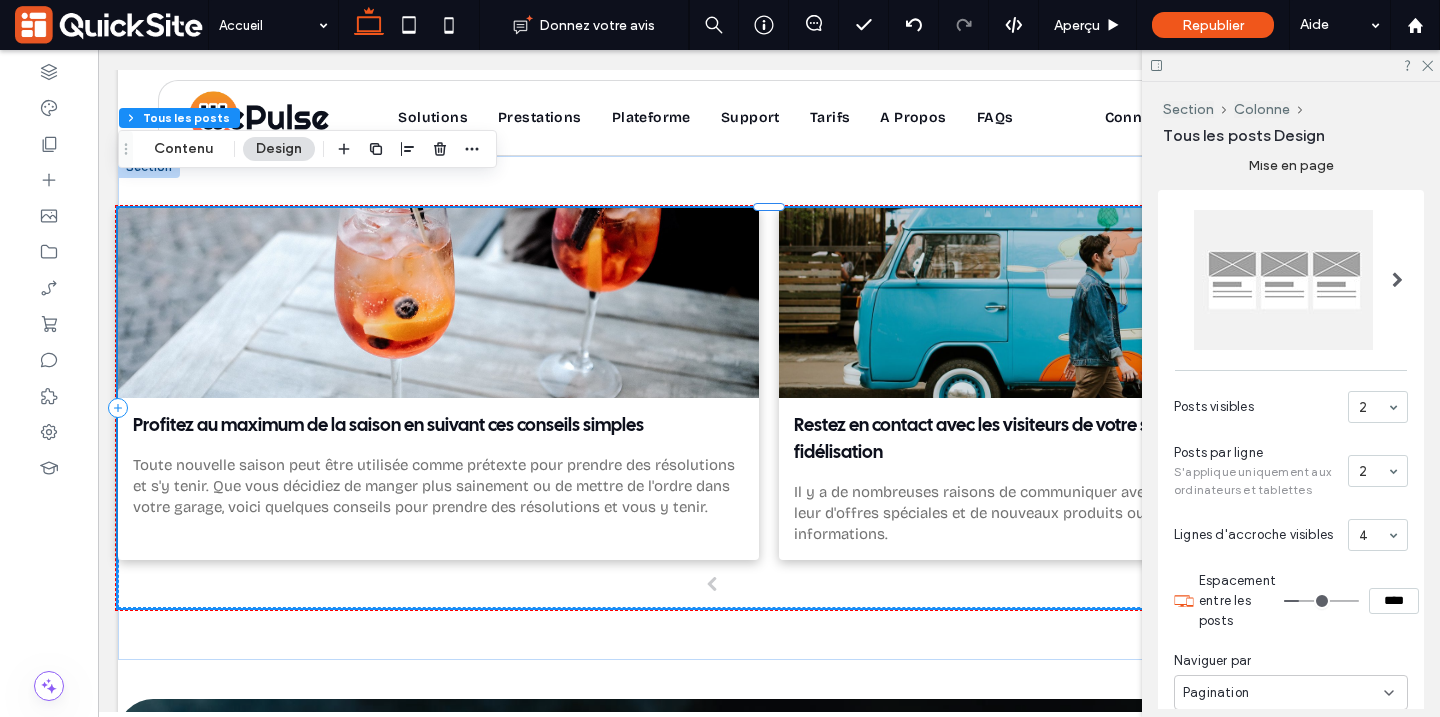 scroll, scrollTop: 466, scrollLeft: 0, axis: vertical 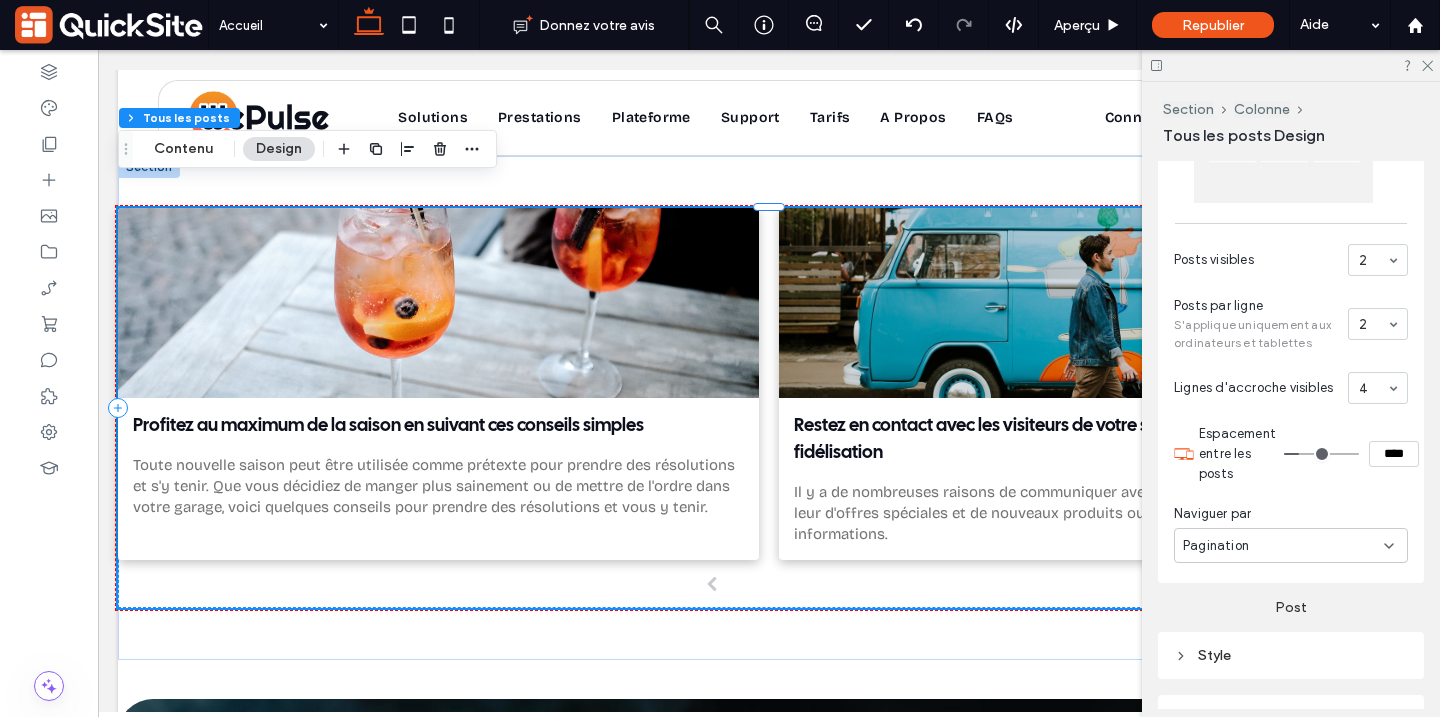 click on "2" at bounding box center [1378, 260] 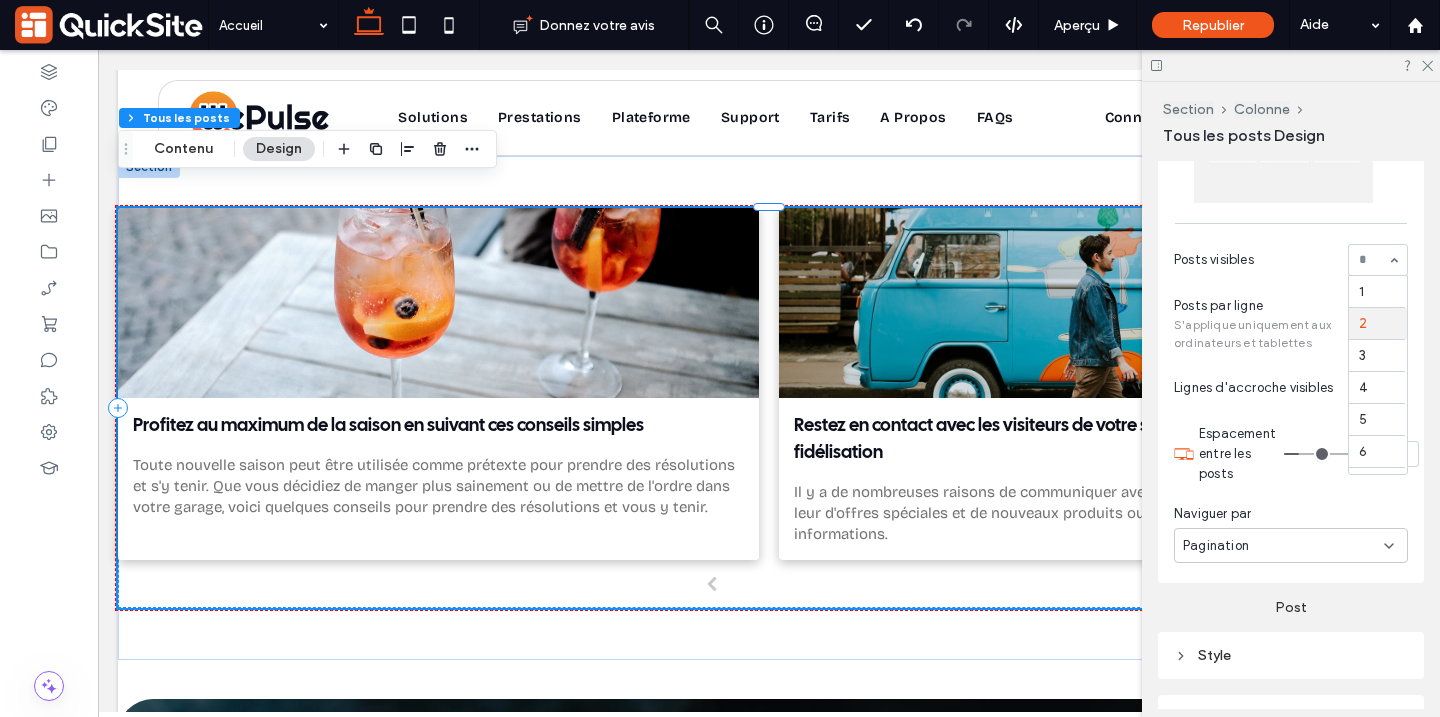 scroll, scrollTop: 33, scrollLeft: 0, axis: vertical 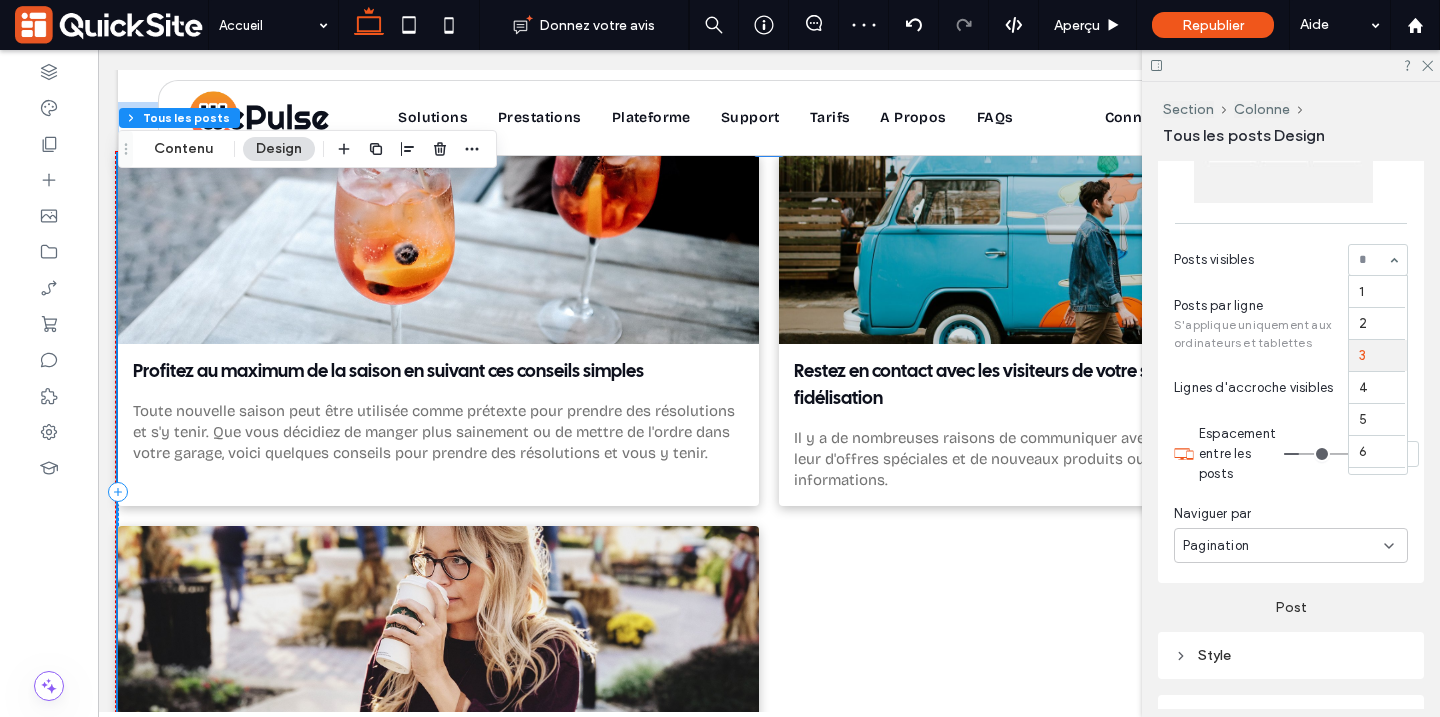 click at bounding box center [1378, 260] 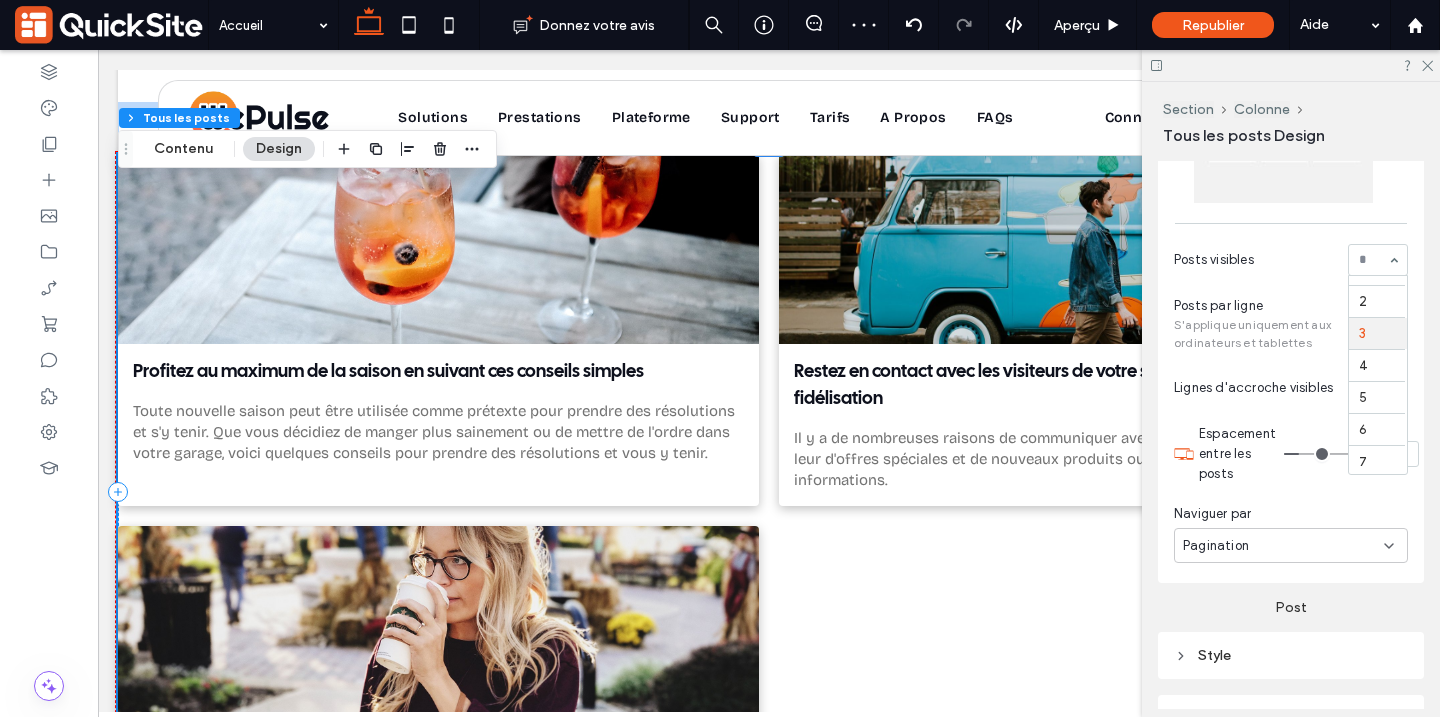 scroll, scrollTop: 0, scrollLeft: 0, axis: both 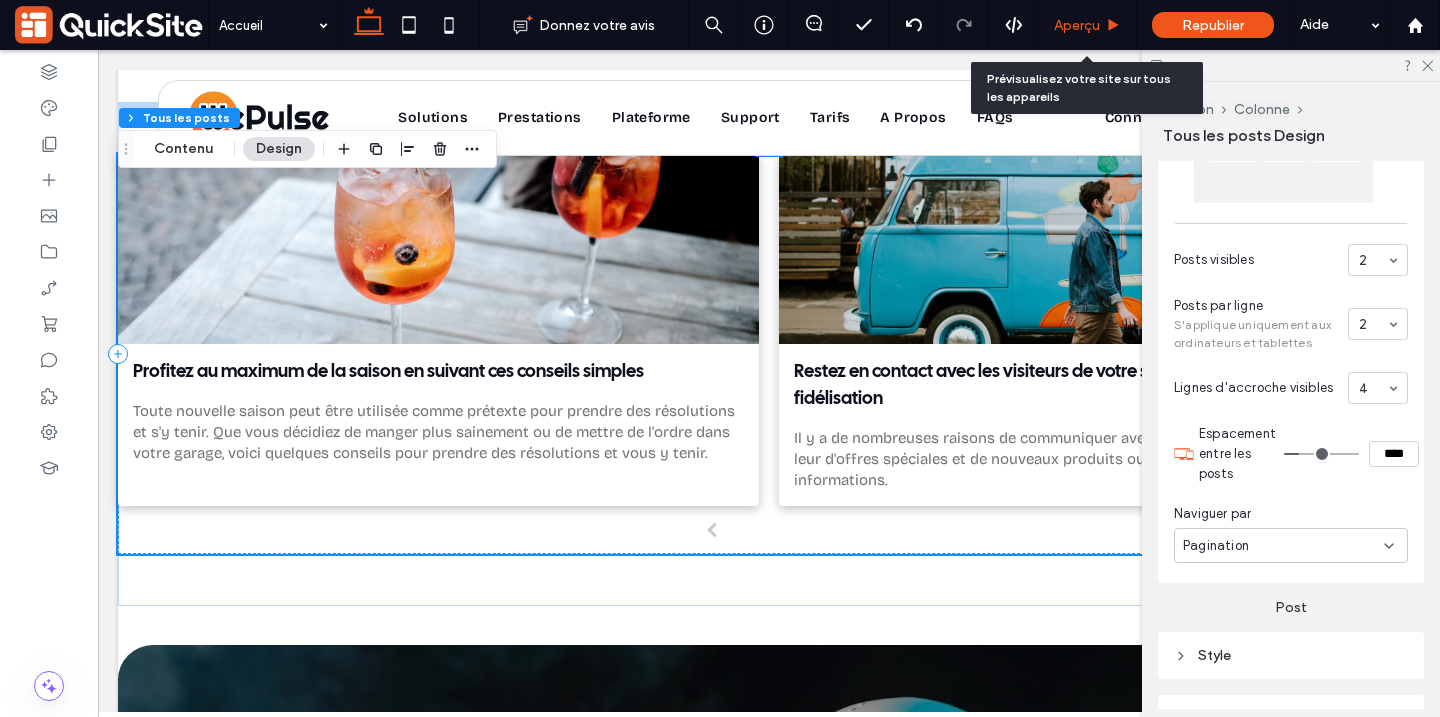 click on "Aperçu" at bounding box center (1077, 25) 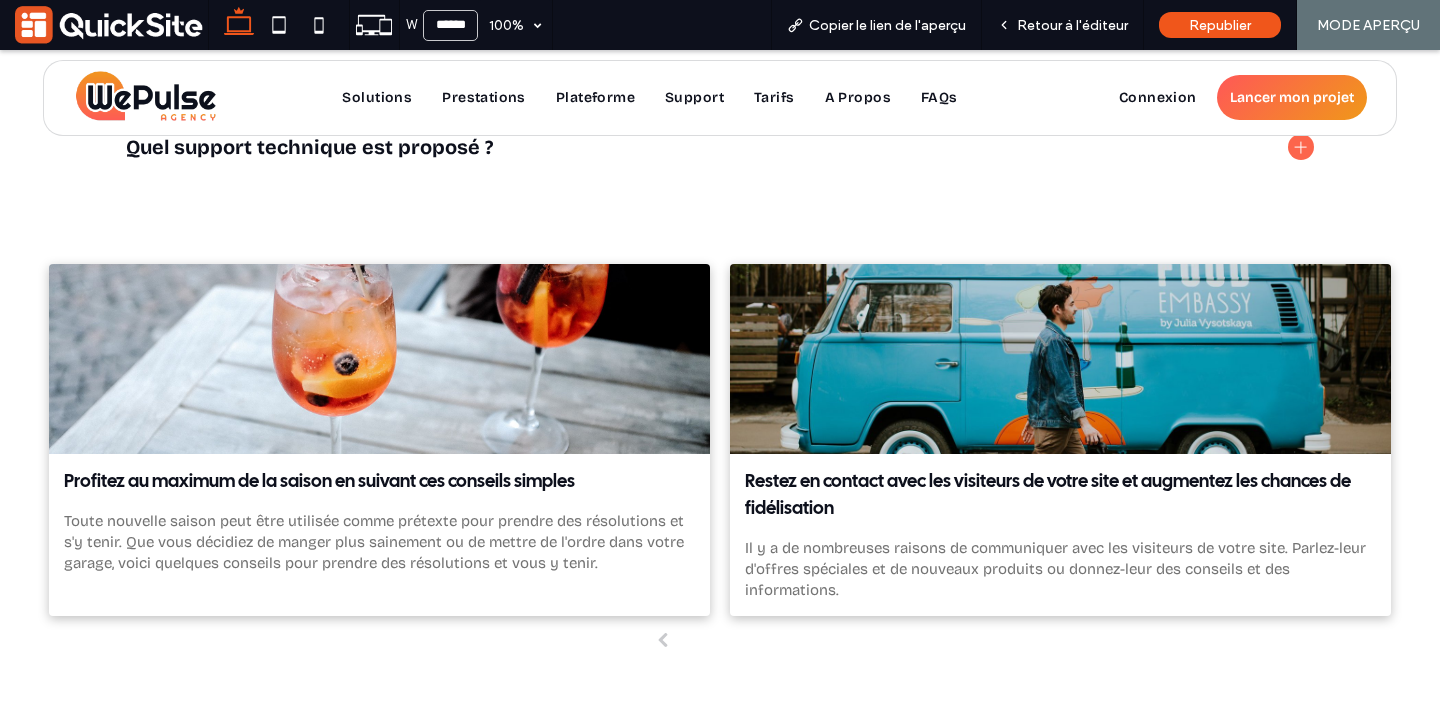 scroll, scrollTop: 21059, scrollLeft: 0, axis: vertical 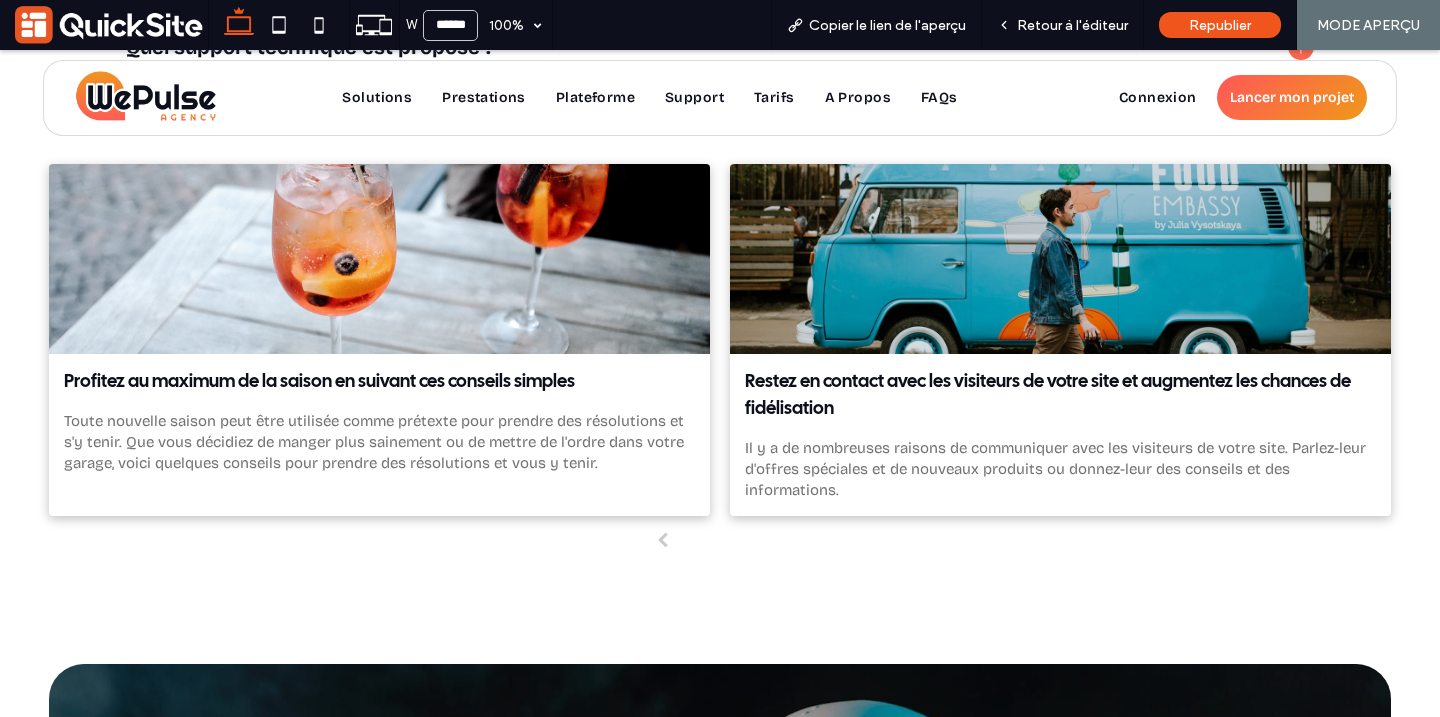 click at bounding box center (663, 540) 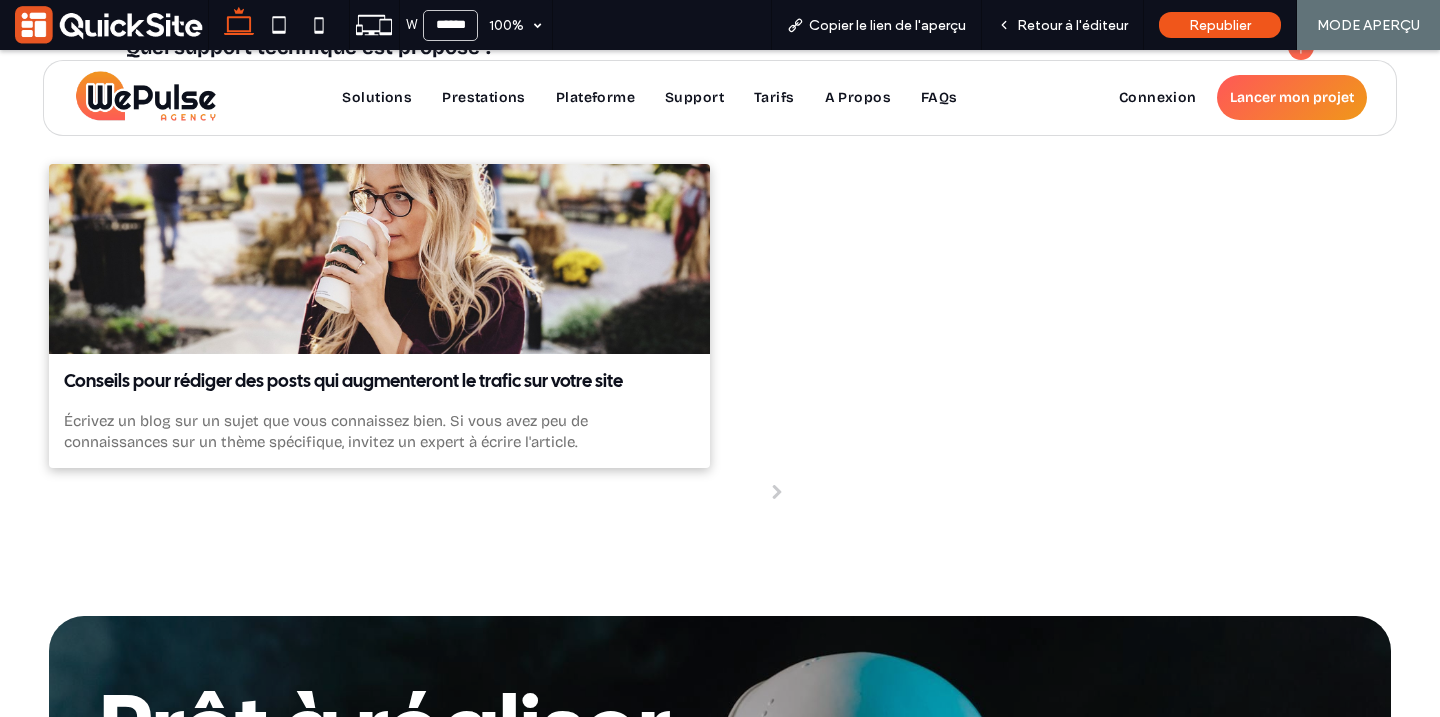 drag, startPoint x: 495, startPoint y: 342, endPoint x: 843, endPoint y: 468, distance: 370.1081 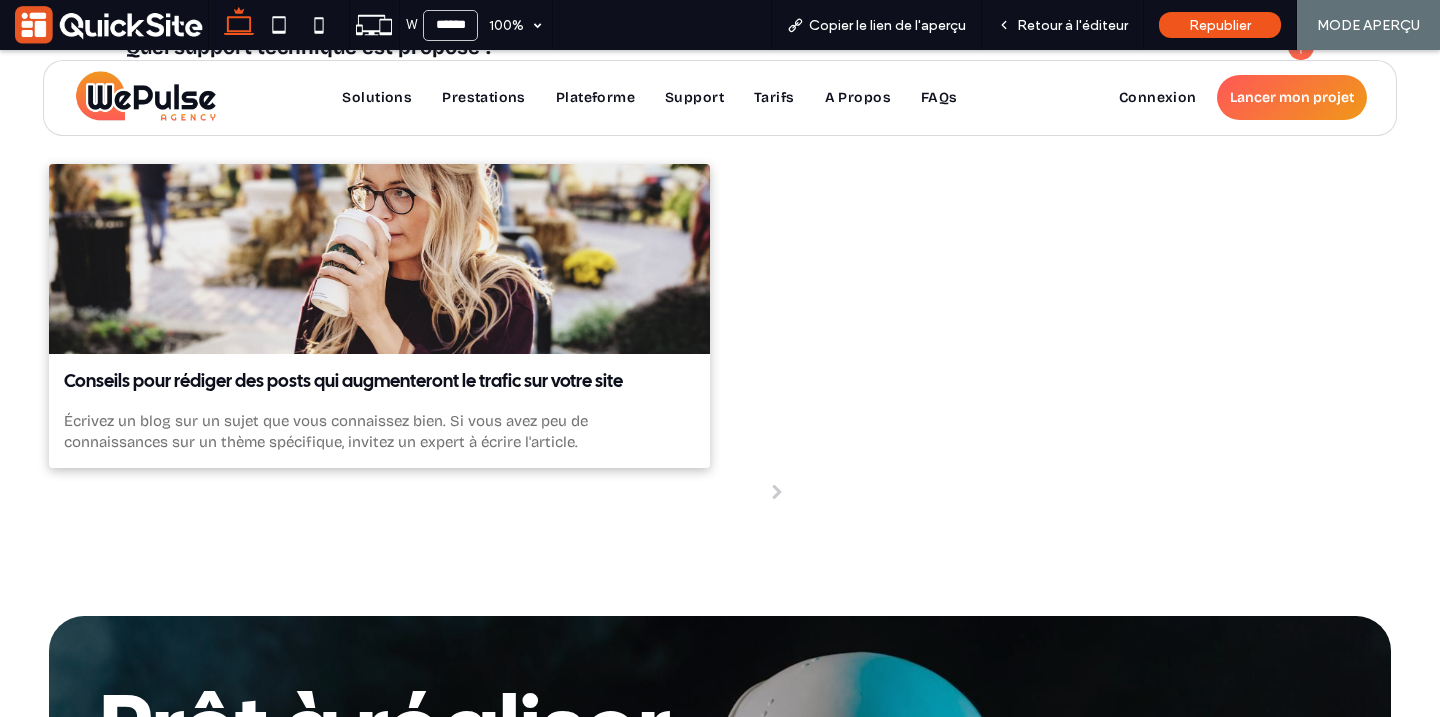 drag, startPoint x: 1032, startPoint y: 315, endPoint x: 478, endPoint y: 353, distance: 555.3017 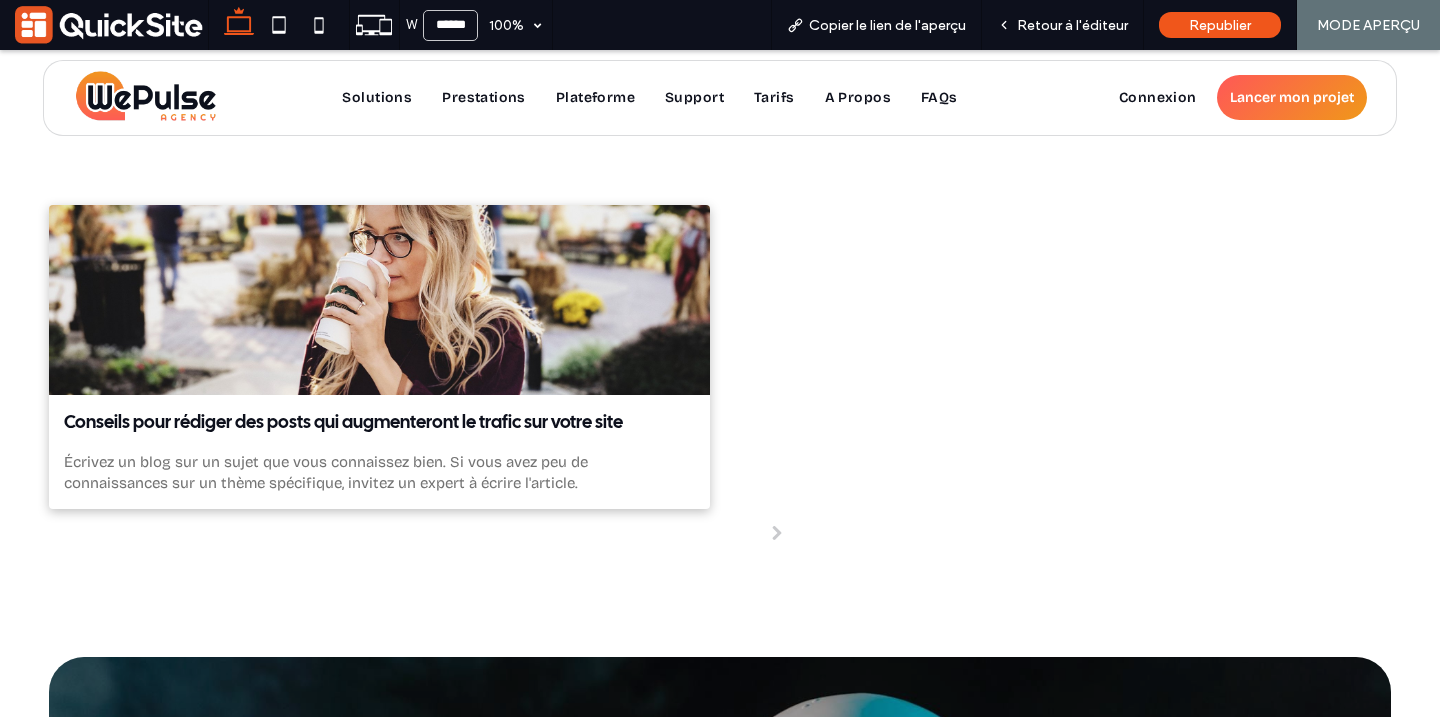 scroll, scrollTop: 21053, scrollLeft: 0, axis: vertical 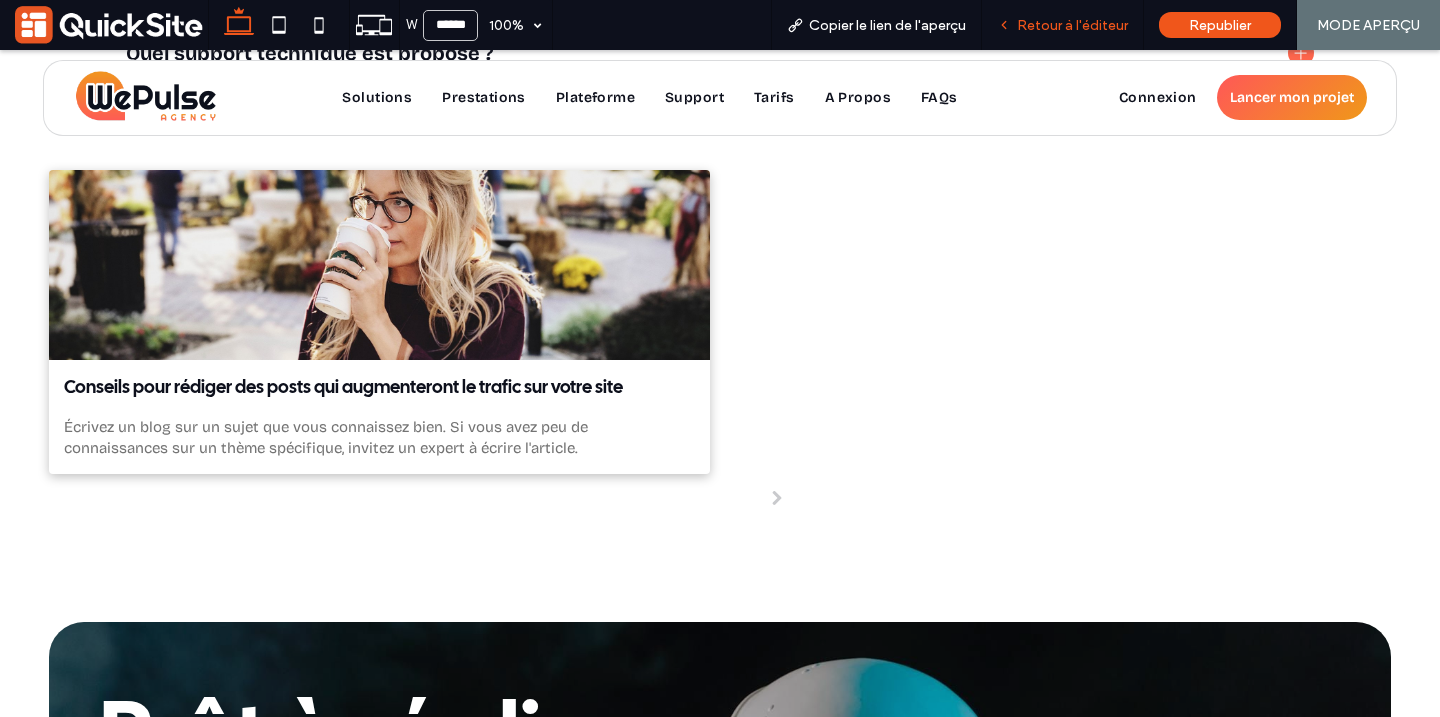 click on "Retour à l'éditeur" at bounding box center (1072, 25) 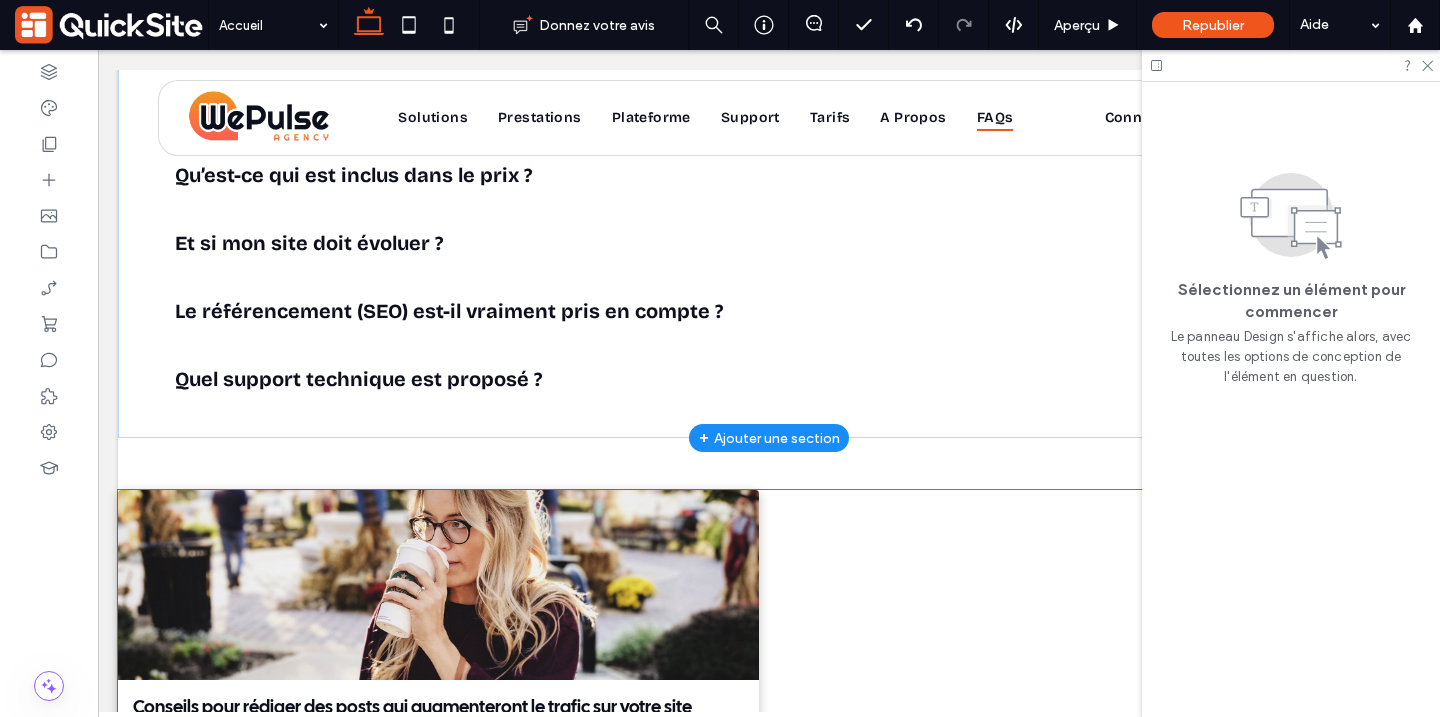 scroll, scrollTop: 20596, scrollLeft: 0, axis: vertical 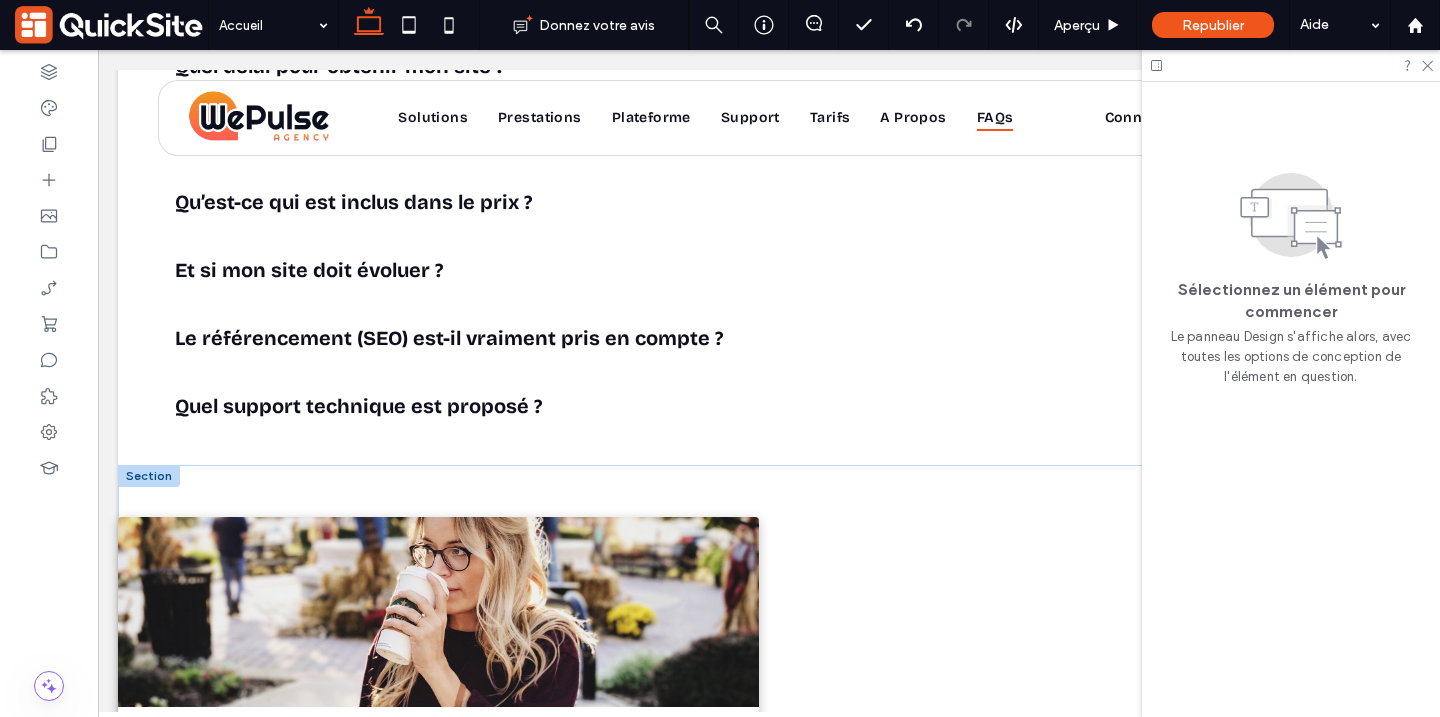 click at bounding box center [149, 476] 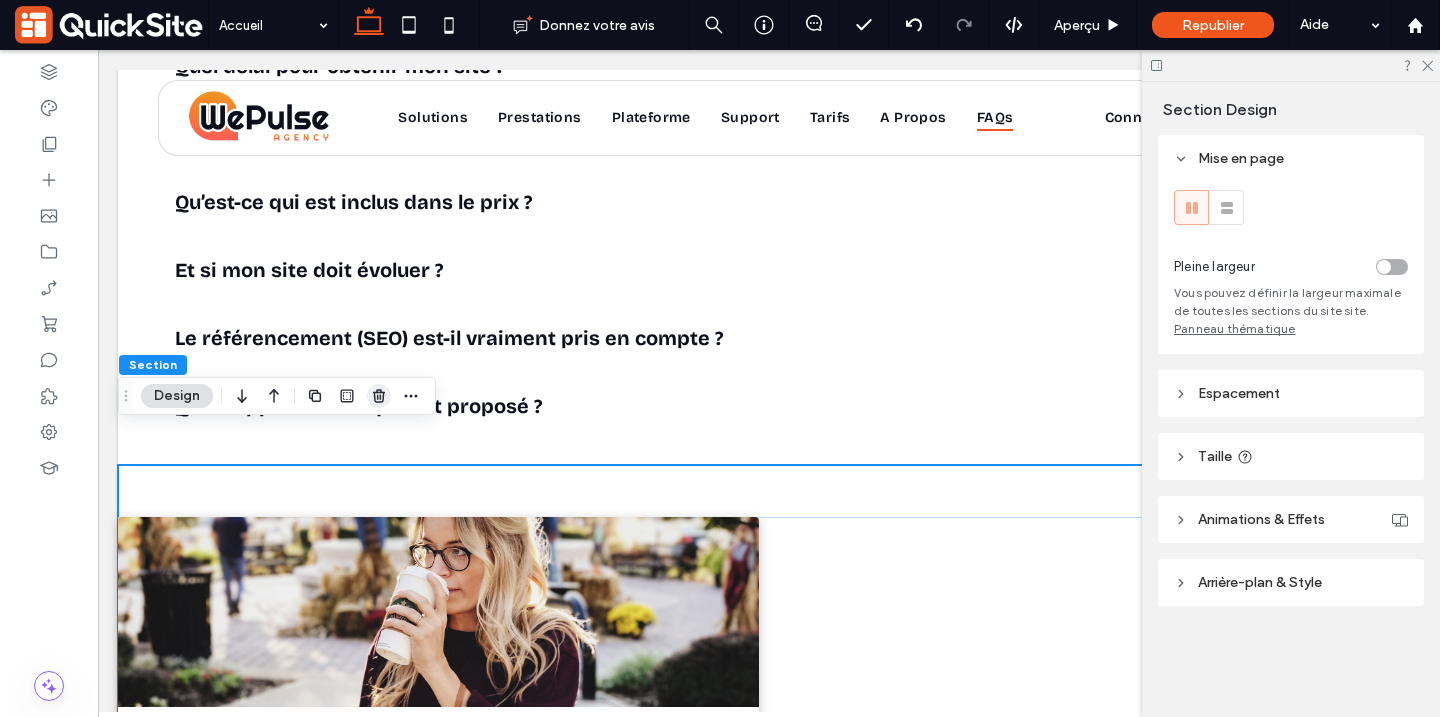 click 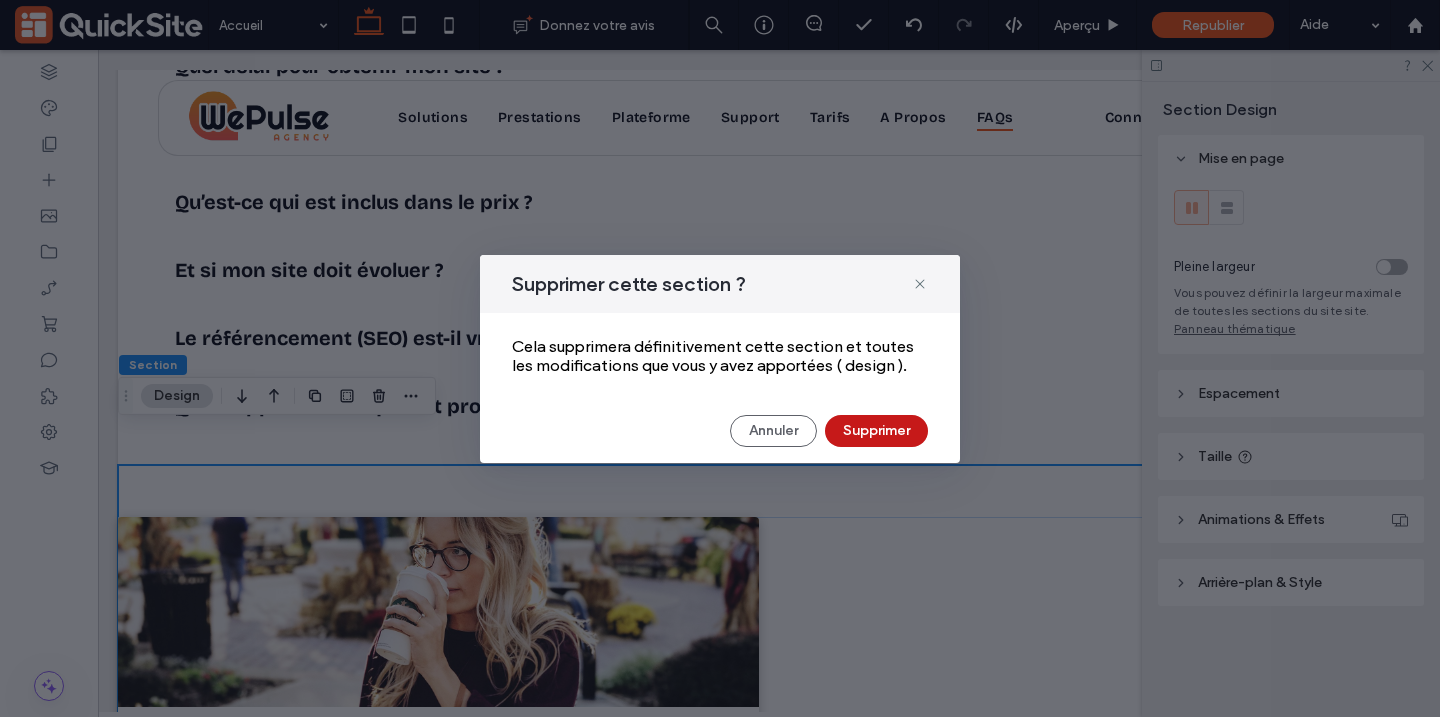 click on "Supprimer" at bounding box center (876, 431) 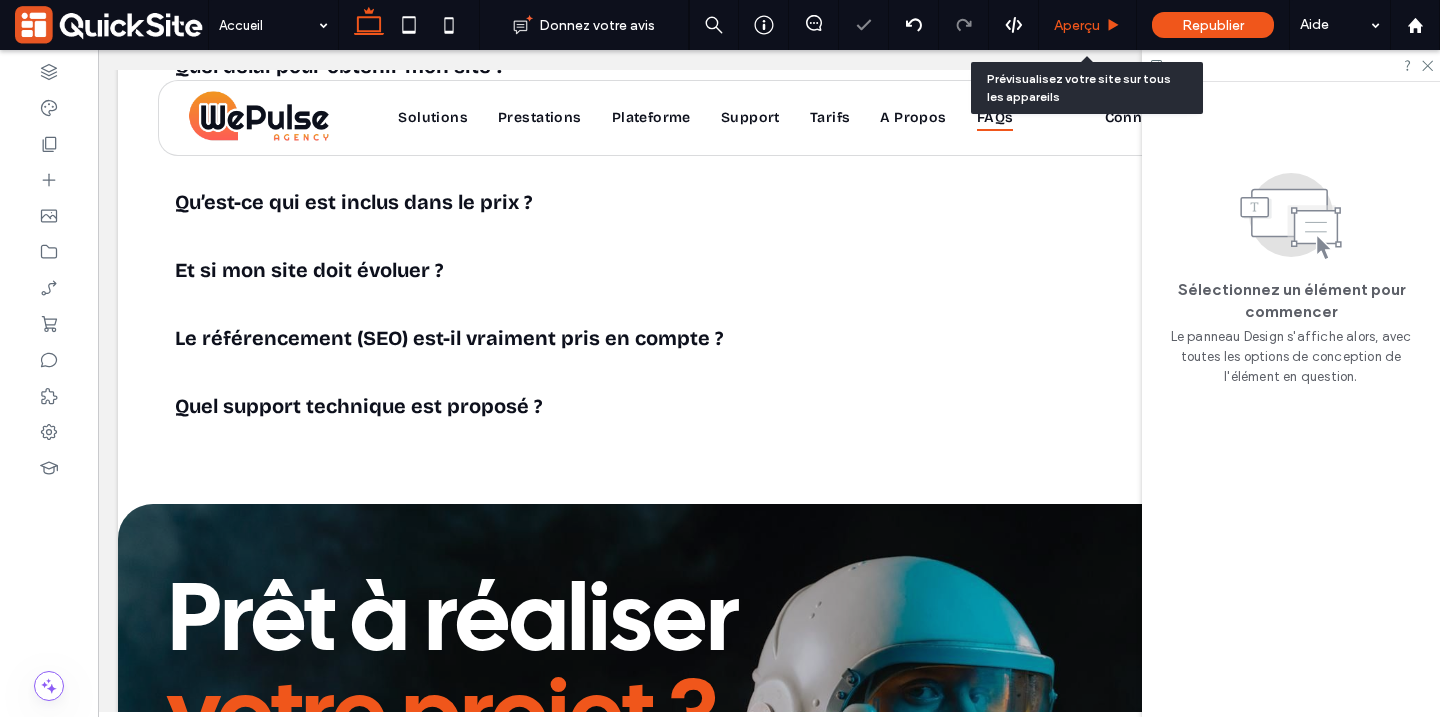 click on "Aperçu" at bounding box center [1077, 25] 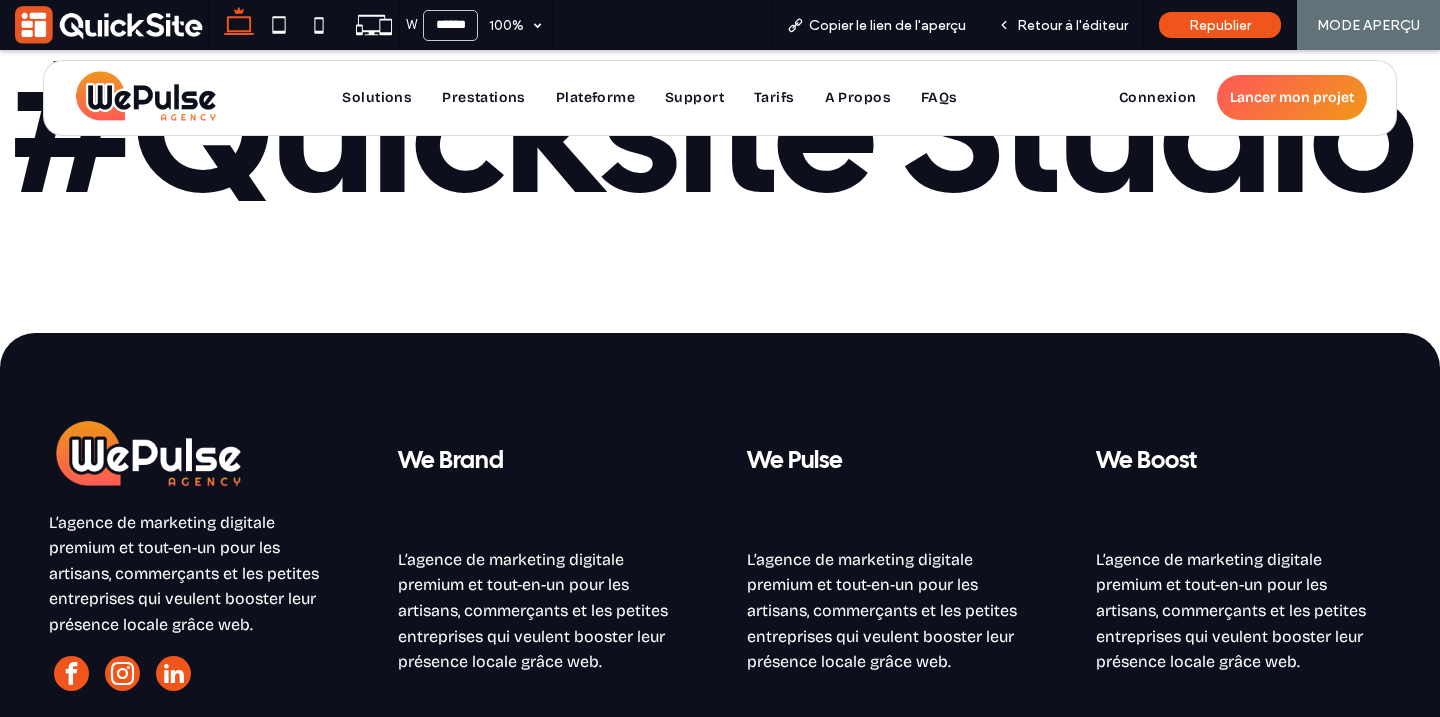scroll, scrollTop: 21911, scrollLeft: 0, axis: vertical 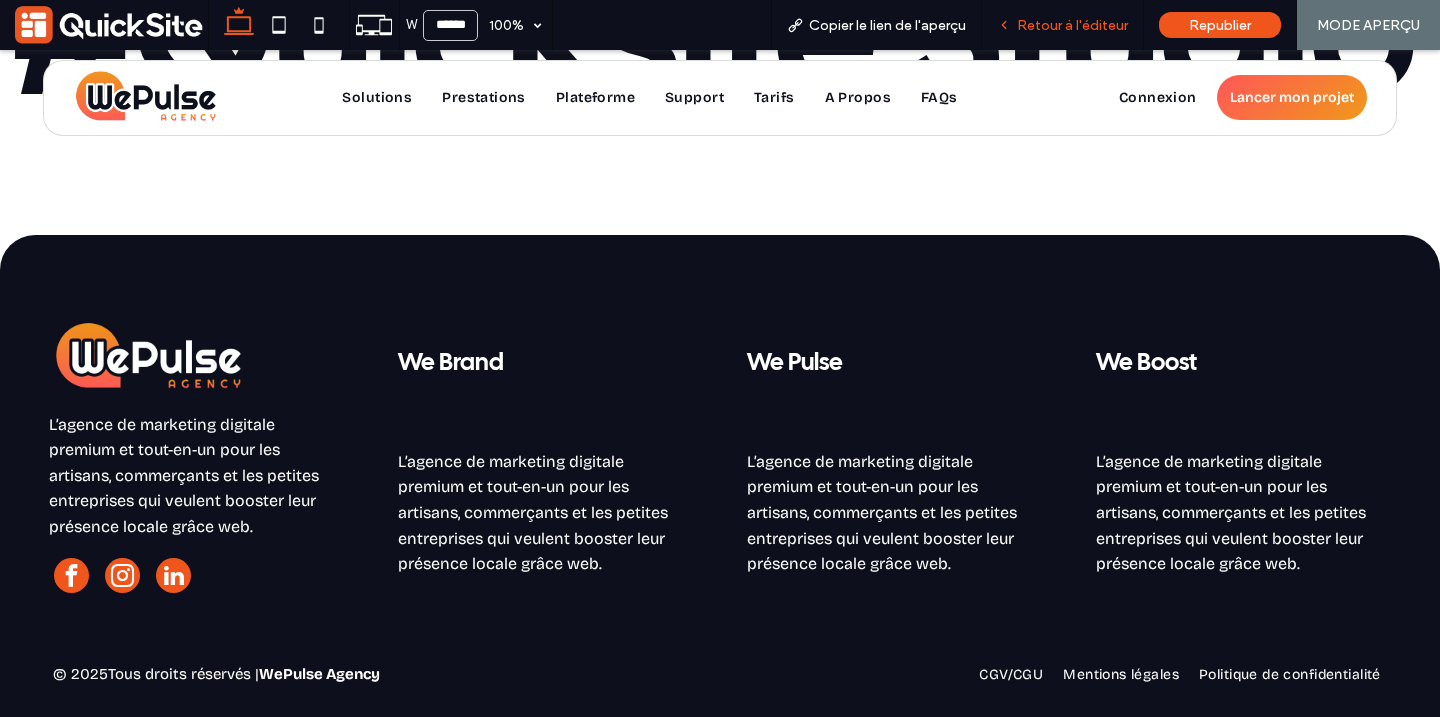click on "Retour à l'éditeur" at bounding box center [1072, 25] 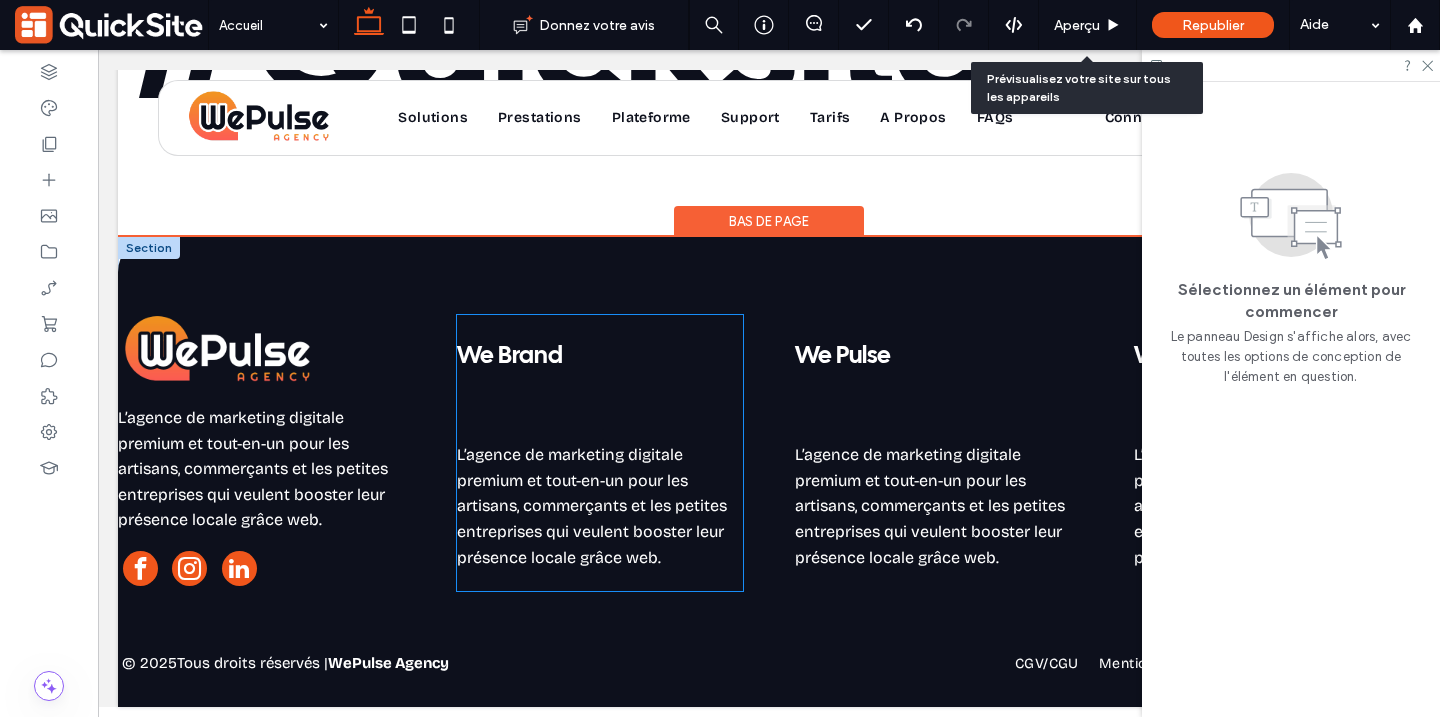 scroll, scrollTop: 21761, scrollLeft: 0, axis: vertical 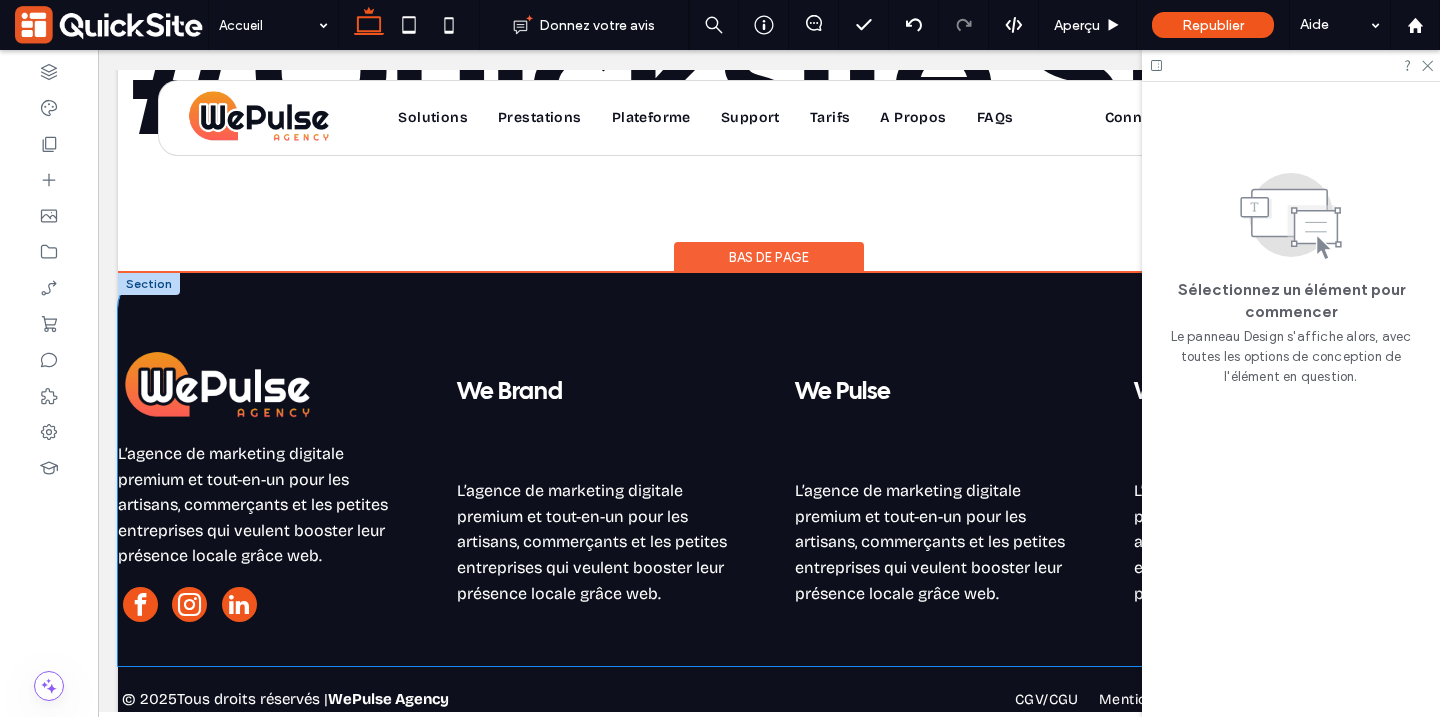 click on "L’agence de marketing digitale premium et tout-en-un pour les artisans, commerçants et les petites entreprises qui veulent booster leur présence locale grâce web.
We Brand
L’agence de marketing digitale premium et tout-en-un pour les artisans, commerçants et les petites entreprises qui veulent booster leur présence locale grâce web.
We Pulse
L’agence de marketing digitale premium et tout-en-un pour les artisans, commerçants et les petites entreprises qui veulent booster leur présence locale grâce web.
We Boost
L’agence de marketing digitale premium et tout-en-un pour les artisans, commerçants et les petites entreprises qui veulent booster leur présence locale grâce web." at bounding box center (769, 469) 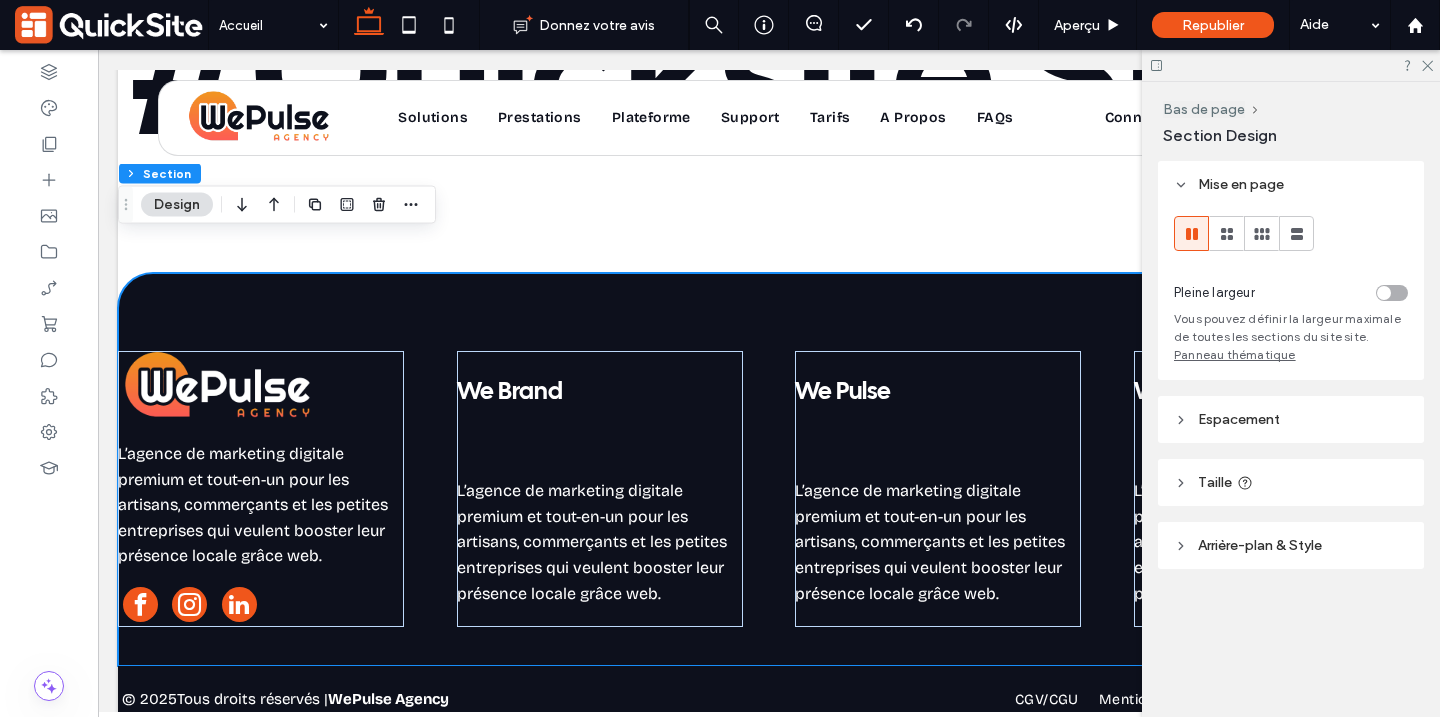 click on "Arrière-plan & Style" at bounding box center [1260, 545] 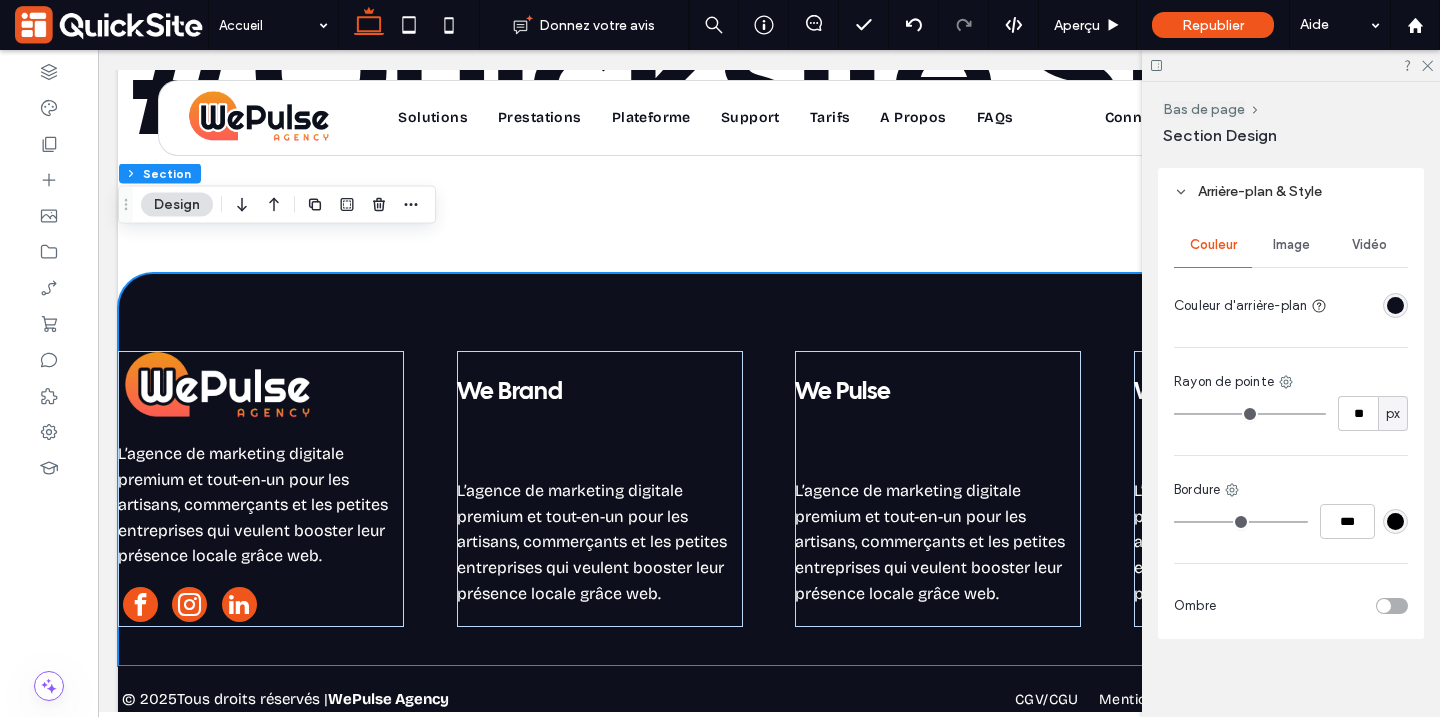 scroll, scrollTop: 366, scrollLeft: 0, axis: vertical 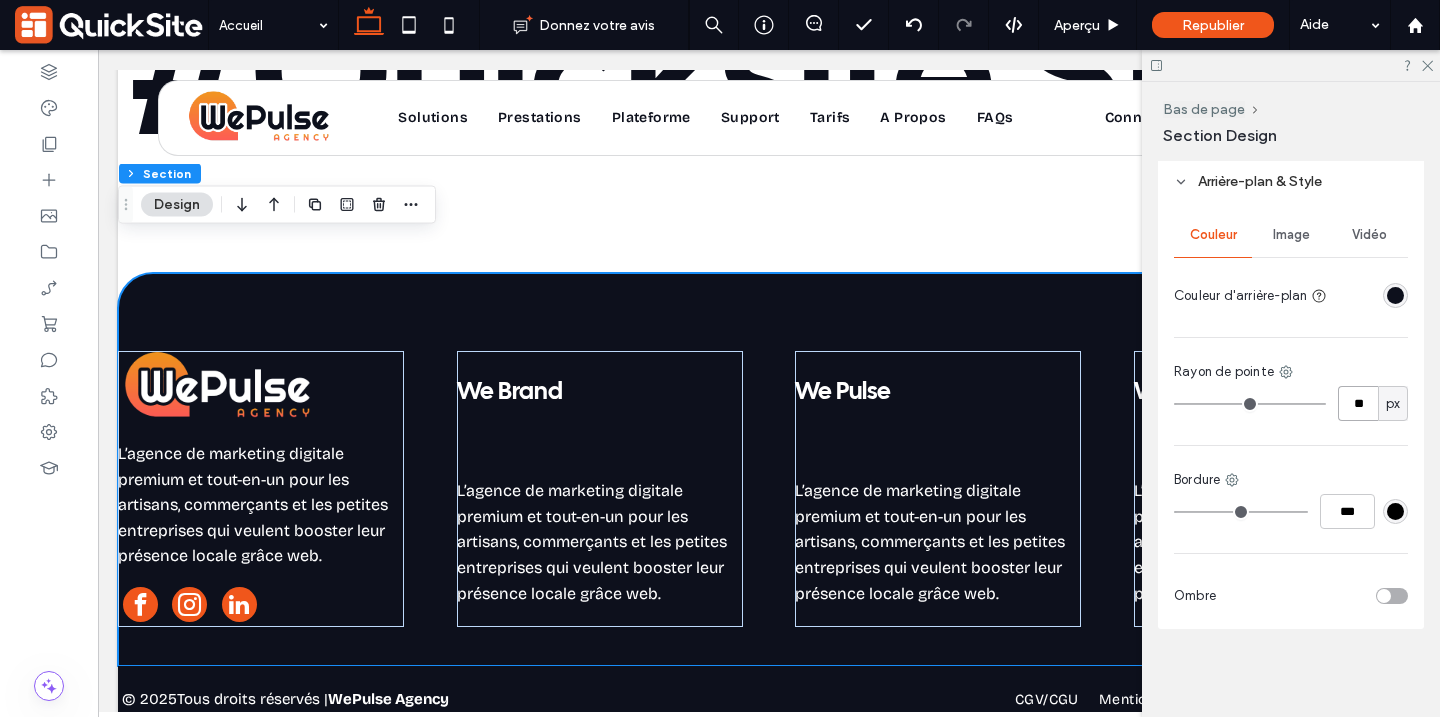 click on "**" at bounding box center [1358, 403] 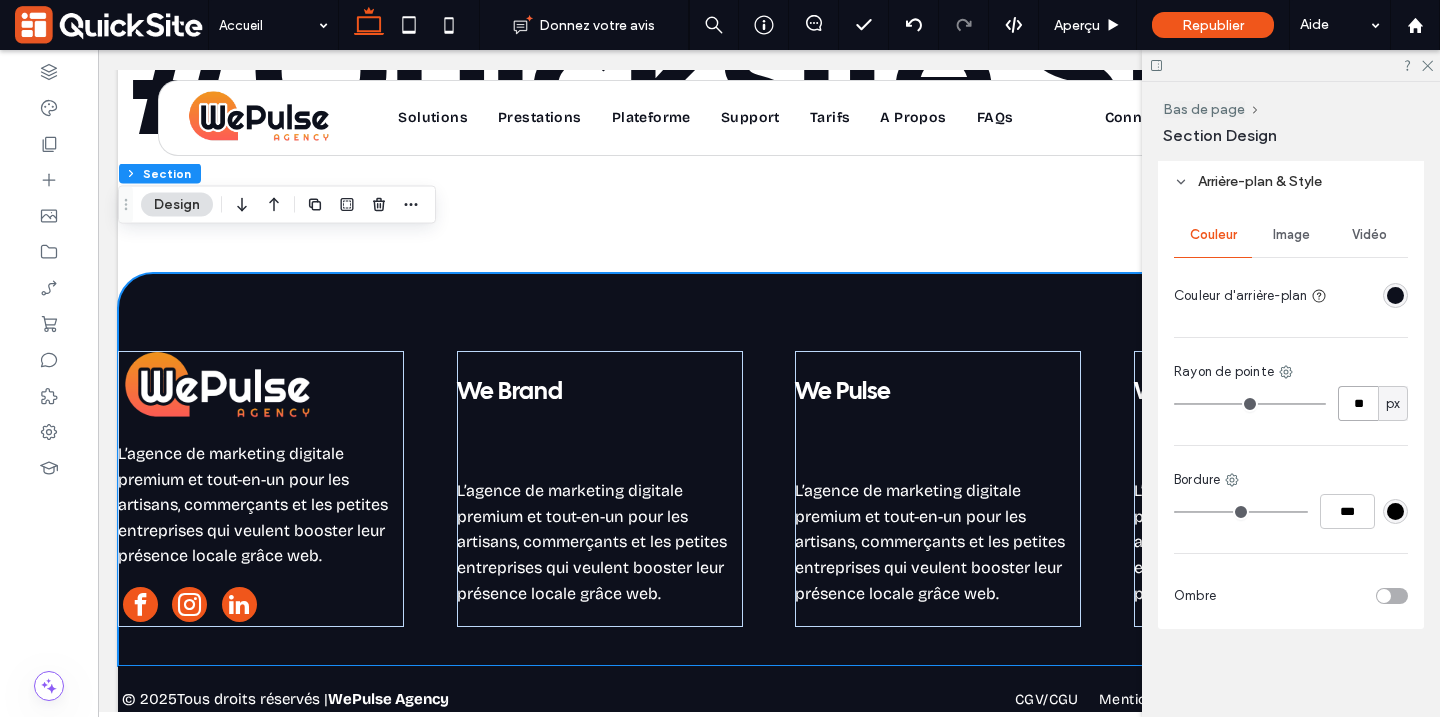 click on "**" at bounding box center [1358, 403] 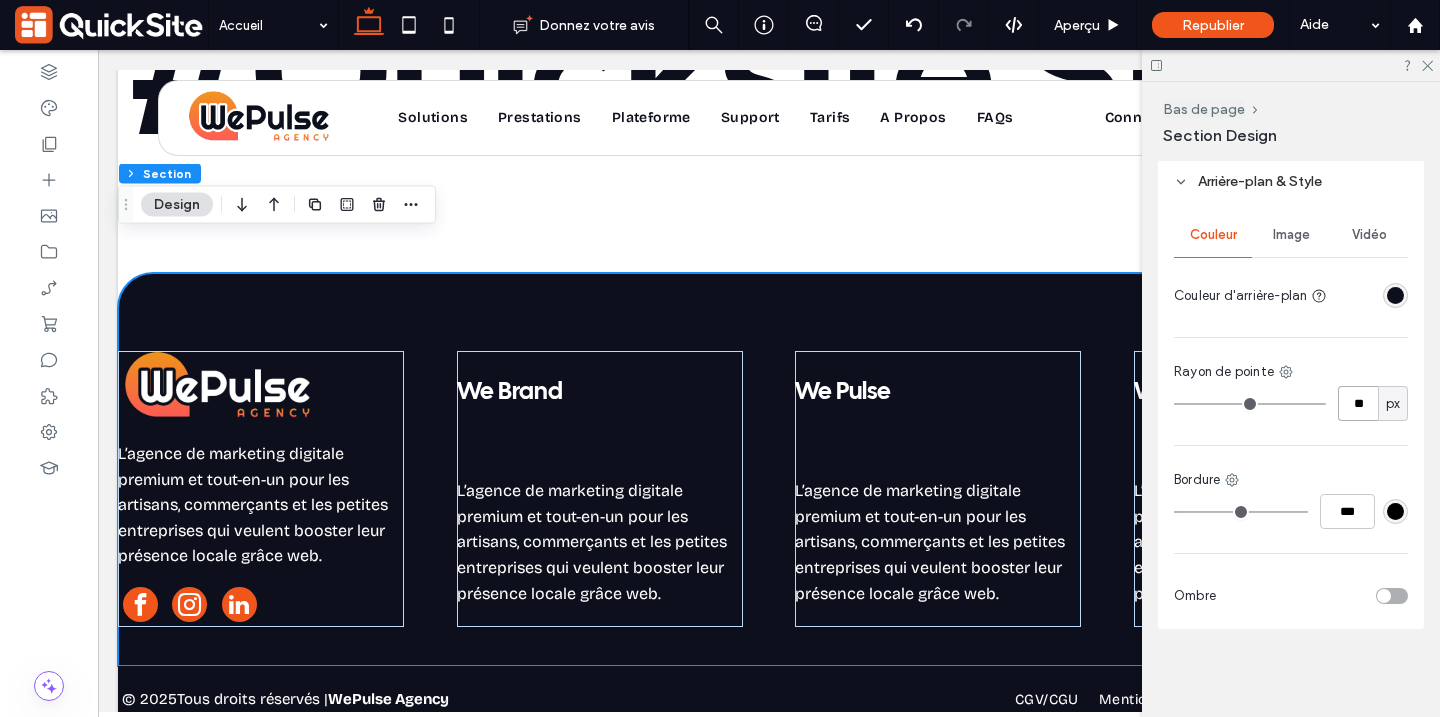 type on "**" 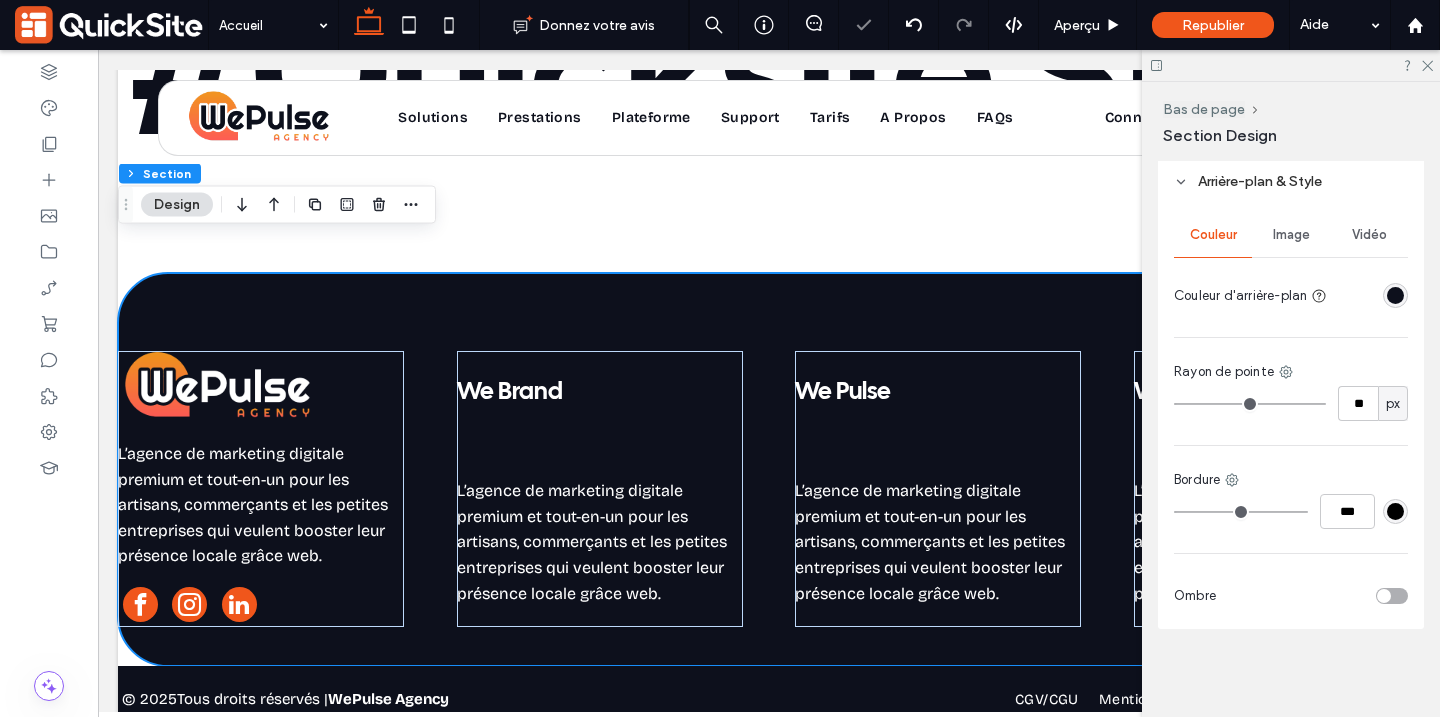 click on "Couleur Image Vidéo Couleur d'arrière-plan Rayon de pointe ** px Bordure *** Ombre" at bounding box center [1291, 417] 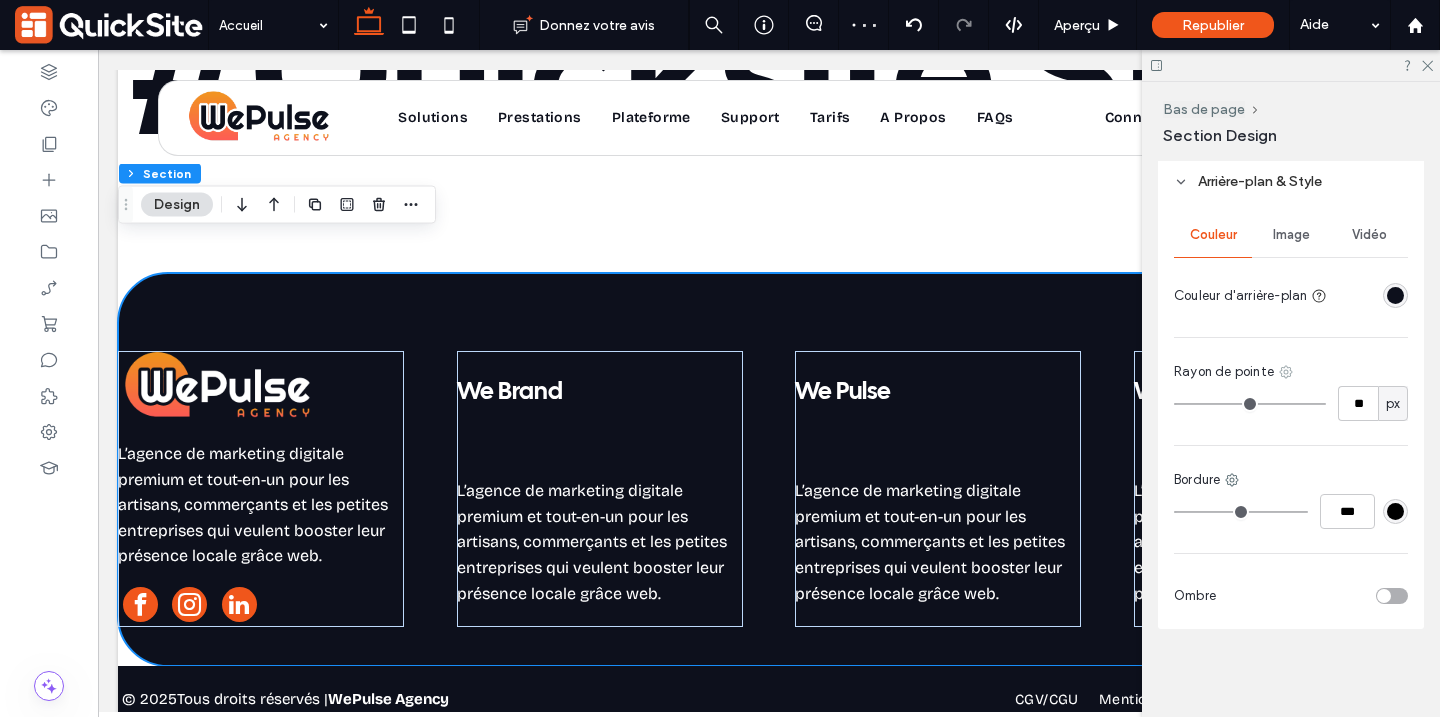 click 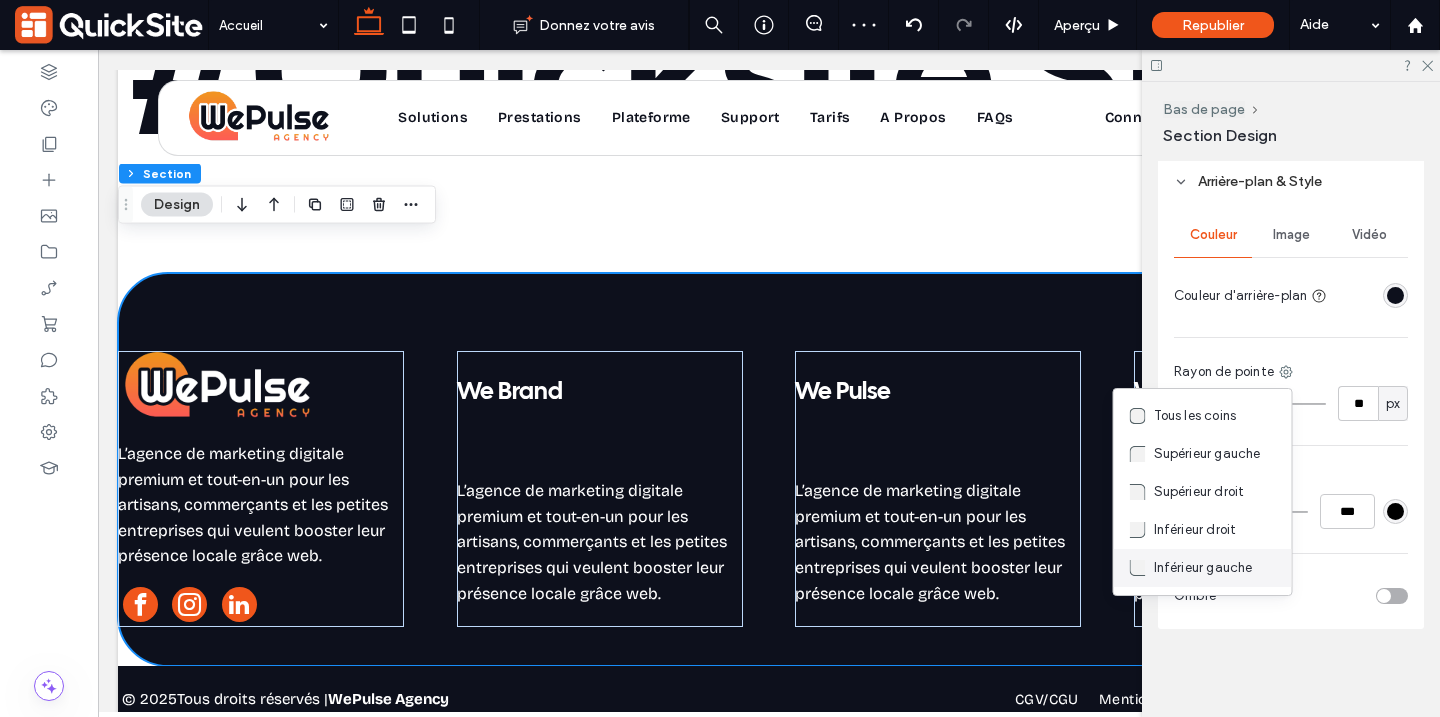 click on "Inférieur gauche" at bounding box center [1203, 568] 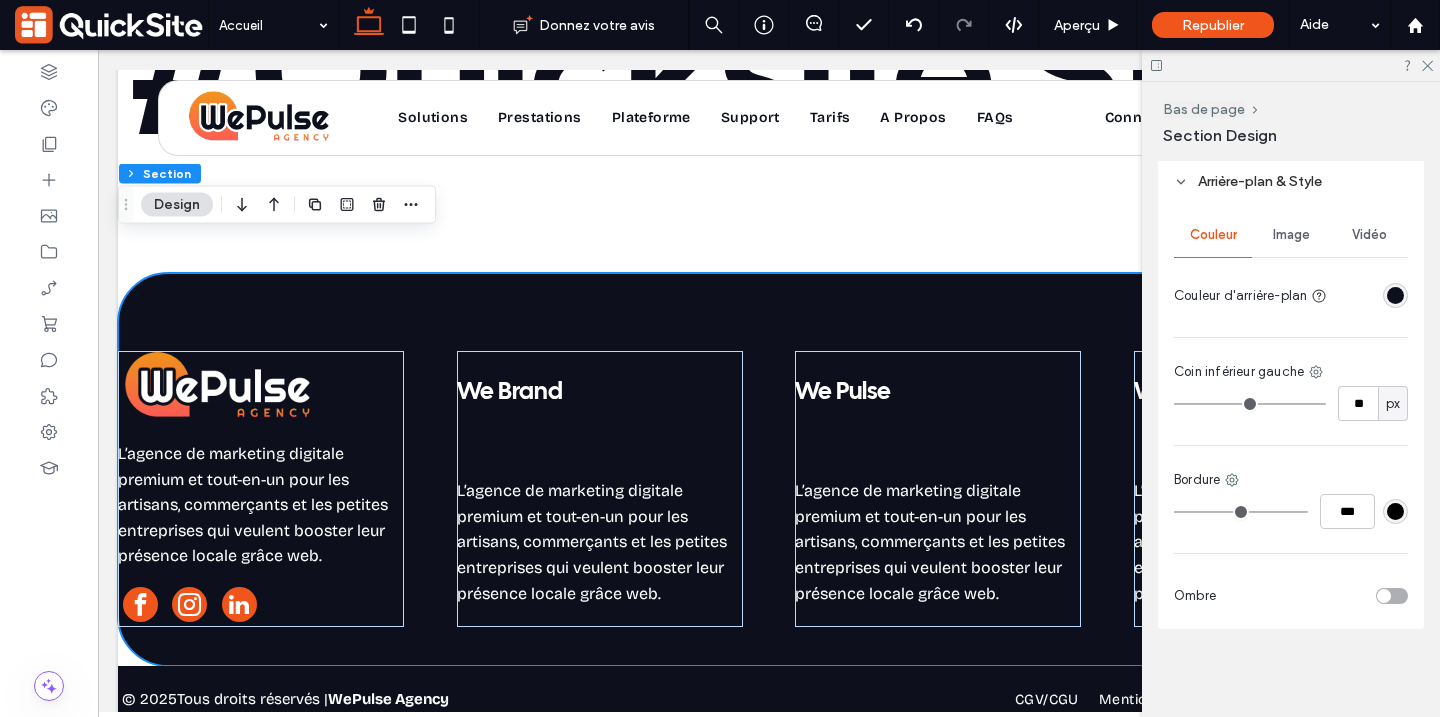 type on "**" 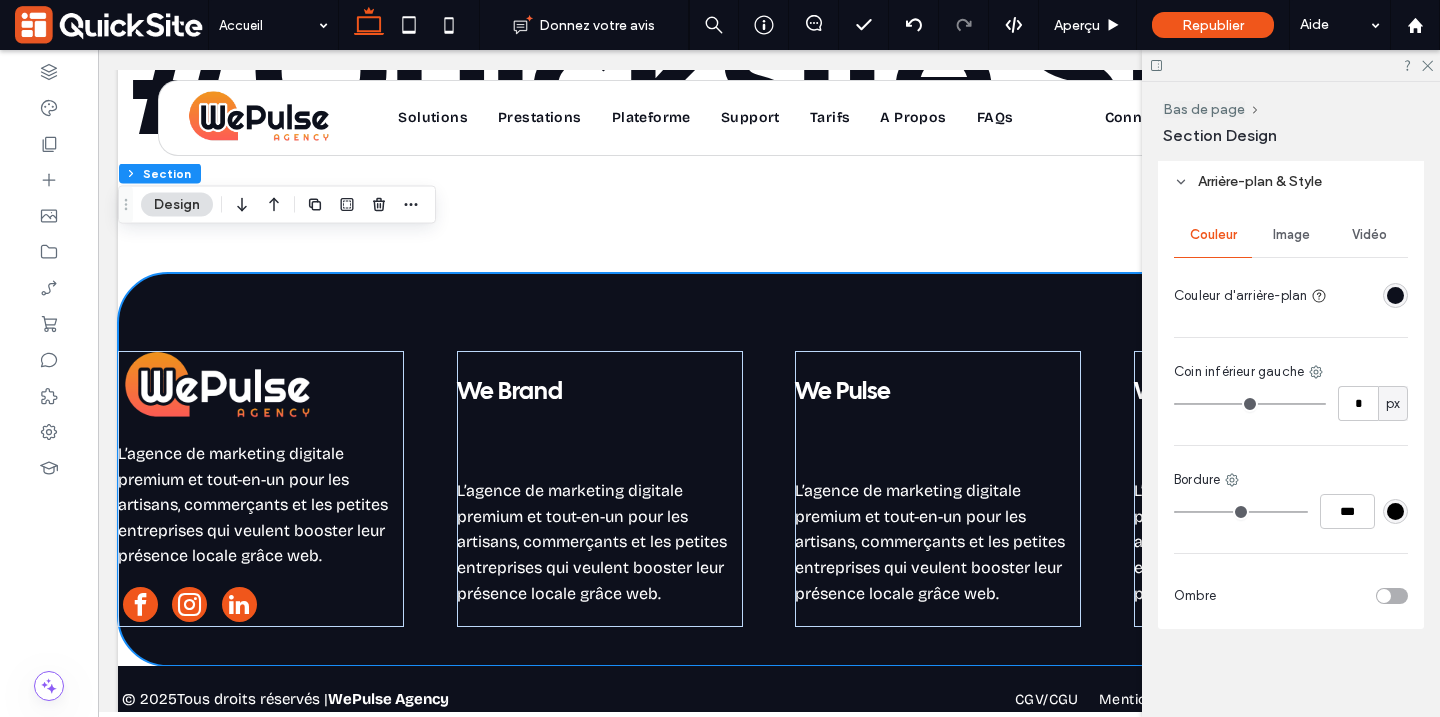 type on "*" 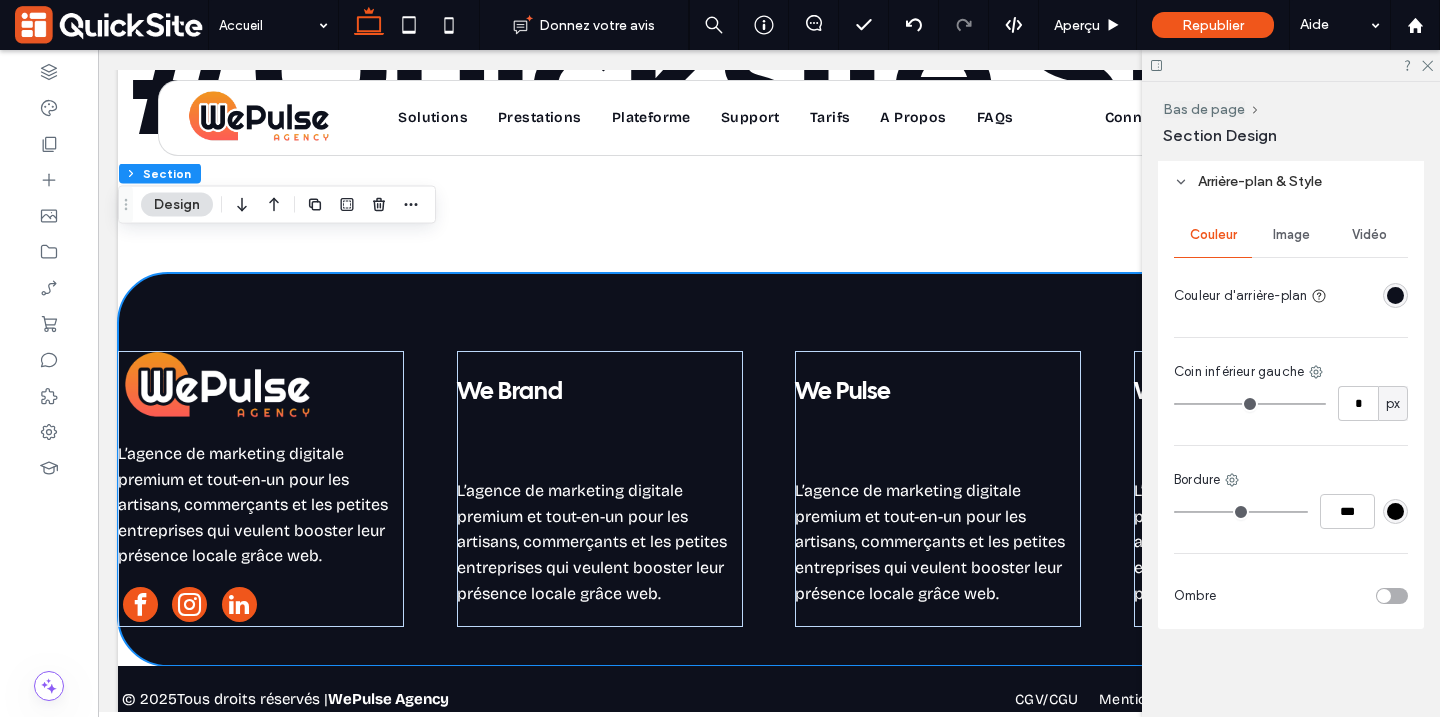 drag, startPoint x: 1251, startPoint y: 404, endPoint x: 1136, endPoint y: 408, distance: 115.06954 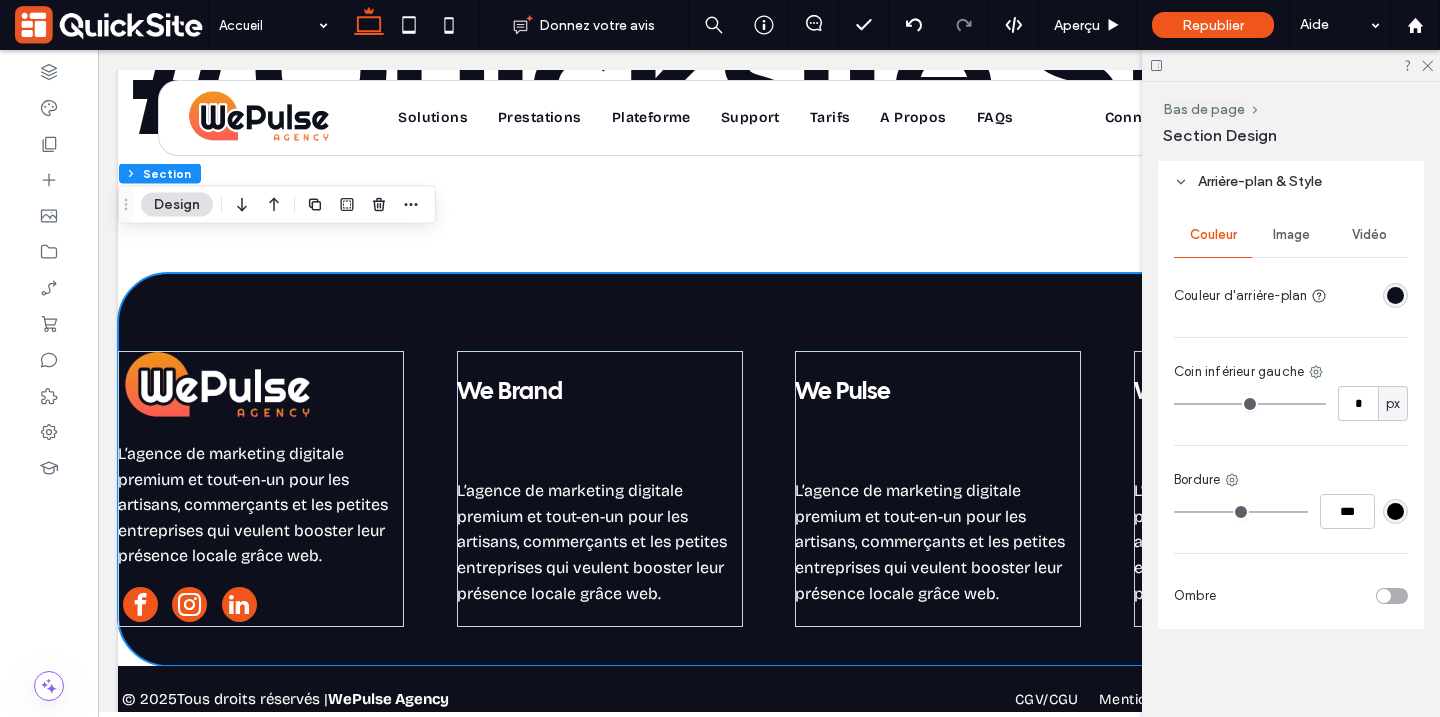 type on "*" 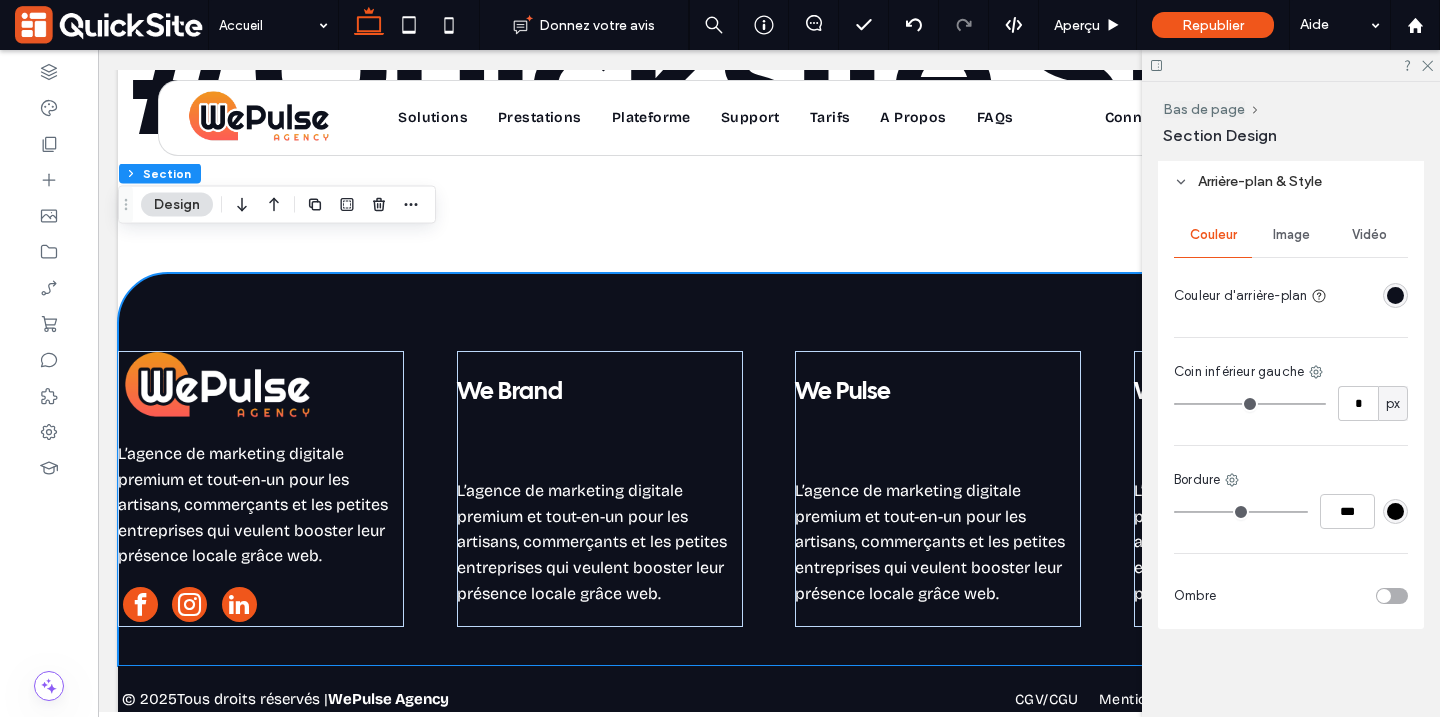 click on "Bordure" at bounding box center (1291, 480) 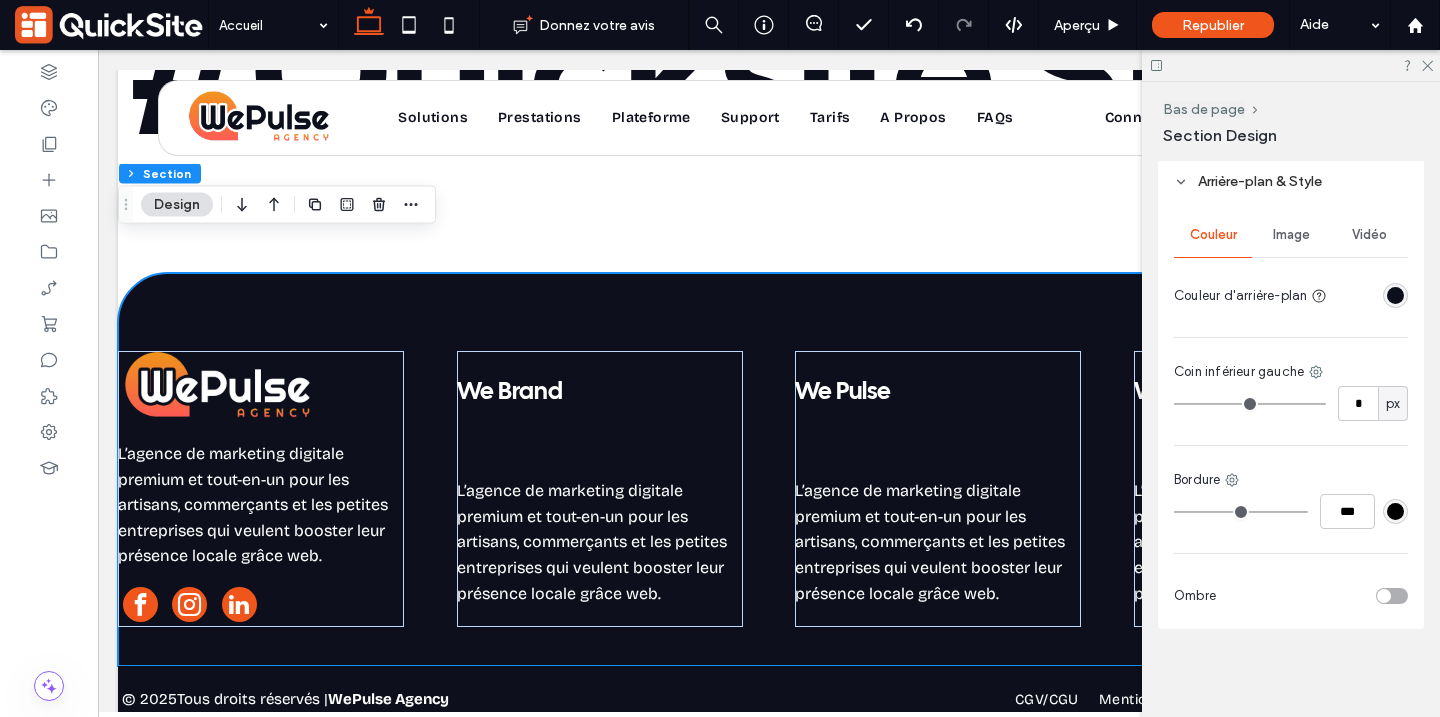 click at bounding box center (1291, 65) 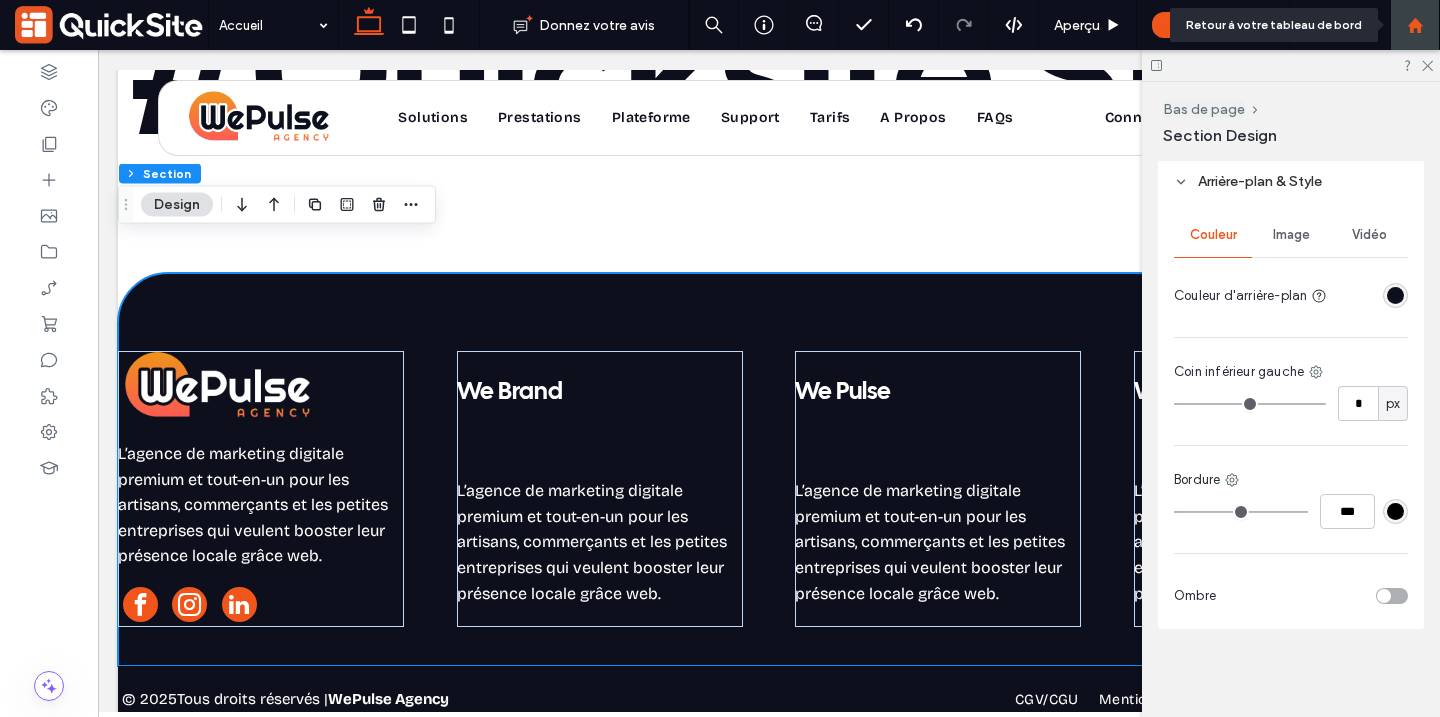 click 